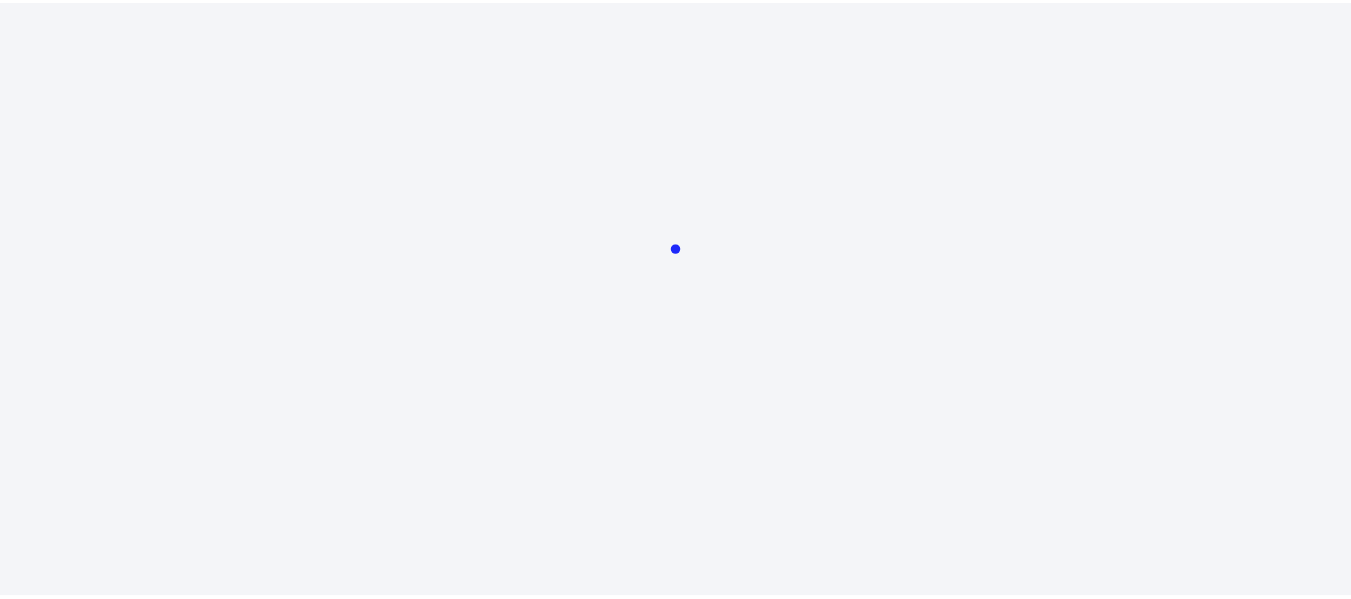 scroll, scrollTop: 0, scrollLeft: 0, axis: both 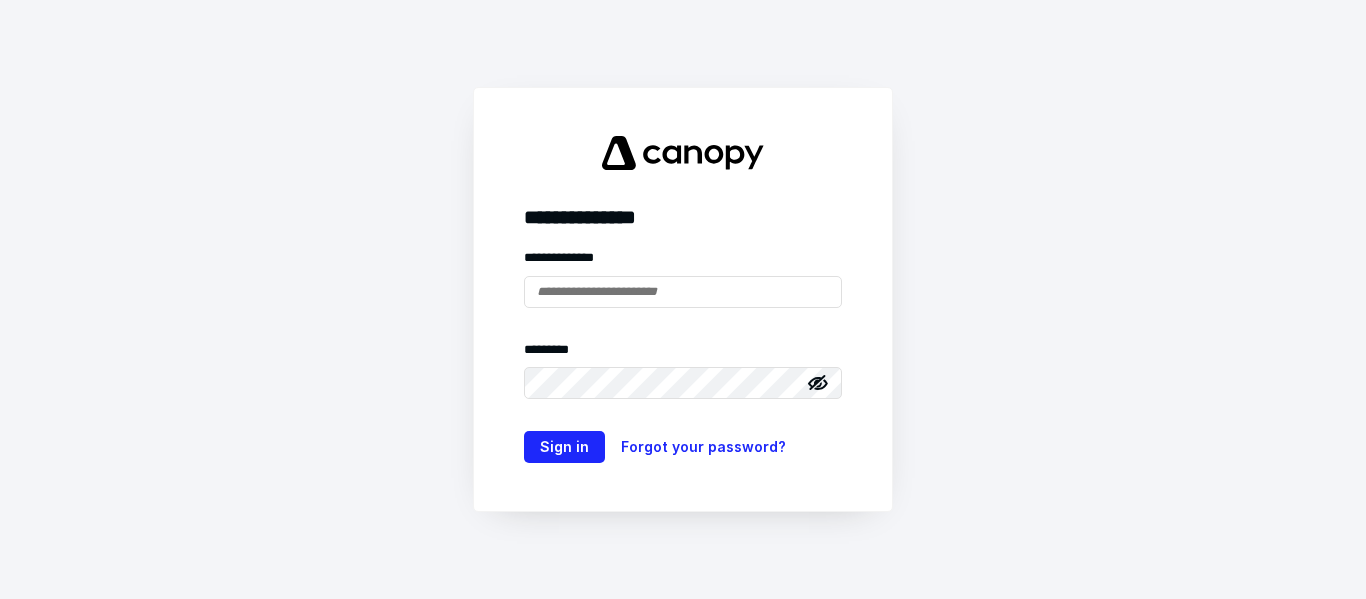 type on "**********" 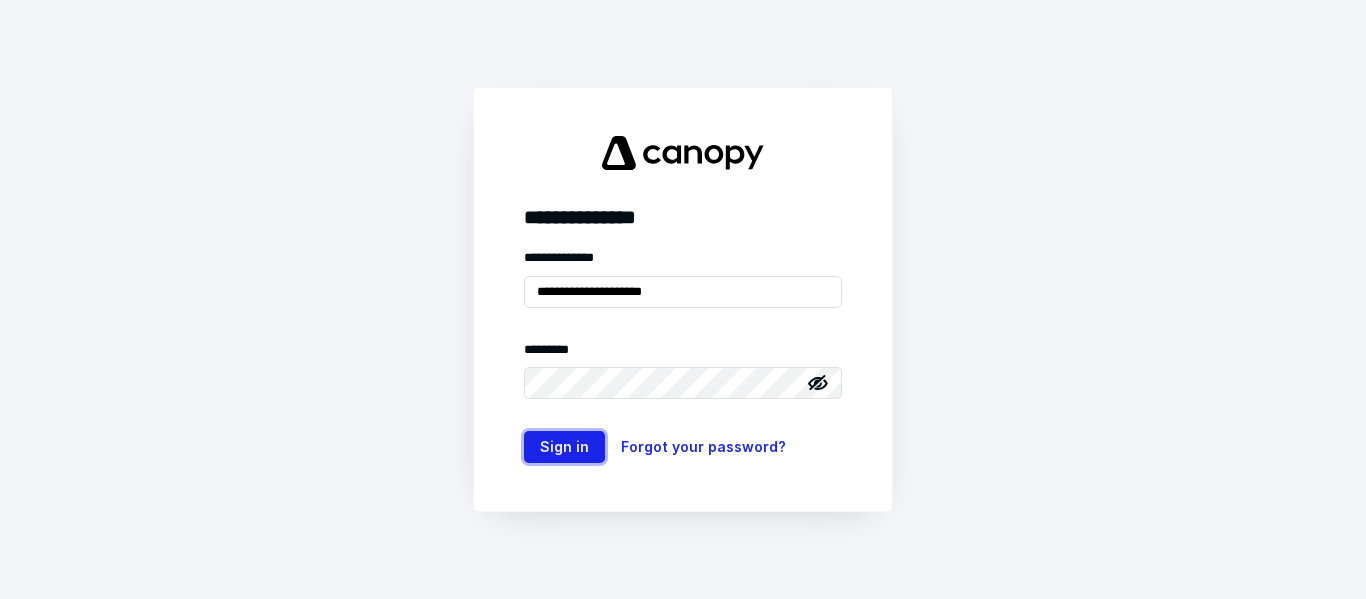 click on "Sign in" at bounding box center [564, 447] 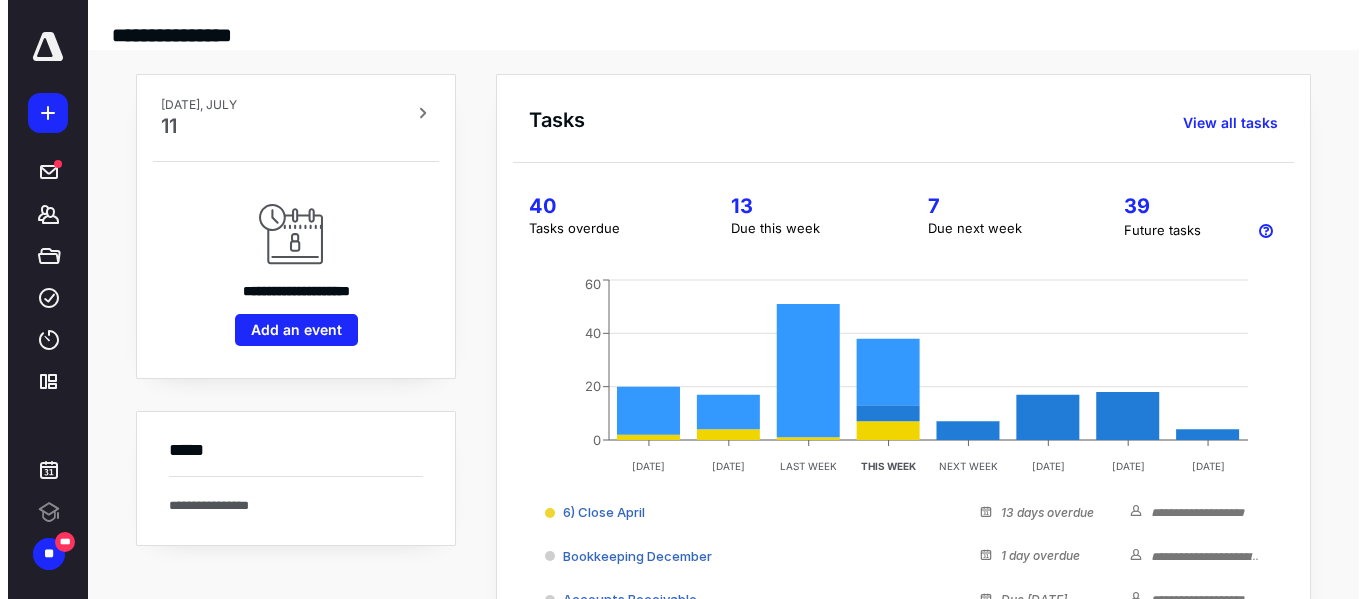 scroll, scrollTop: 0, scrollLeft: 0, axis: both 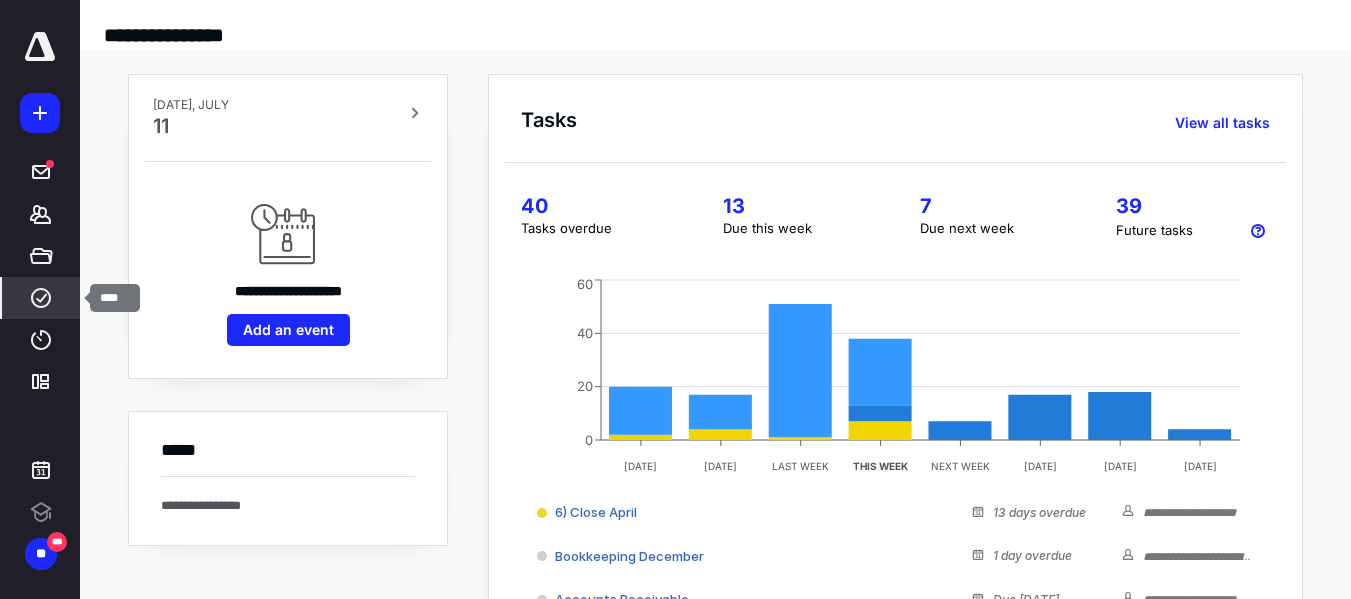 click on "****" at bounding box center (41, 298) 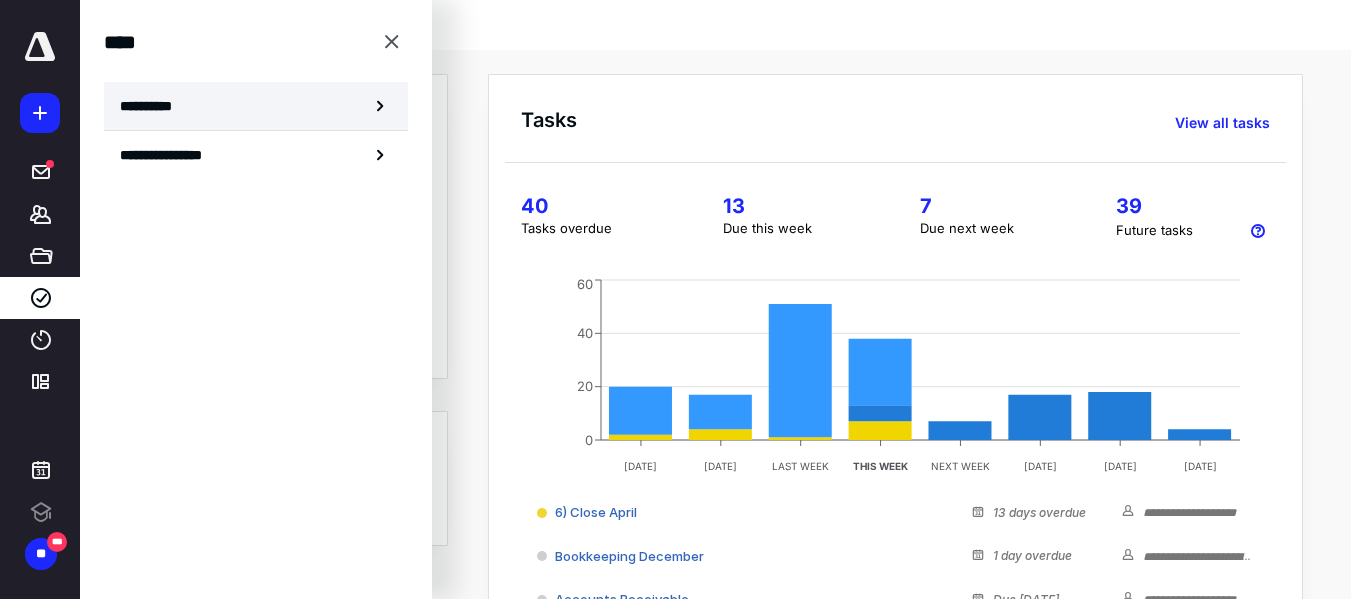 click on "**********" at bounding box center [256, 106] 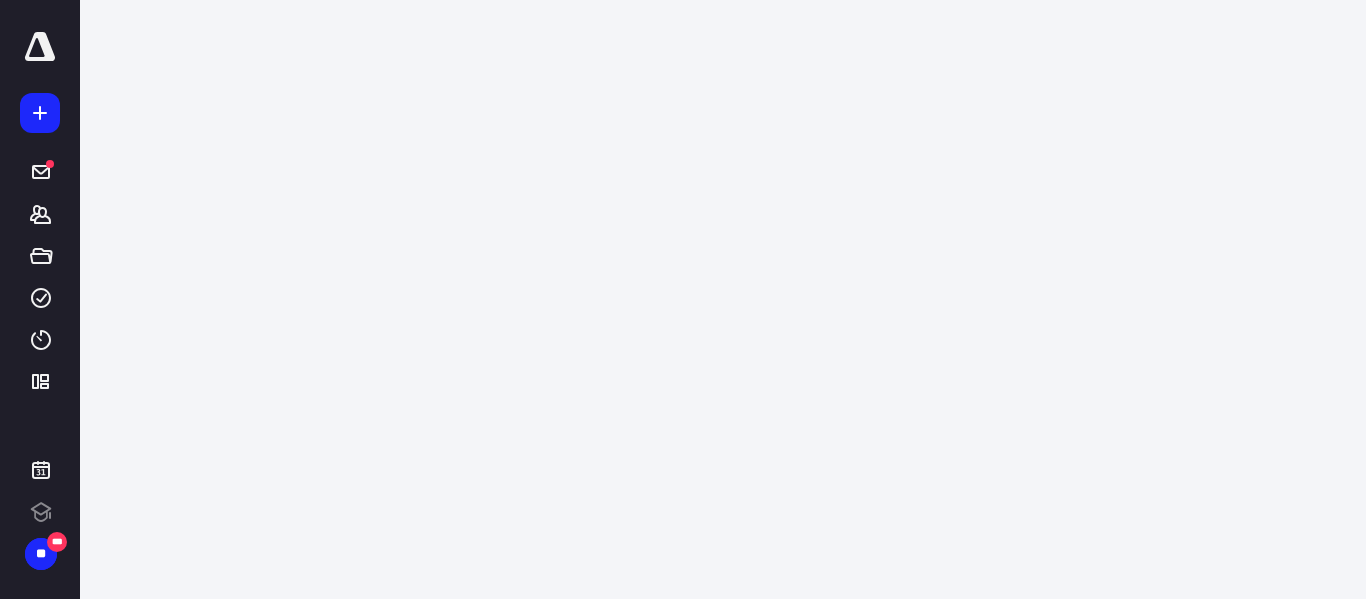 click on "**********" at bounding box center (683, 299) 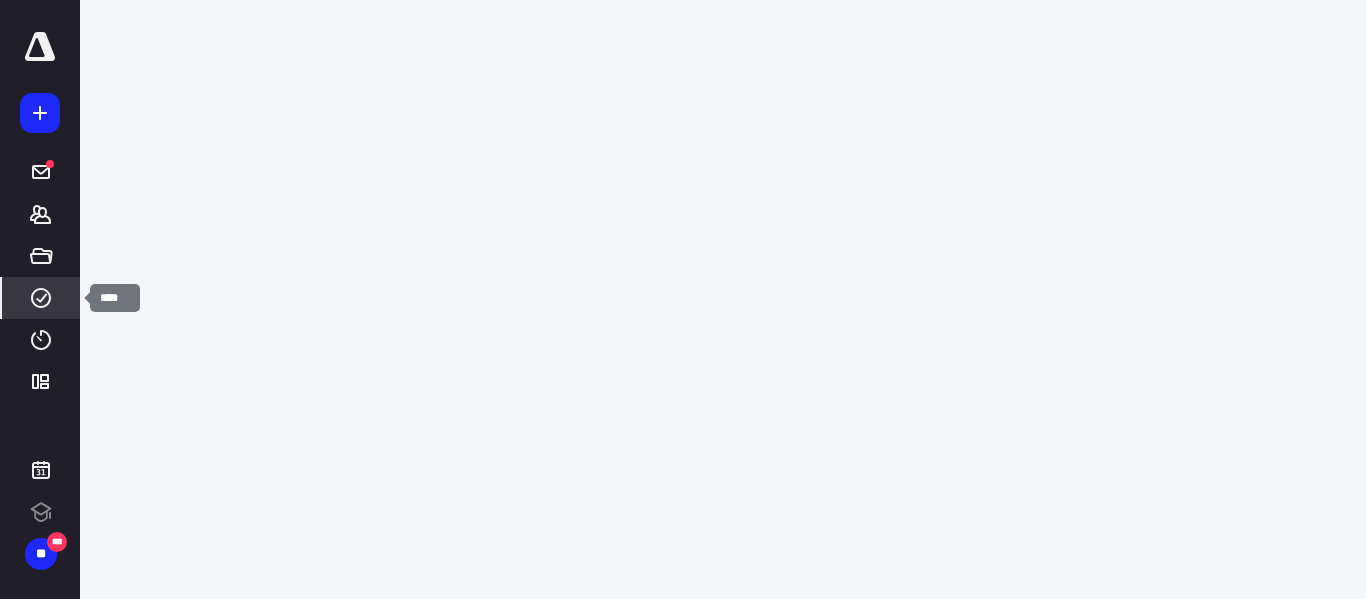 click 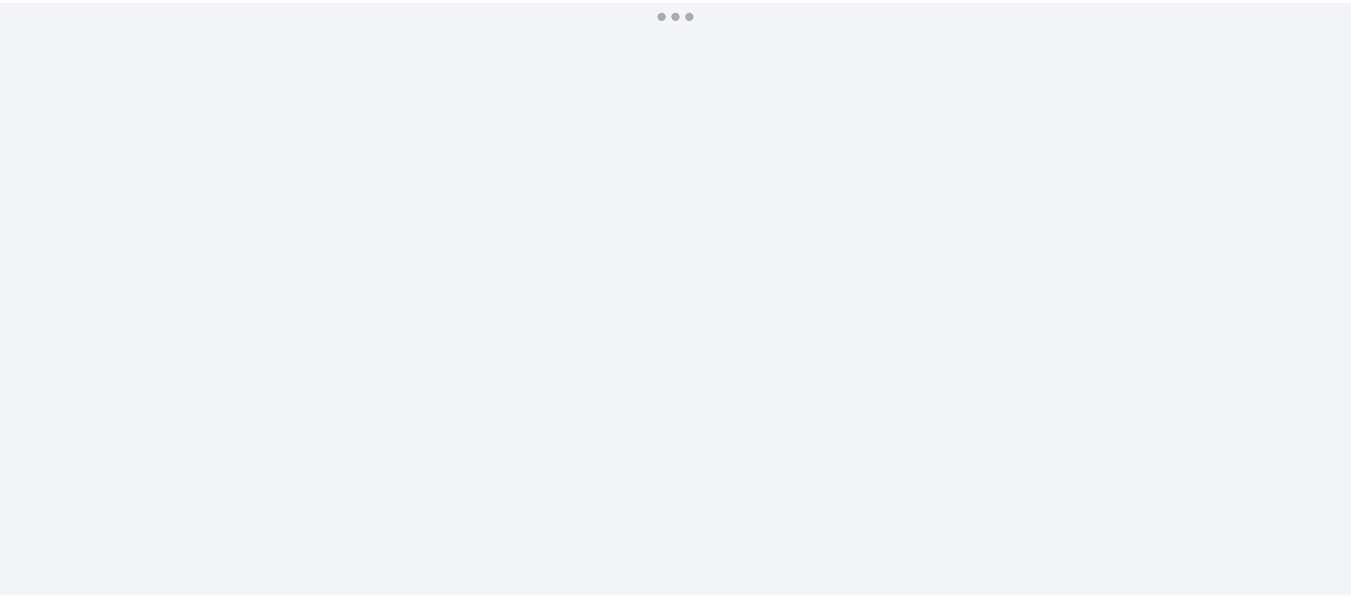 scroll, scrollTop: 0, scrollLeft: 0, axis: both 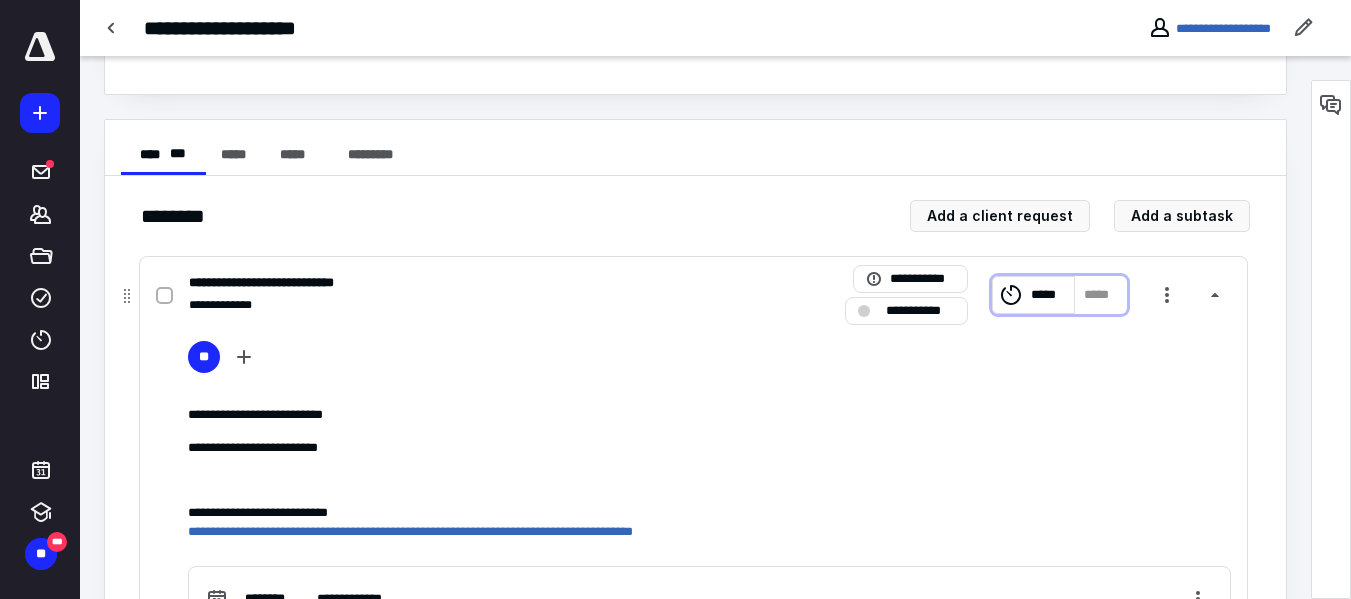 click on "*****" at bounding box center (1049, 295) 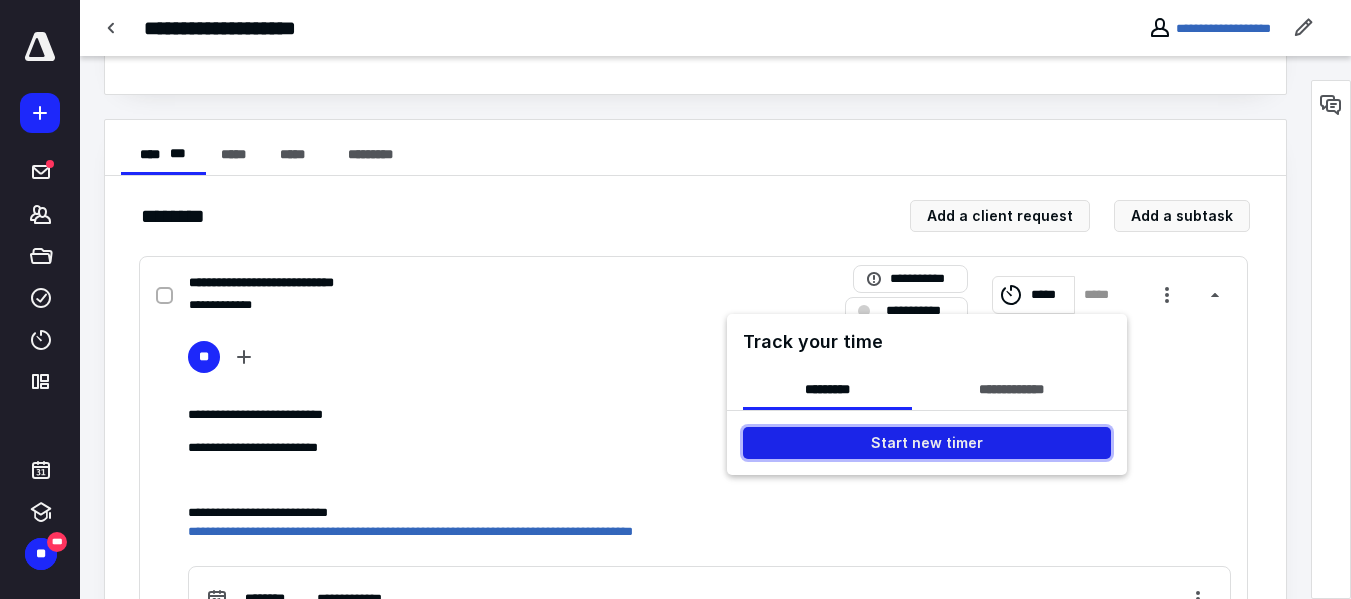 click on "Start new timer" at bounding box center (927, 443) 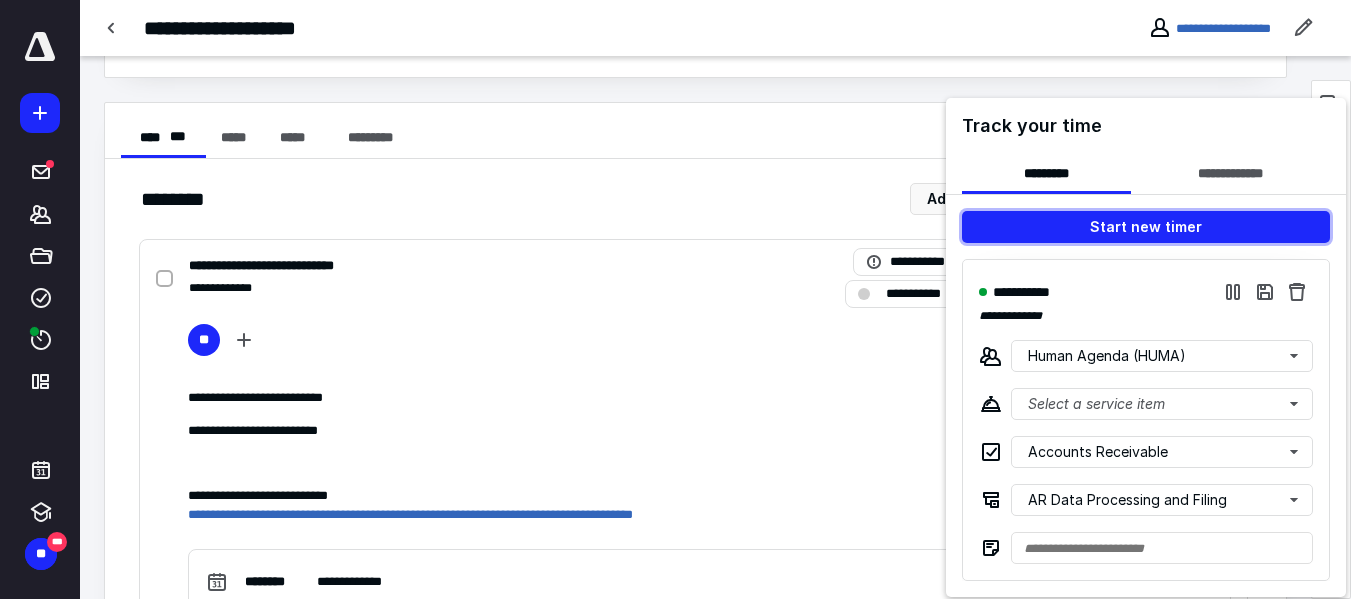 scroll, scrollTop: 340, scrollLeft: 0, axis: vertical 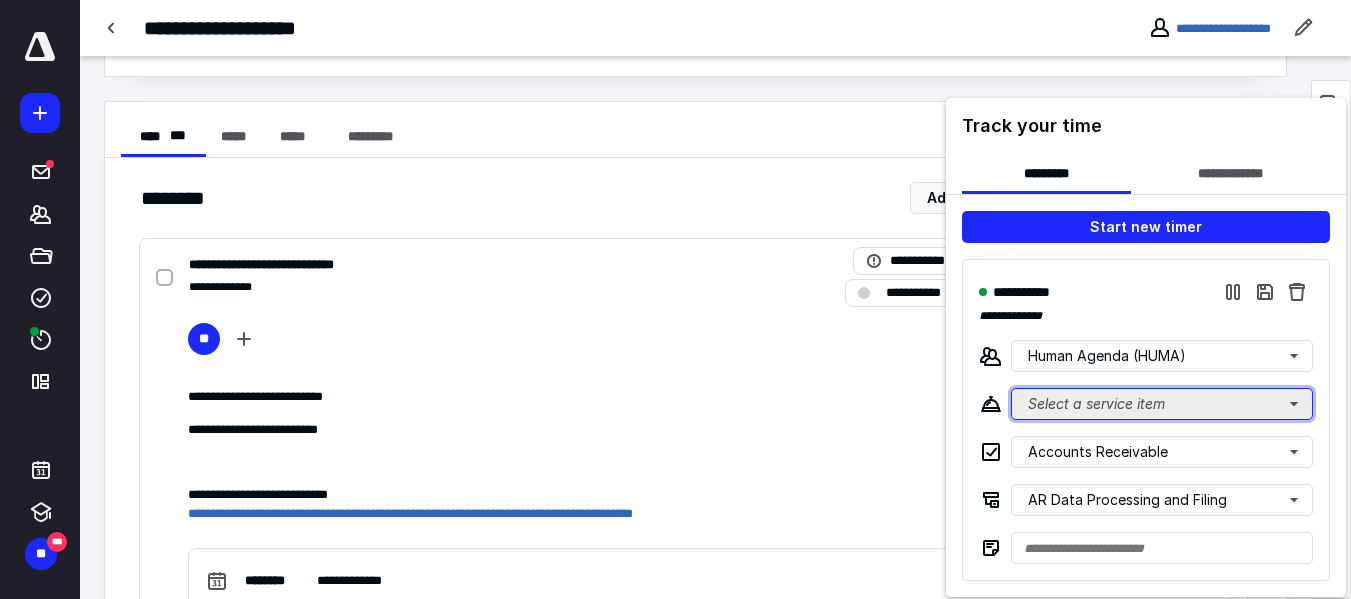 click on "Select a service item" at bounding box center (1162, 404) 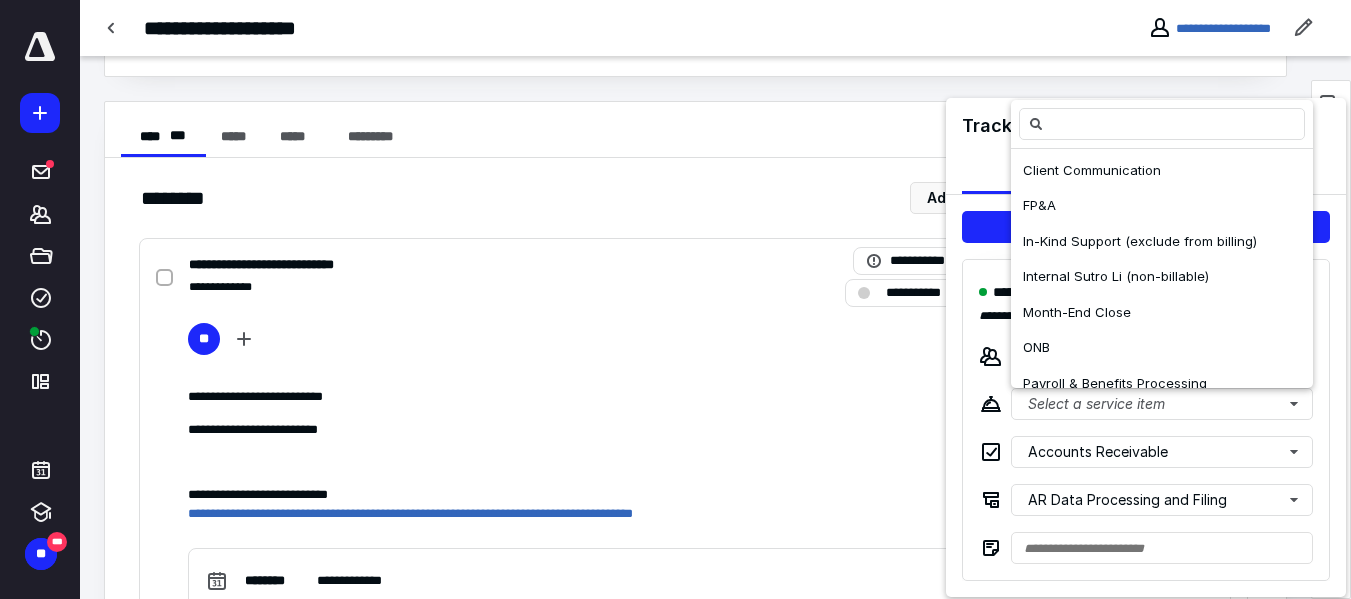 scroll, scrollTop: 225, scrollLeft: 0, axis: vertical 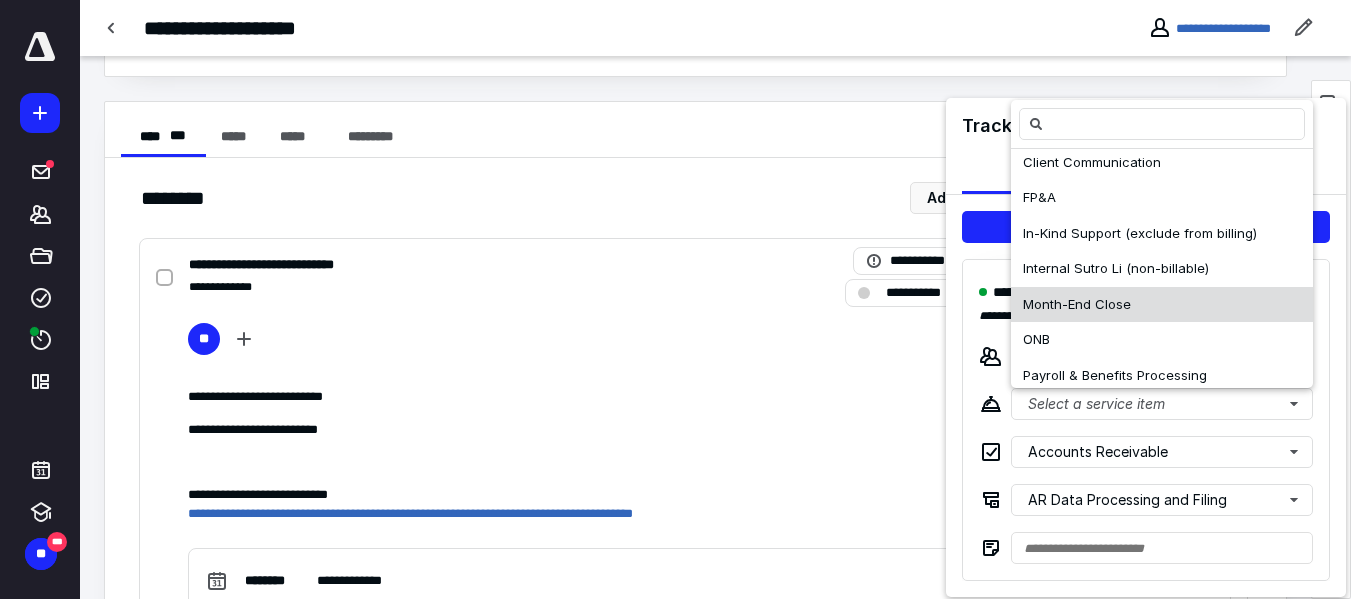 click on "Month-End Close" at bounding box center (1162, 305) 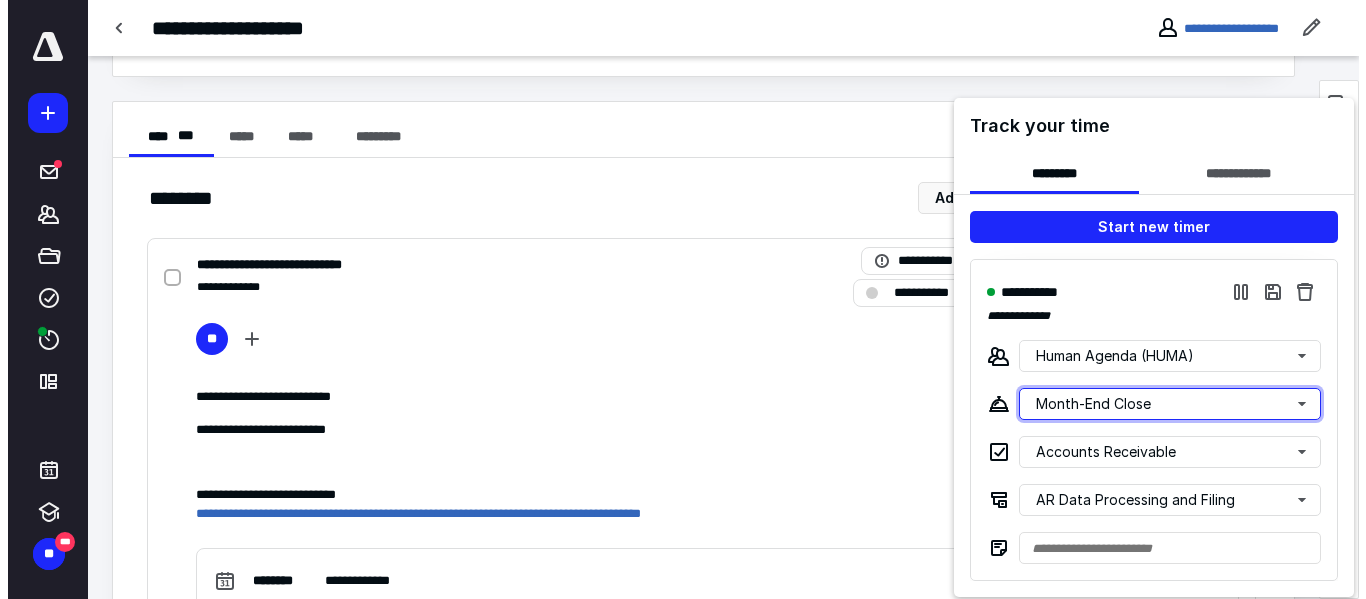 scroll, scrollTop: 0, scrollLeft: 0, axis: both 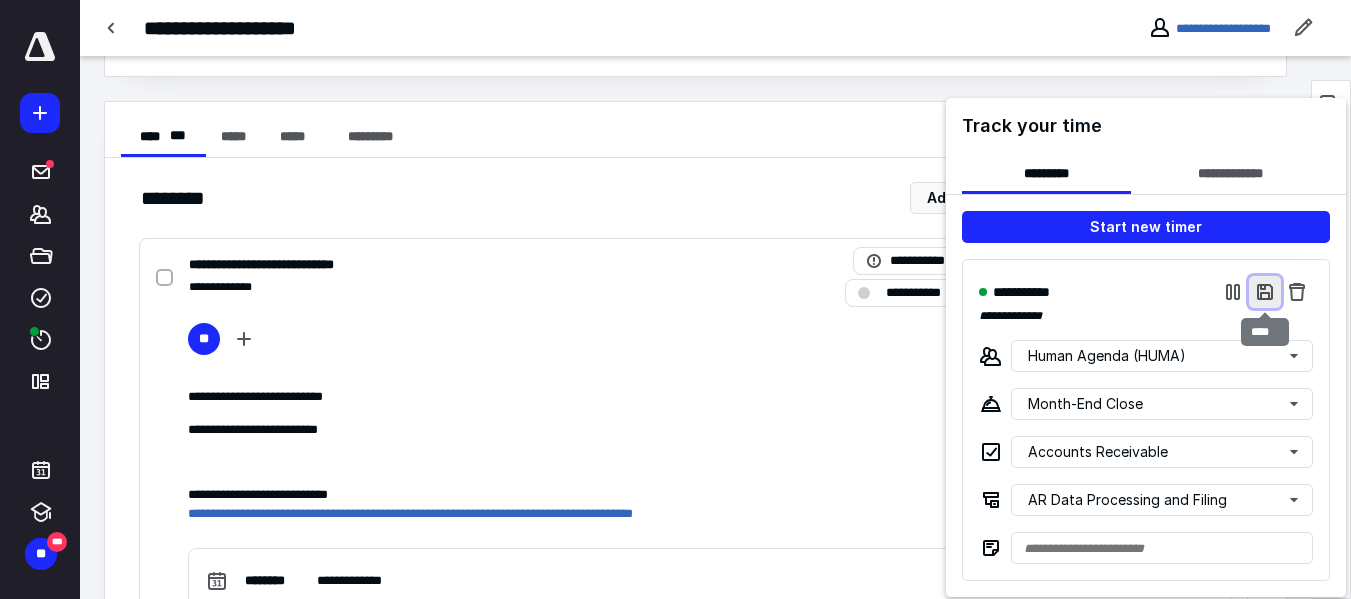 click at bounding box center (1265, 292) 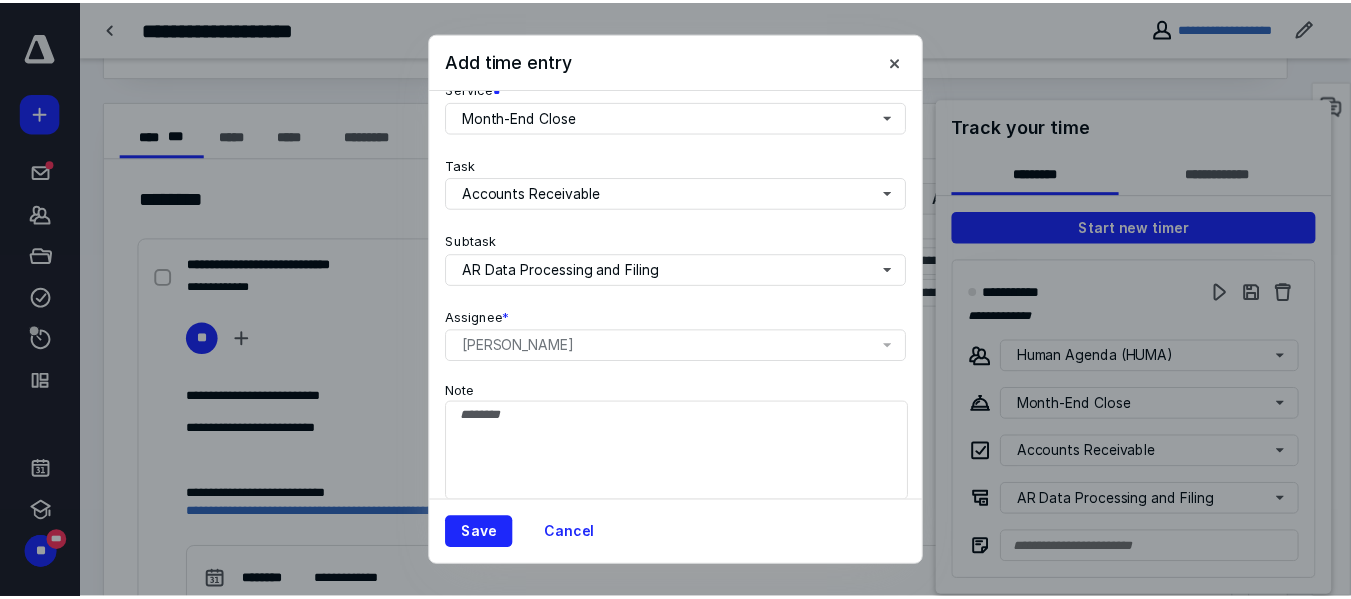 scroll, scrollTop: 303, scrollLeft: 0, axis: vertical 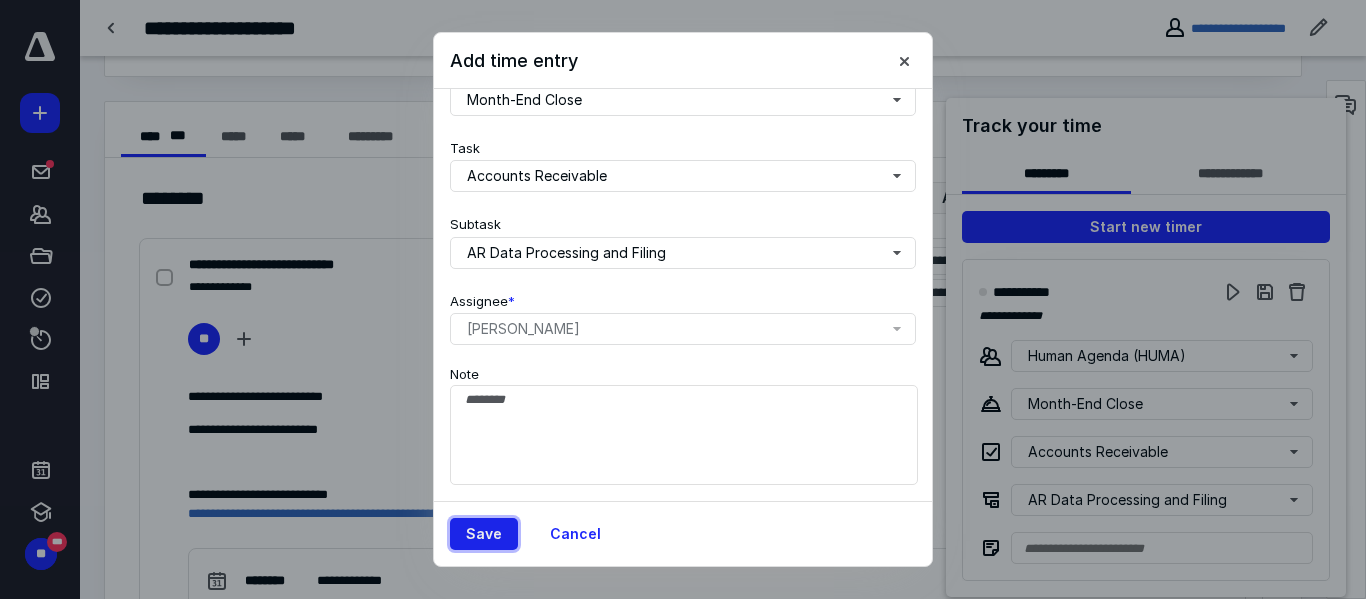 click on "Save" at bounding box center (484, 534) 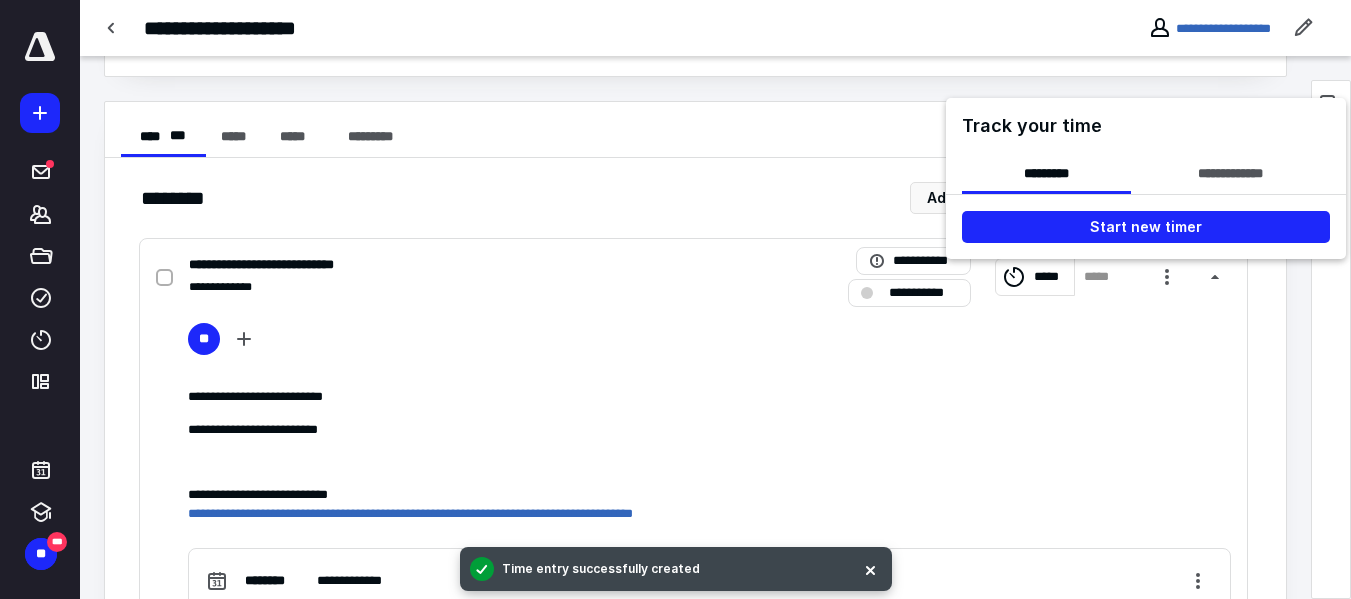 click at bounding box center (675, 299) 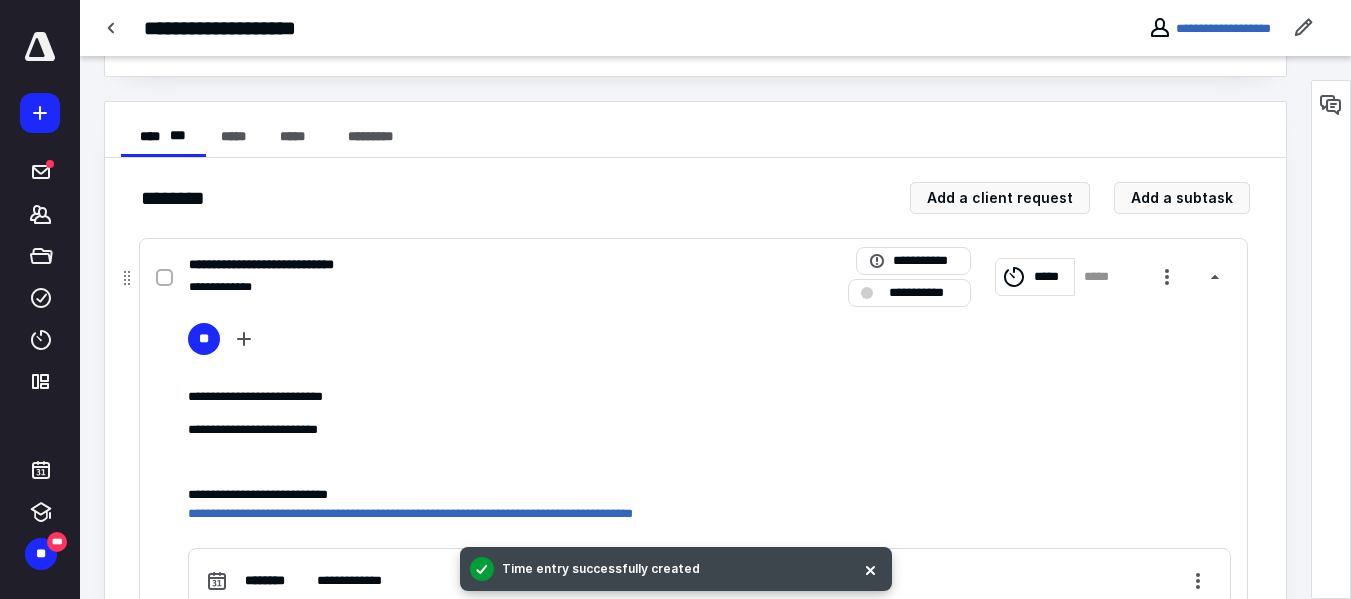 click 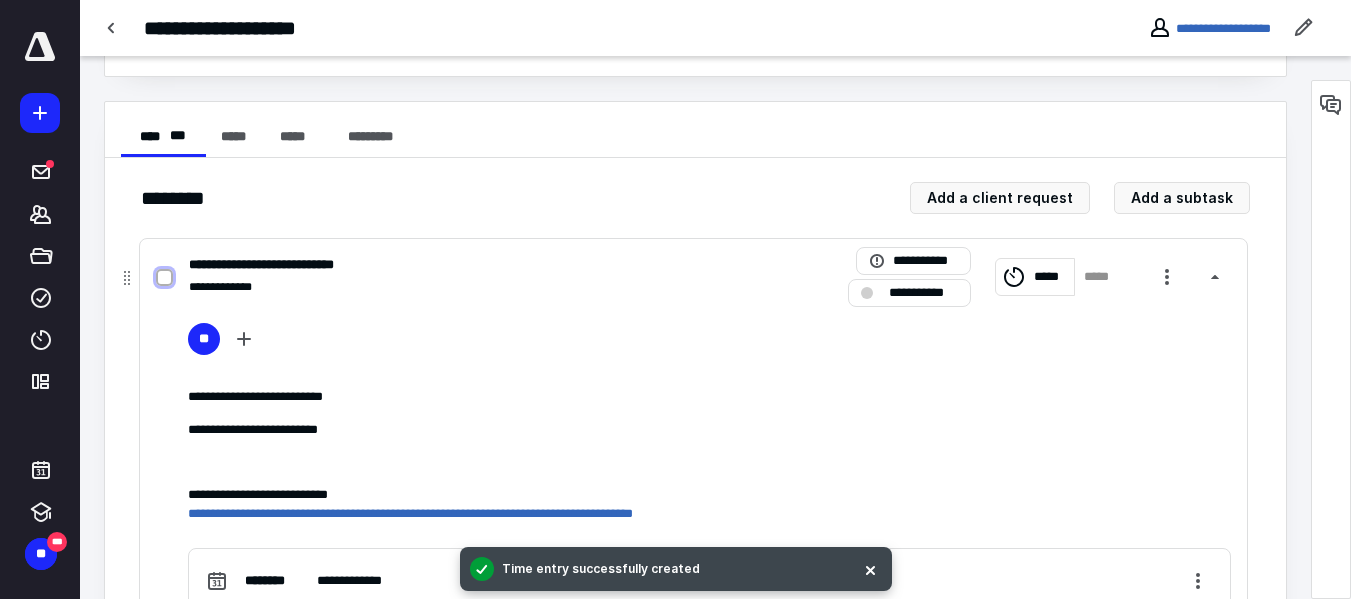 click at bounding box center (164, 278) 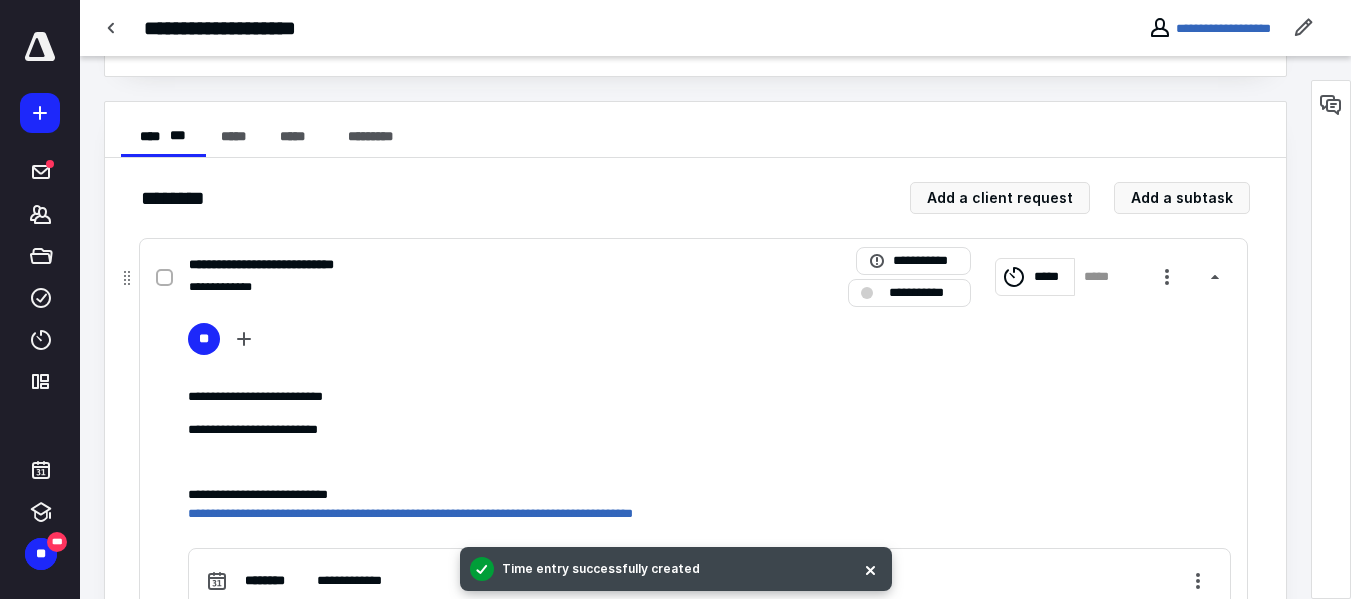 checkbox on "true" 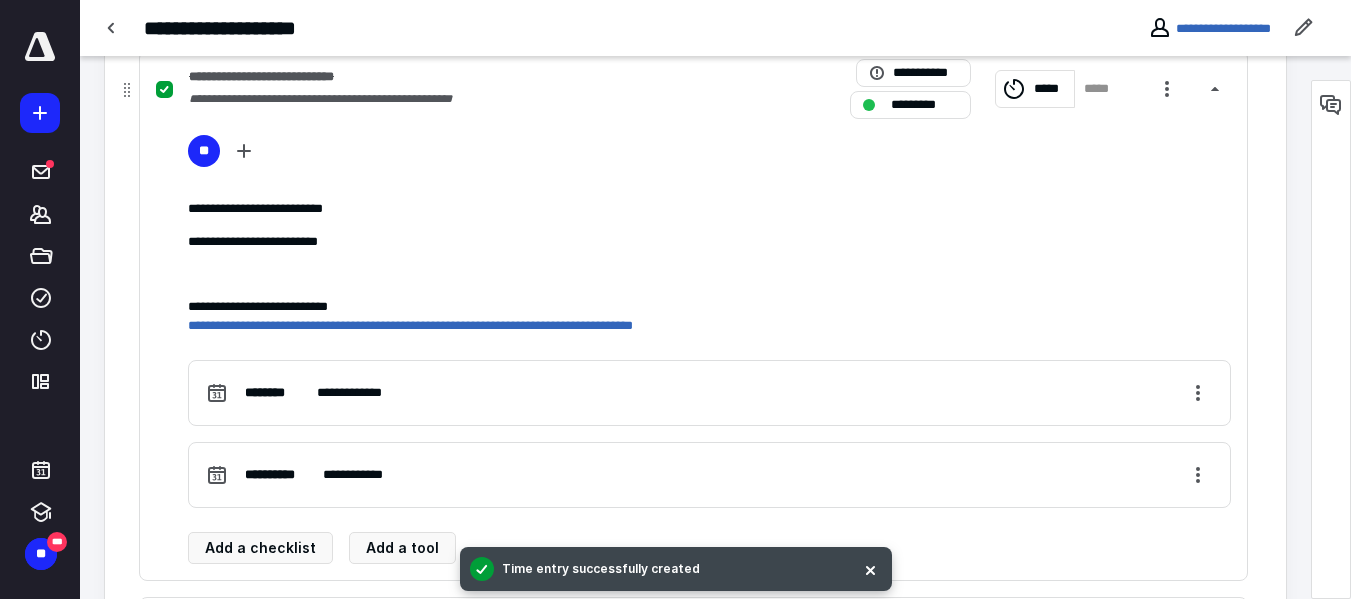 scroll, scrollTop: 747, scrollLeft: 0, axis: vertical 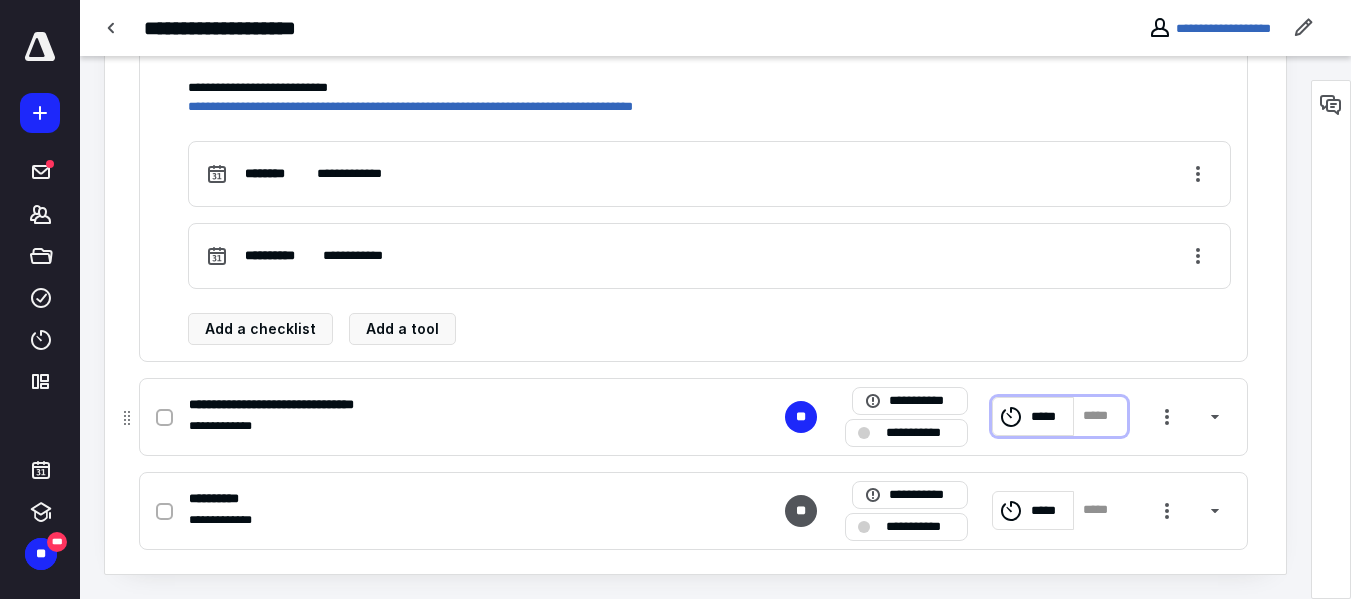 click on "*****" at bounding box center [1049, 417] 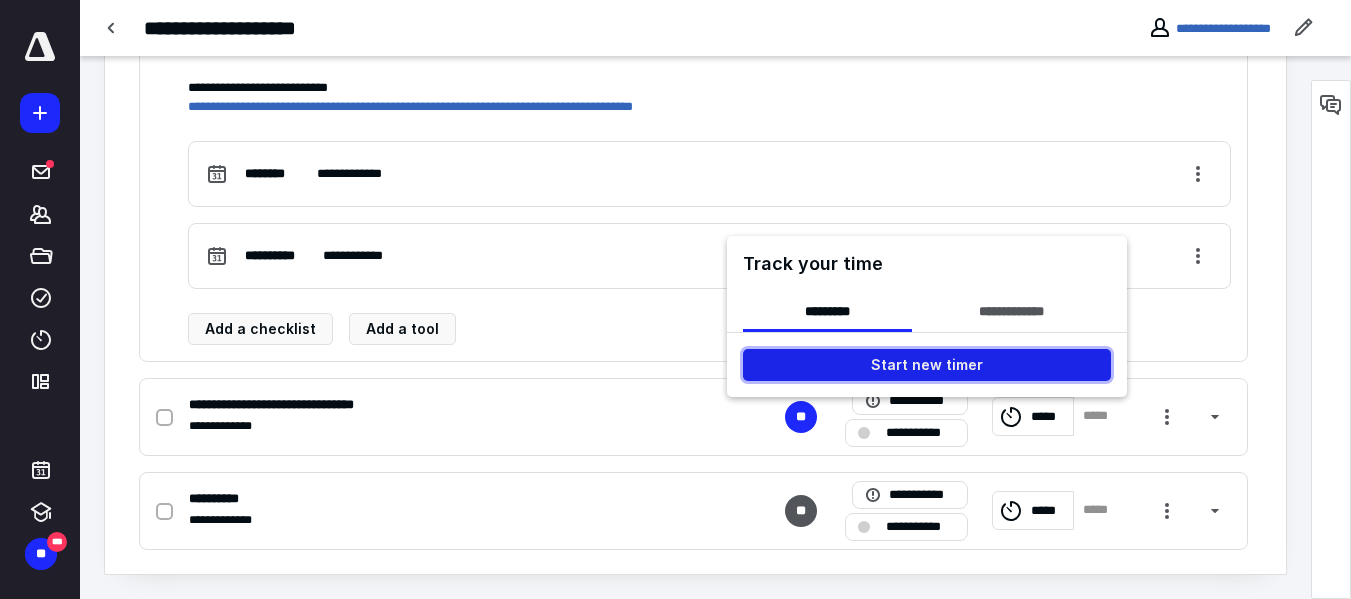 click on "Start new timer" at bounding box center [927, 365] 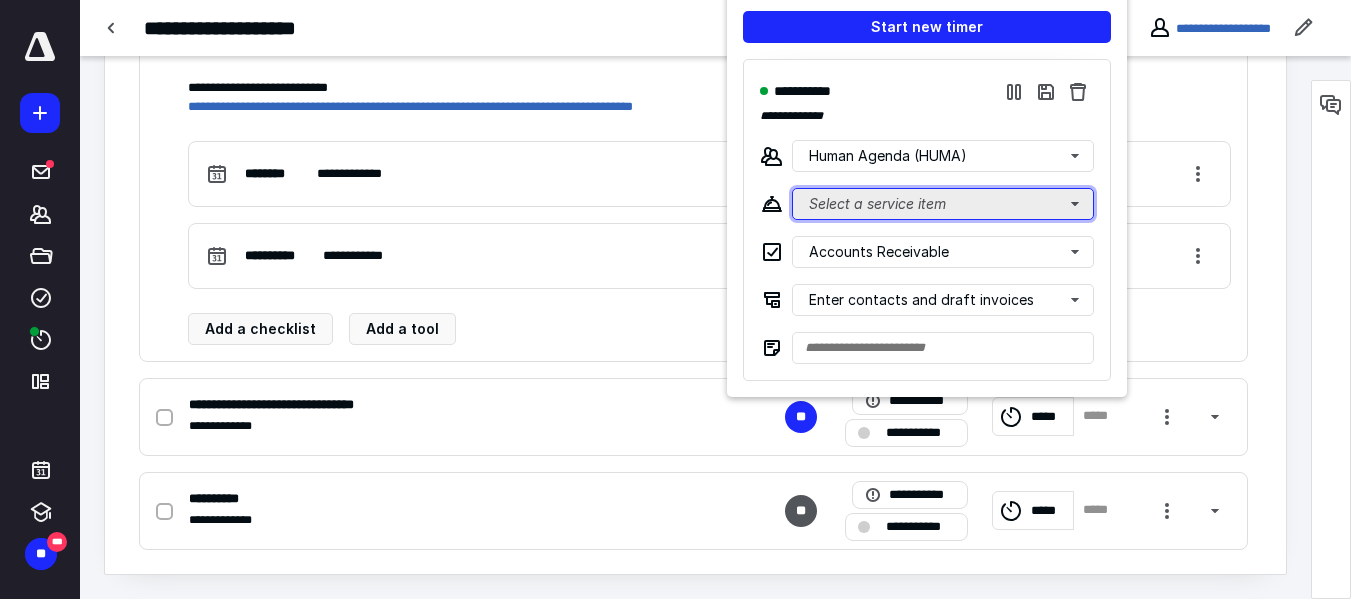 click on "Select a service item" at bounding box center (943, 204) 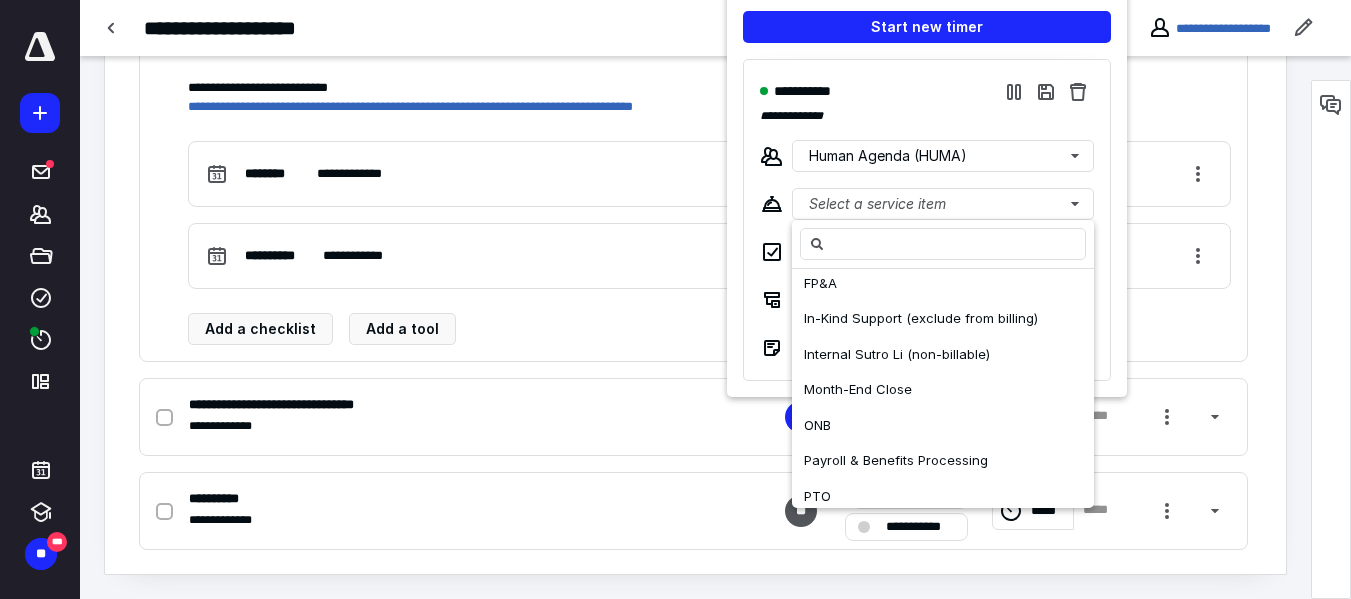scroll, scrollTop: 288, scrollLeft: 0, axis: vertical 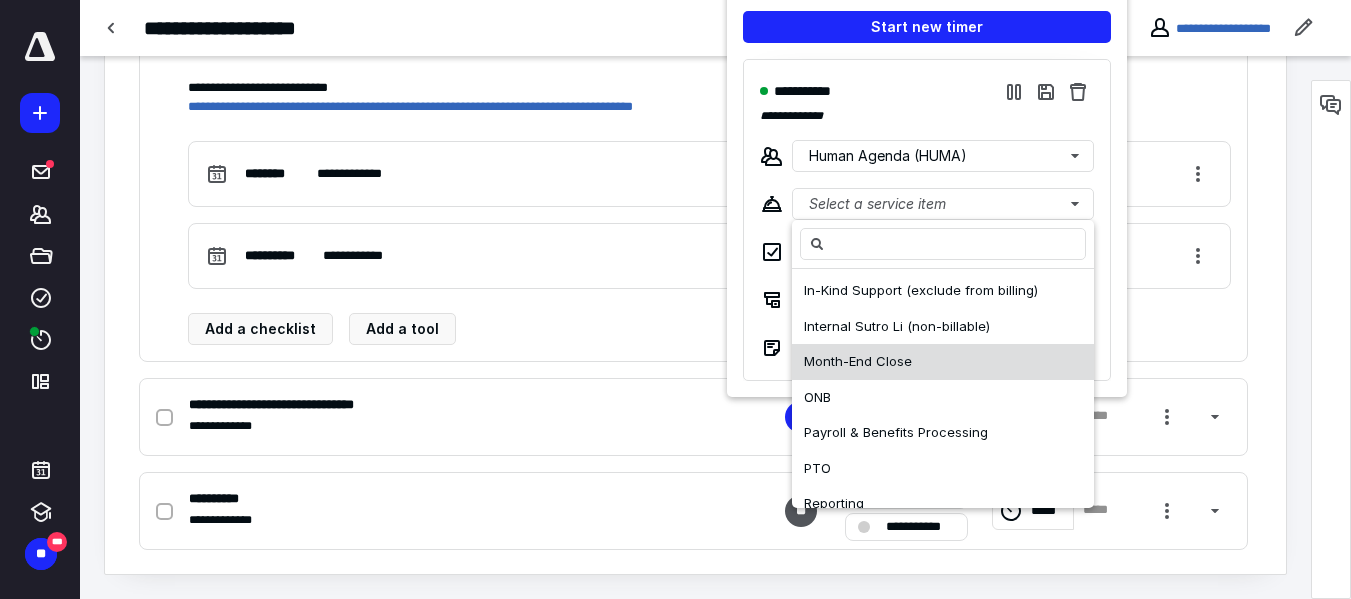 click on "Month-End Close" at bounding box center [858, 361] 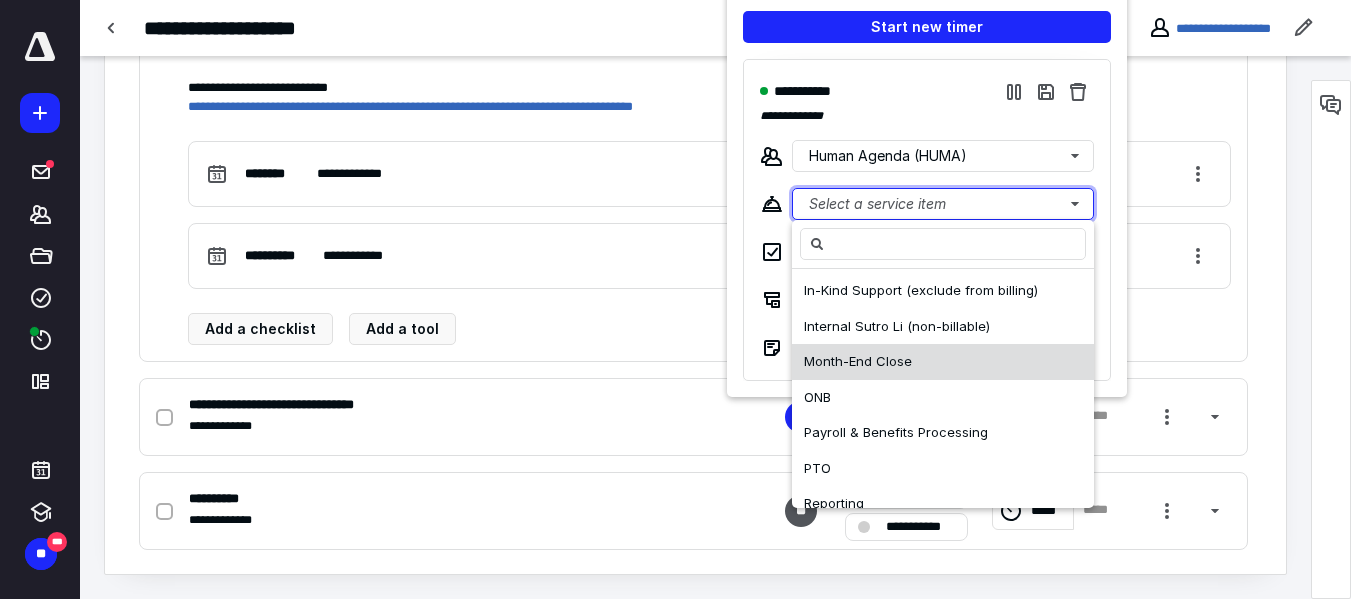 scroll, scrollTop: 0, scrollLeft: 0, axis: both 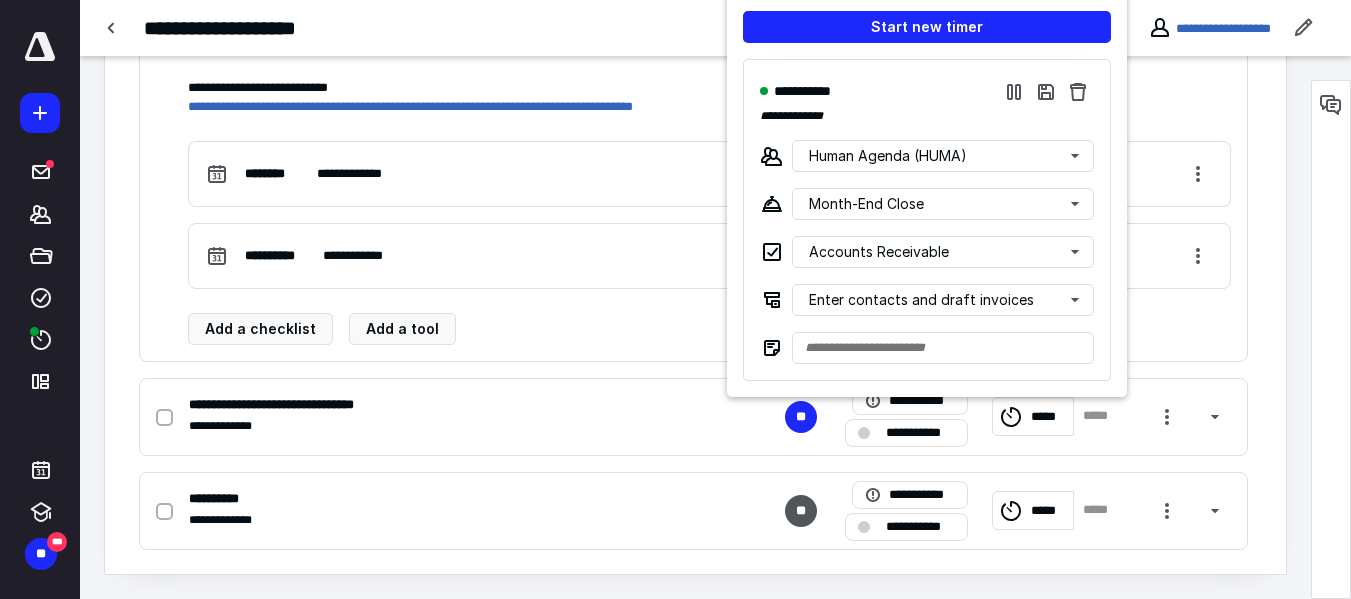 click at bounding box center [675, 299] 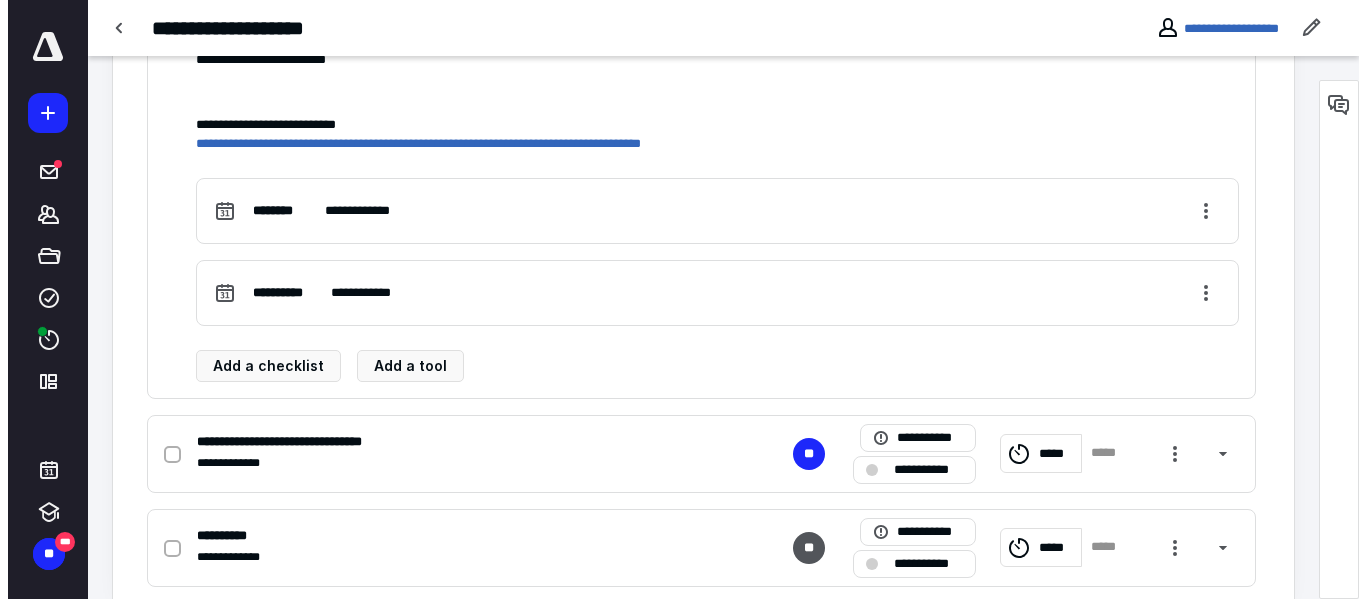 scroll, scrollTop: 747, scrollLeft: 0, axis: vertical 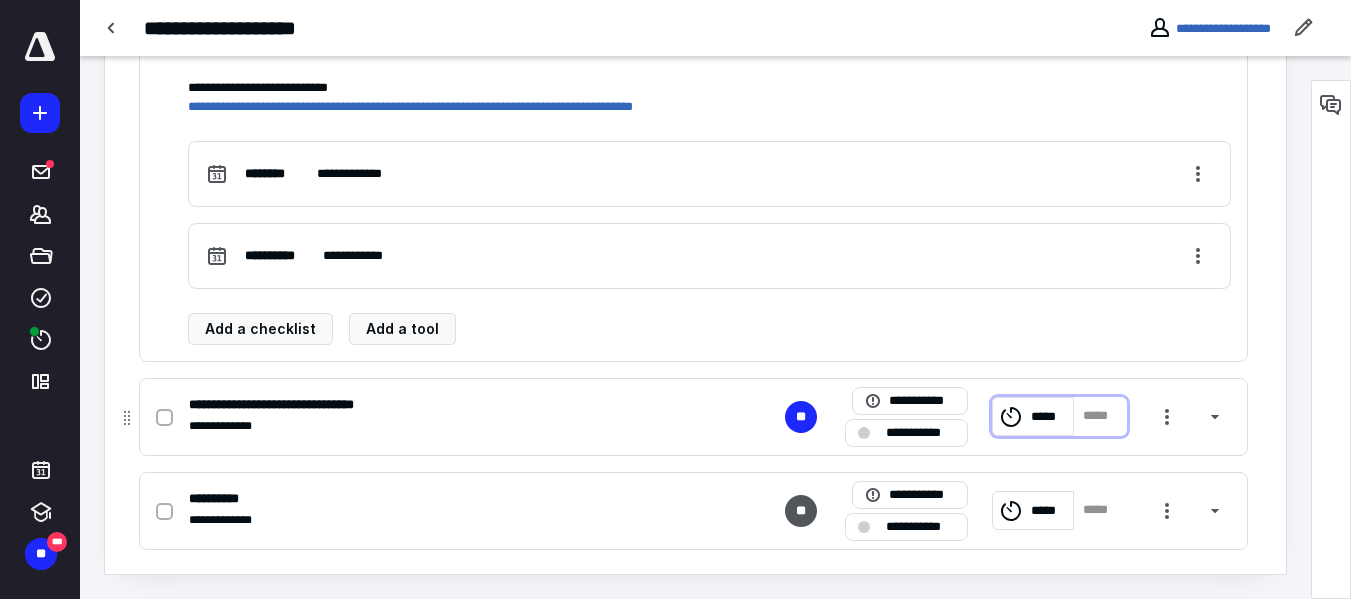 click on "*****" at bounding box center [1033, 416] 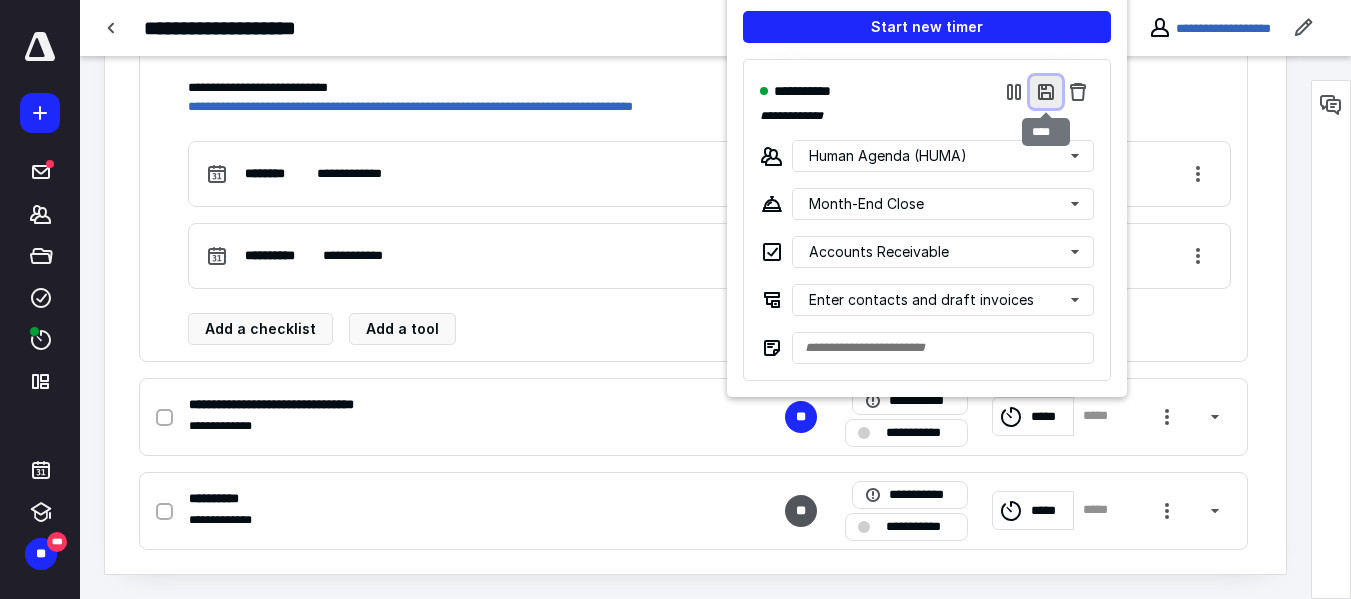 click at bounding box center (1046, 92) 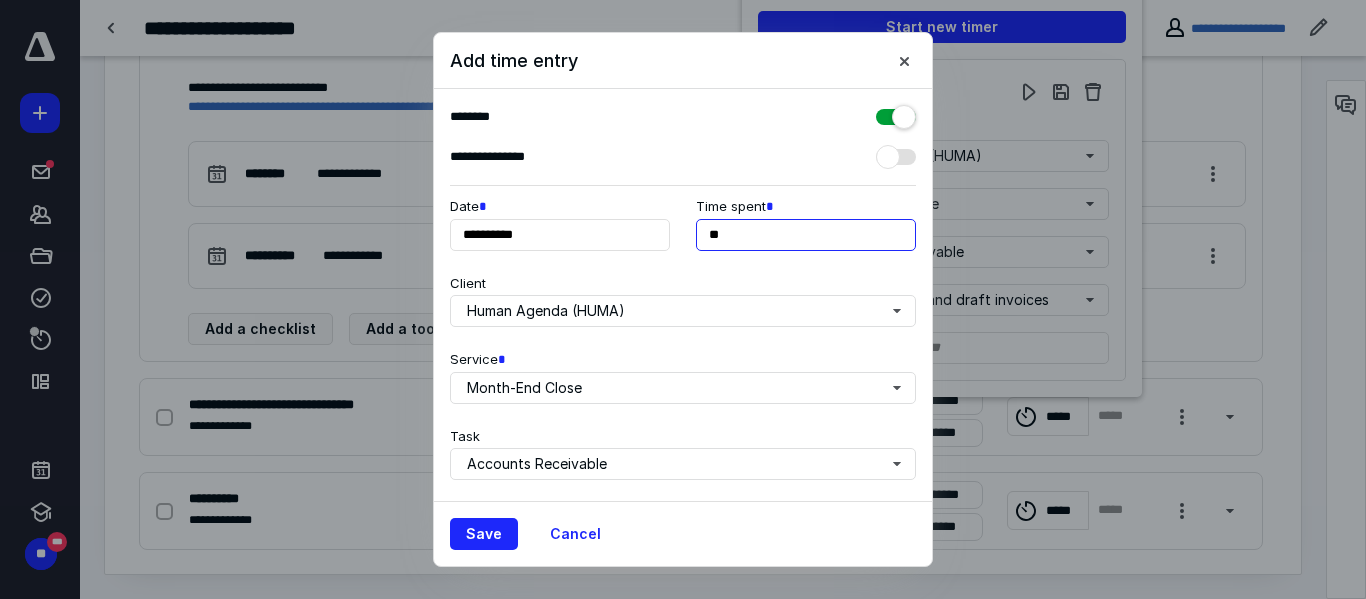 click on "**" at bounding box center [806, 235] 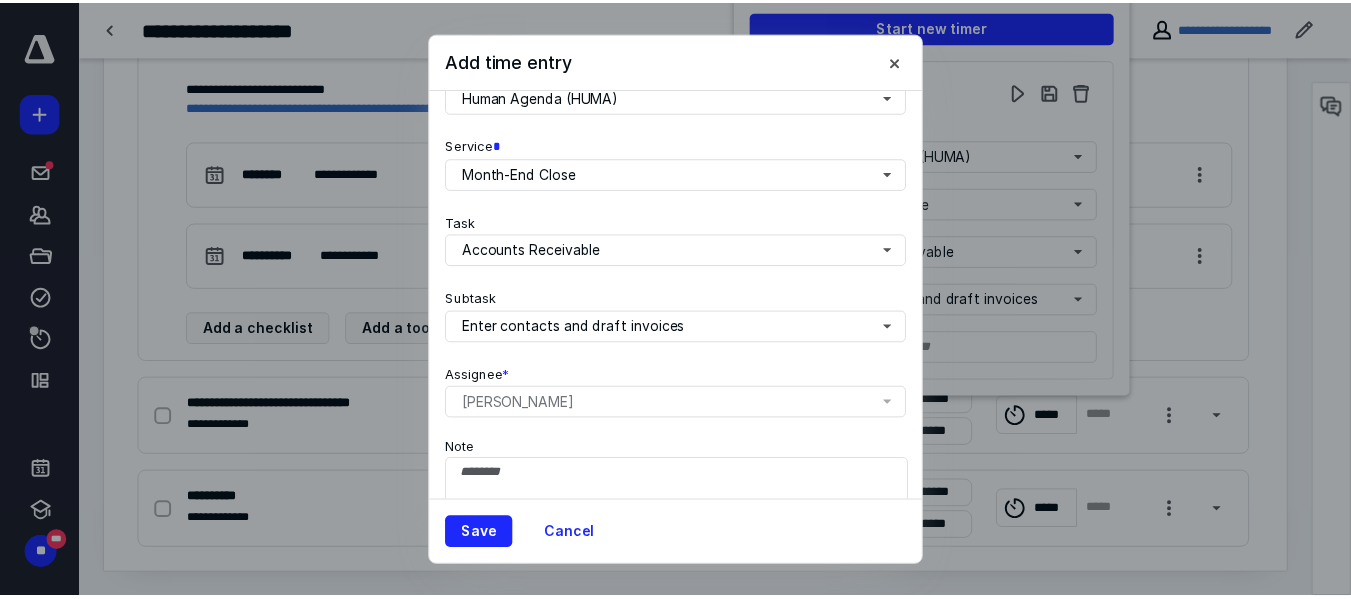 scroll, scrollTop: 224, scrollLeft: 0, axis: vertical 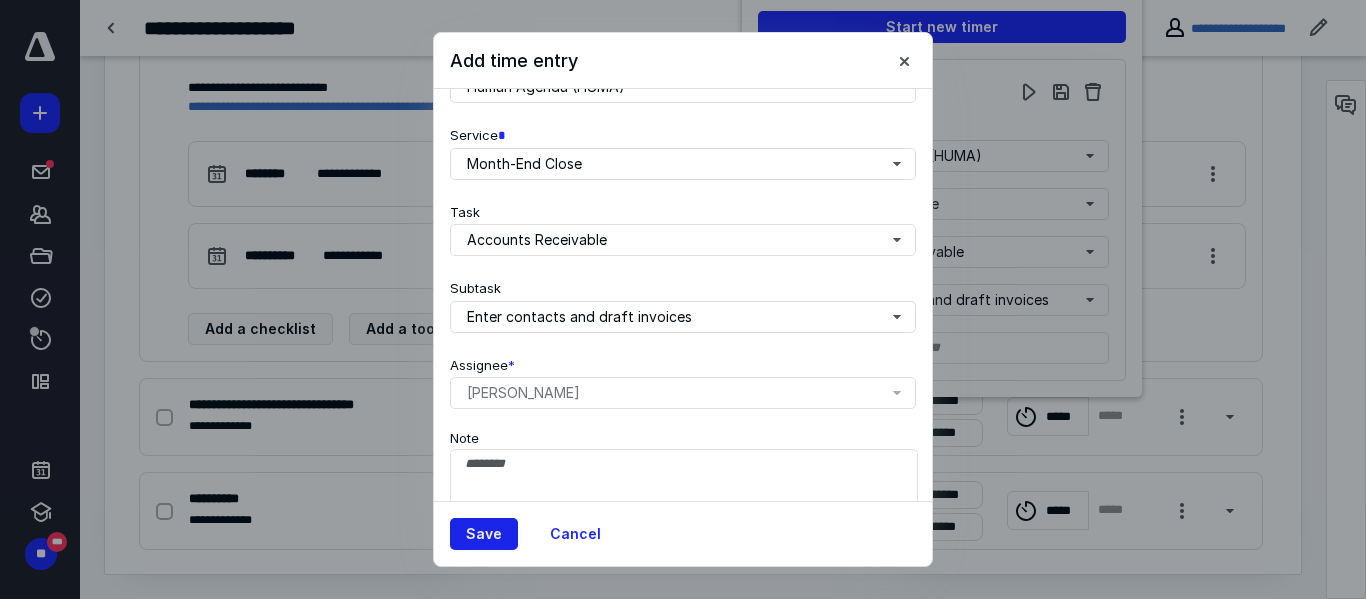 type on "***" 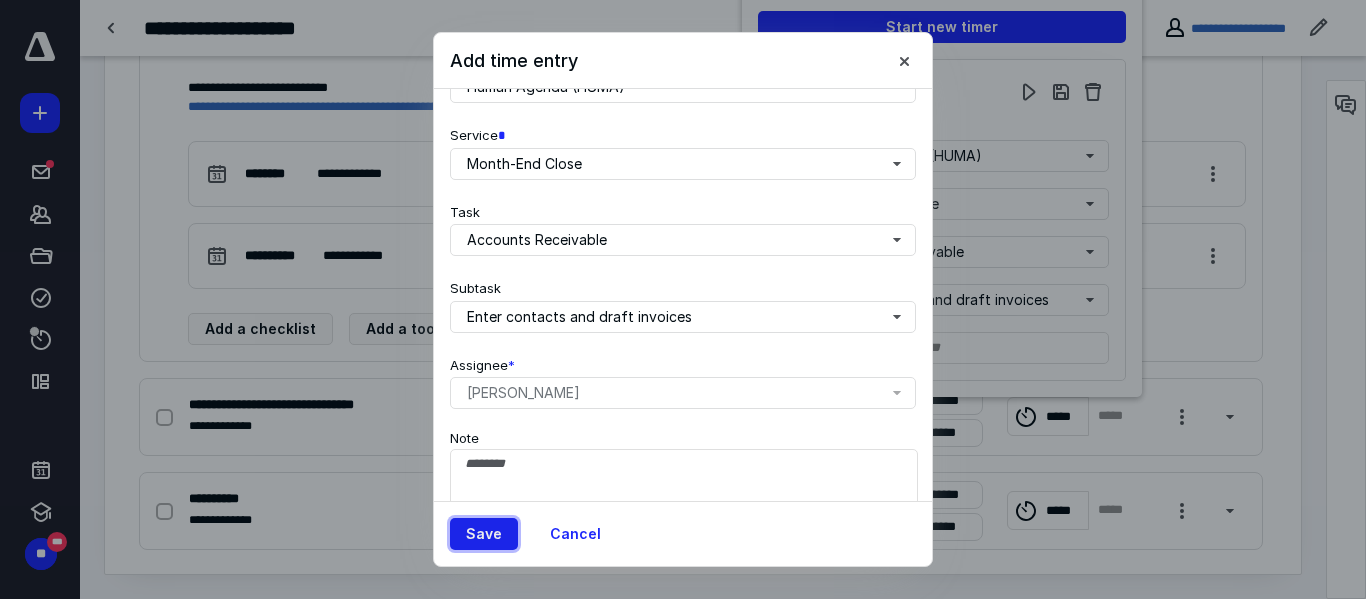 click on "Save" at bounding box center [484, 534] 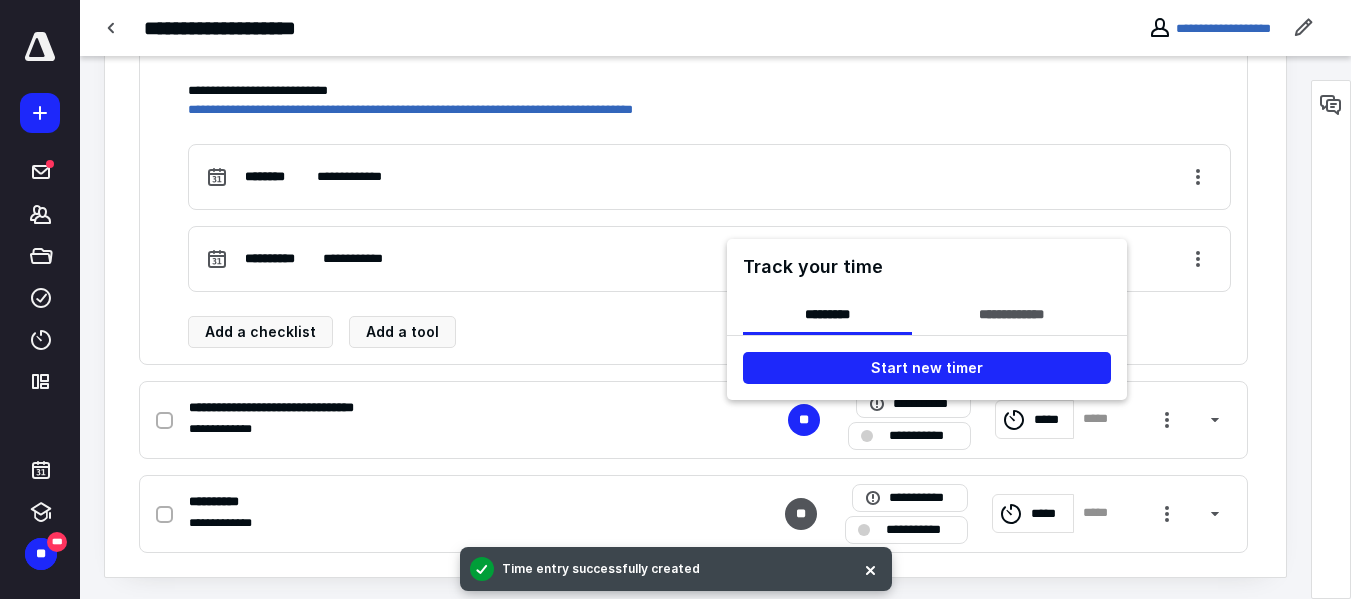 scroll, scrollTop: 747, scrollLeft: 0, axis: vertical 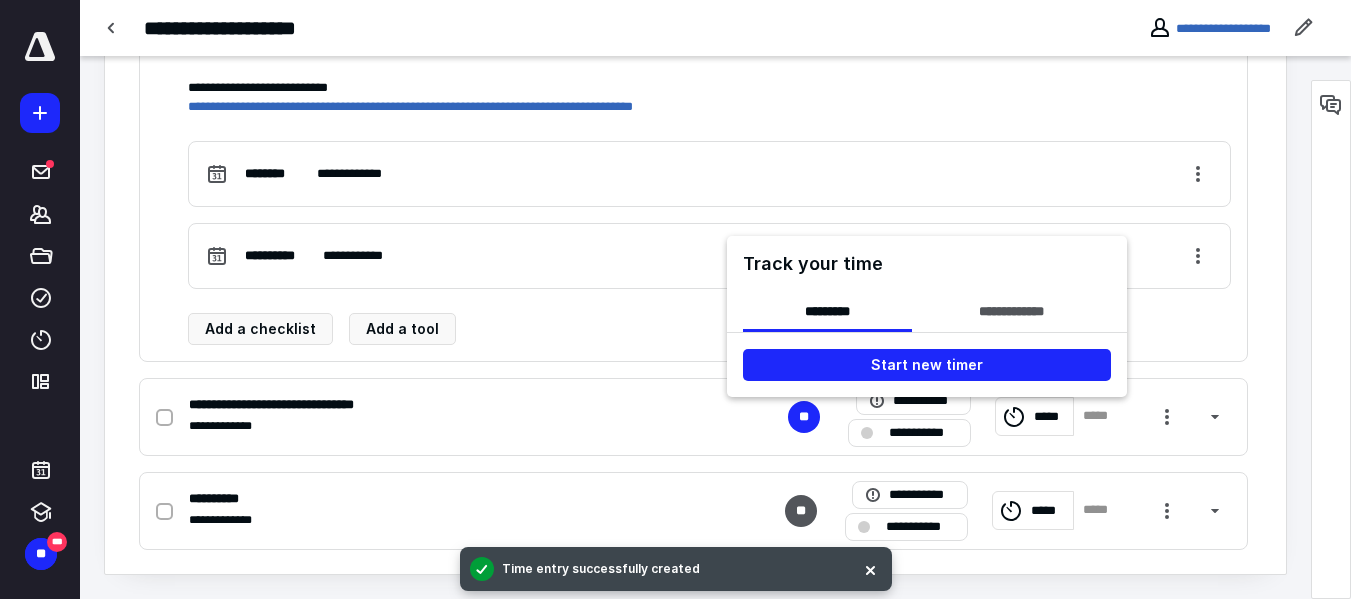 click at bounding box center [675, 299] 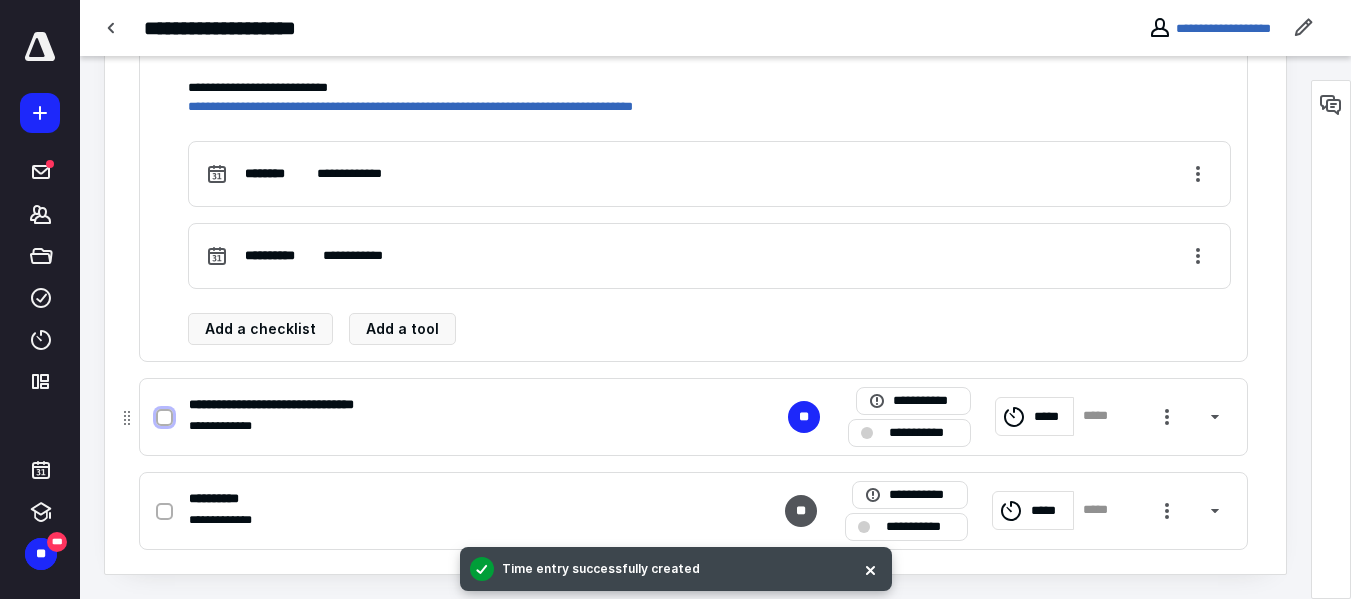 click at bounding box center [164, 417] 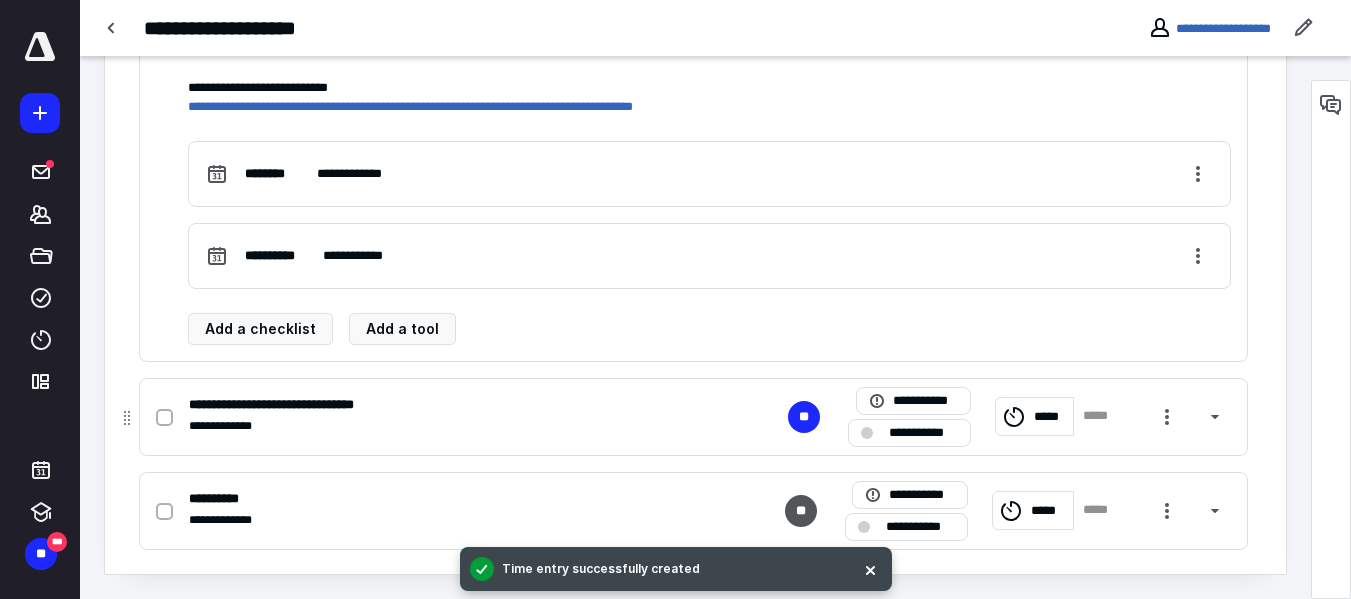 checkbox on "true" 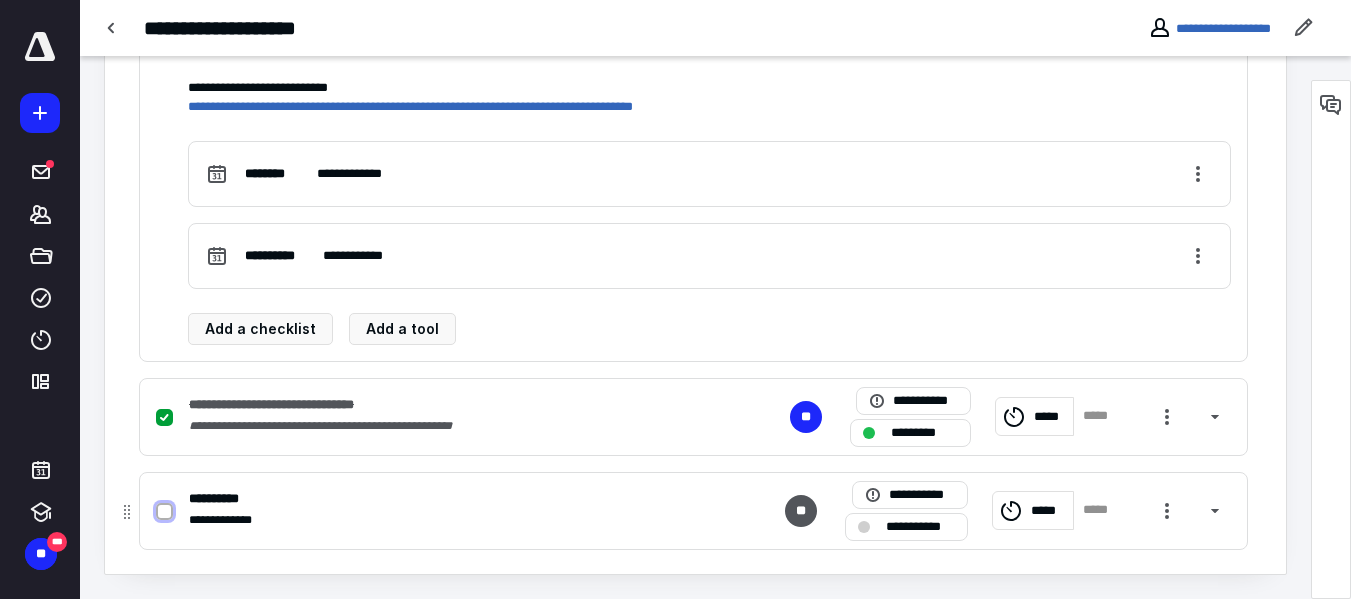 click at bounding box center [164, 511] 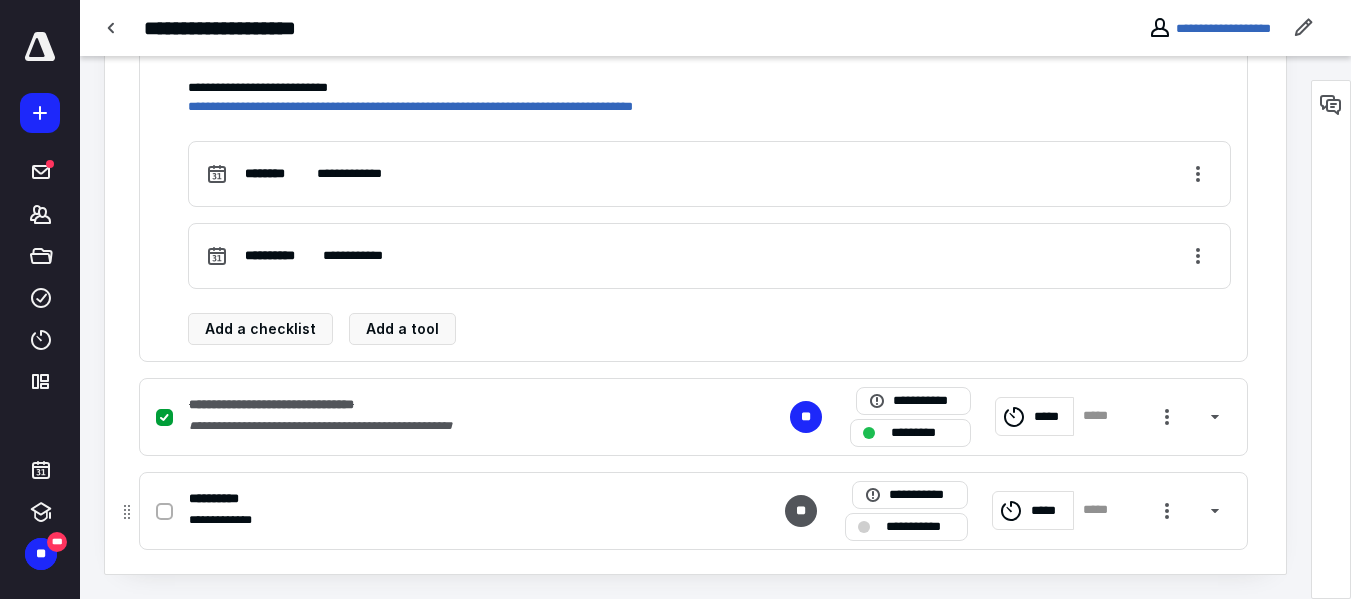 checkbox on "true" 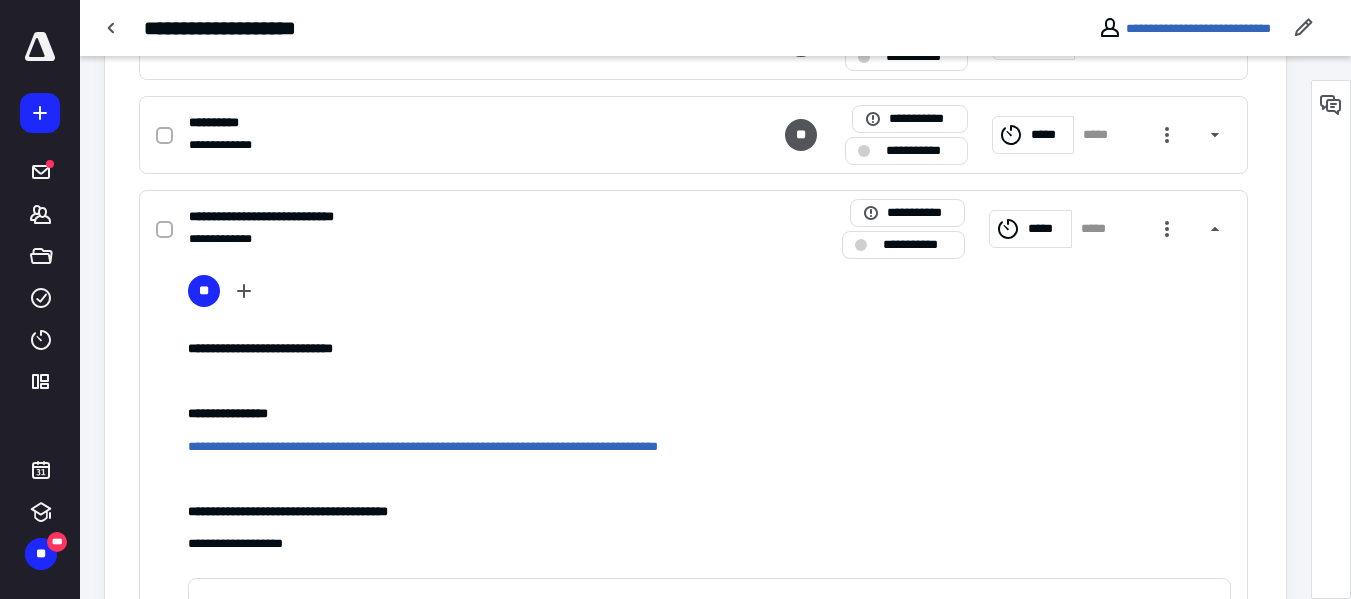 scroll, scrollTop: 740, scrollLeft: 0, axis: vertical 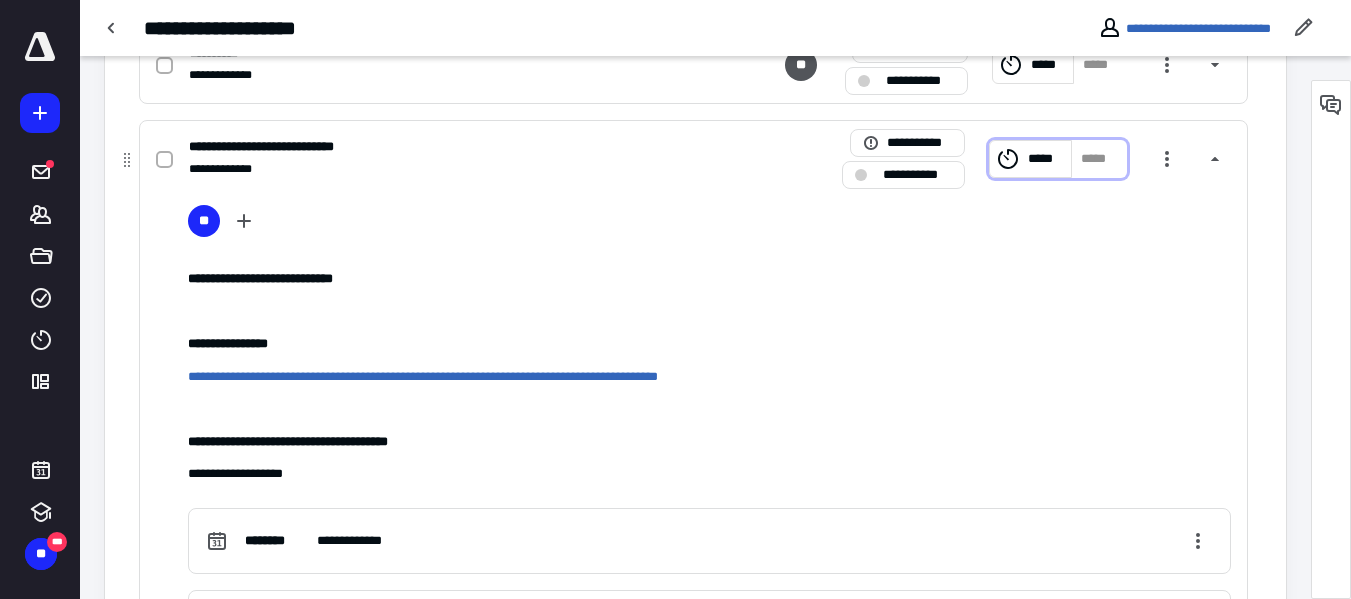 click on "*****" at bounding box center [1030, 159] 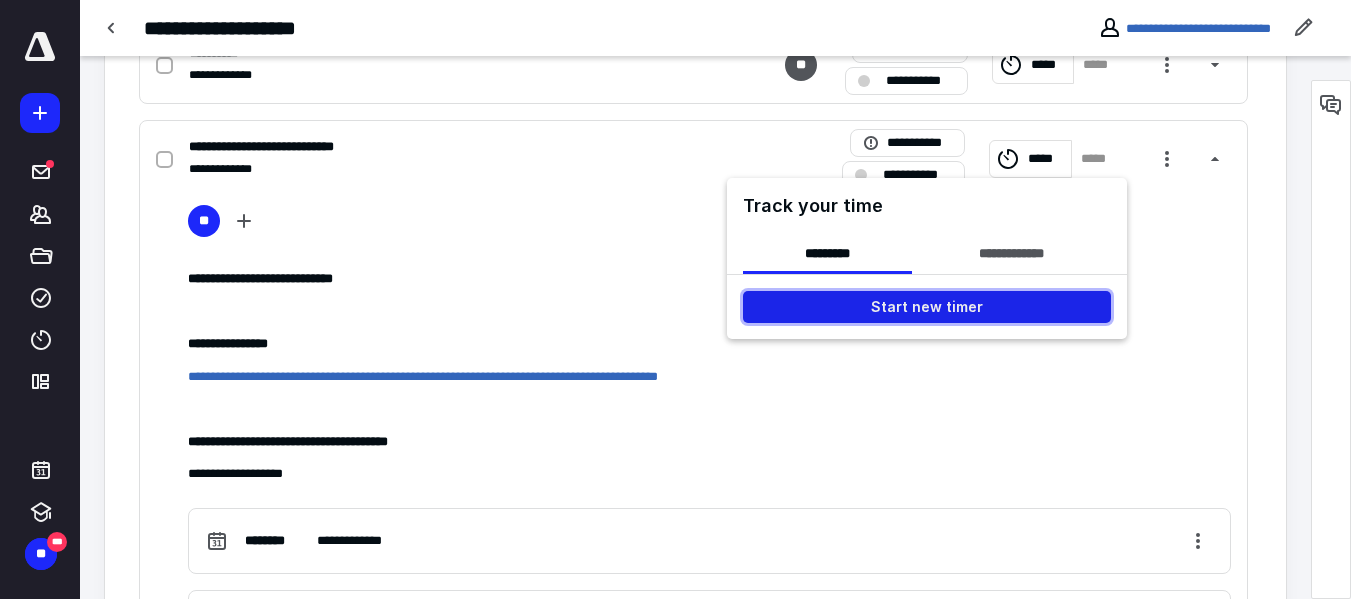 click on "Start new timer" at bounding box center (927, 307) 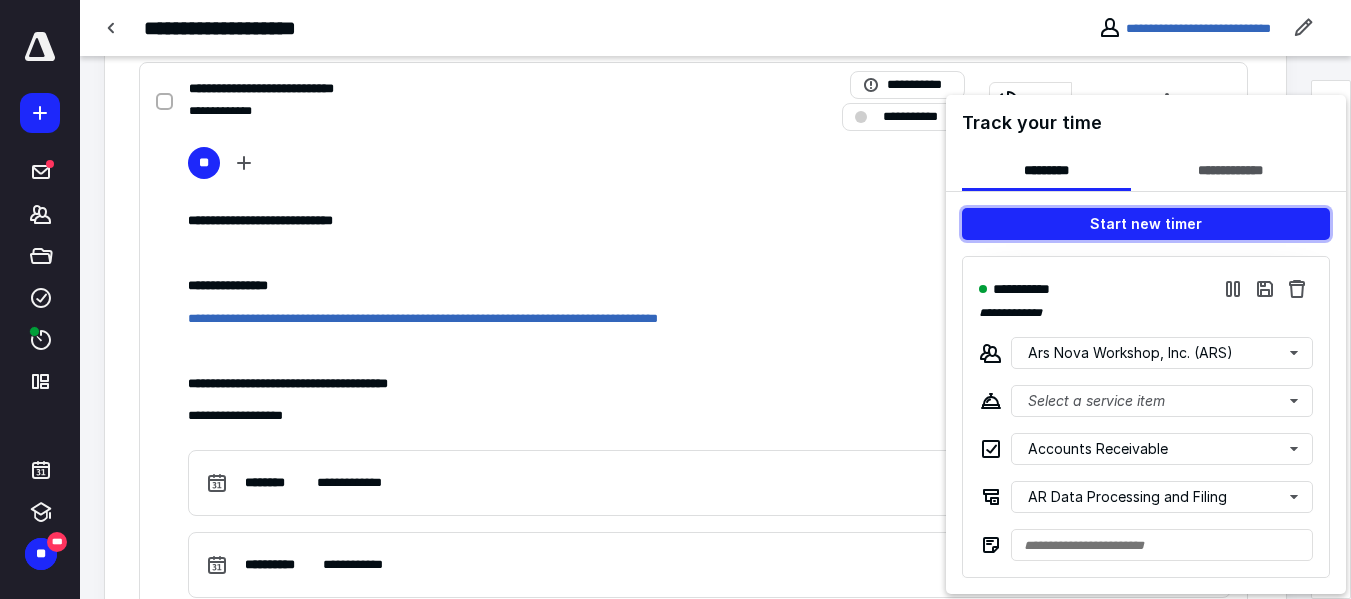 scroll, scrollTop: 800, scrollLeft: 0, axis: vertical 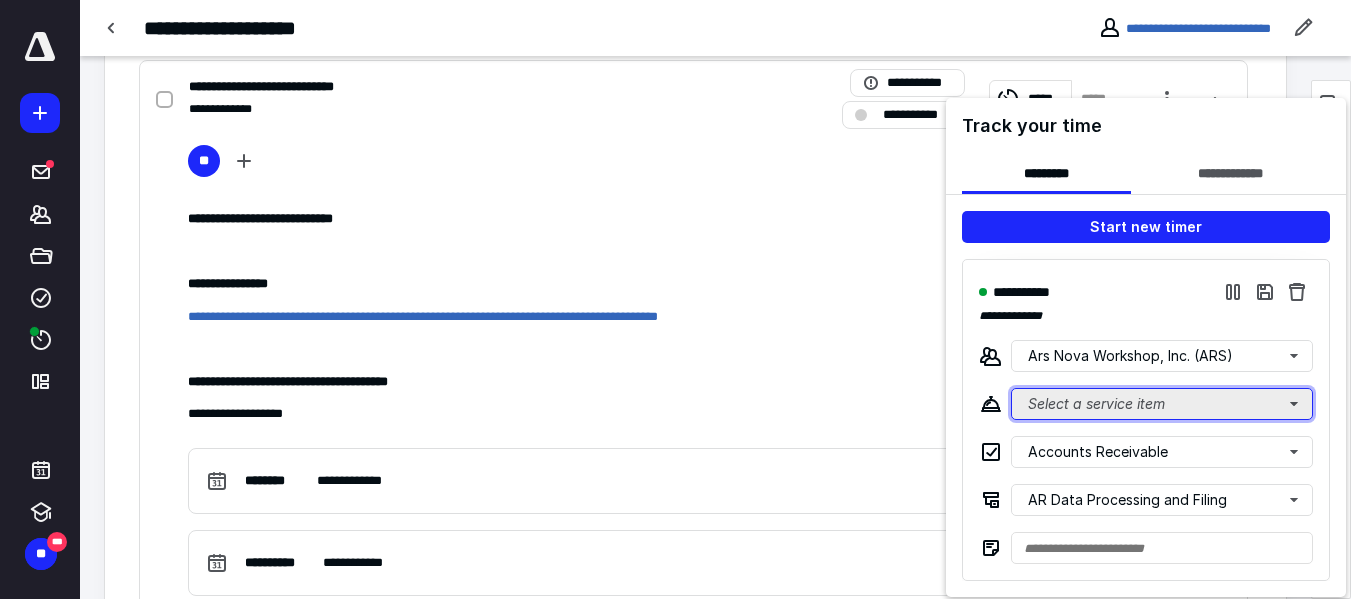 click on "Select a service item" at bounding box center [1162, 404] 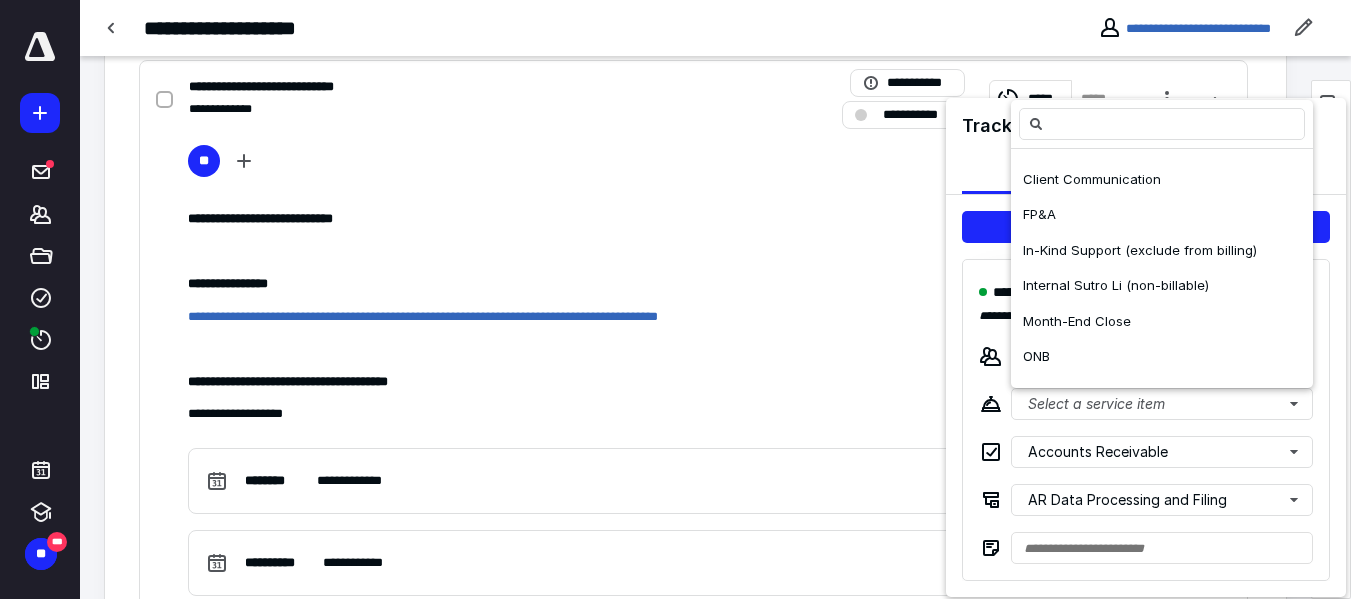 scroll, scrollTop: 209, scrollLeft: 0, axis: vertical 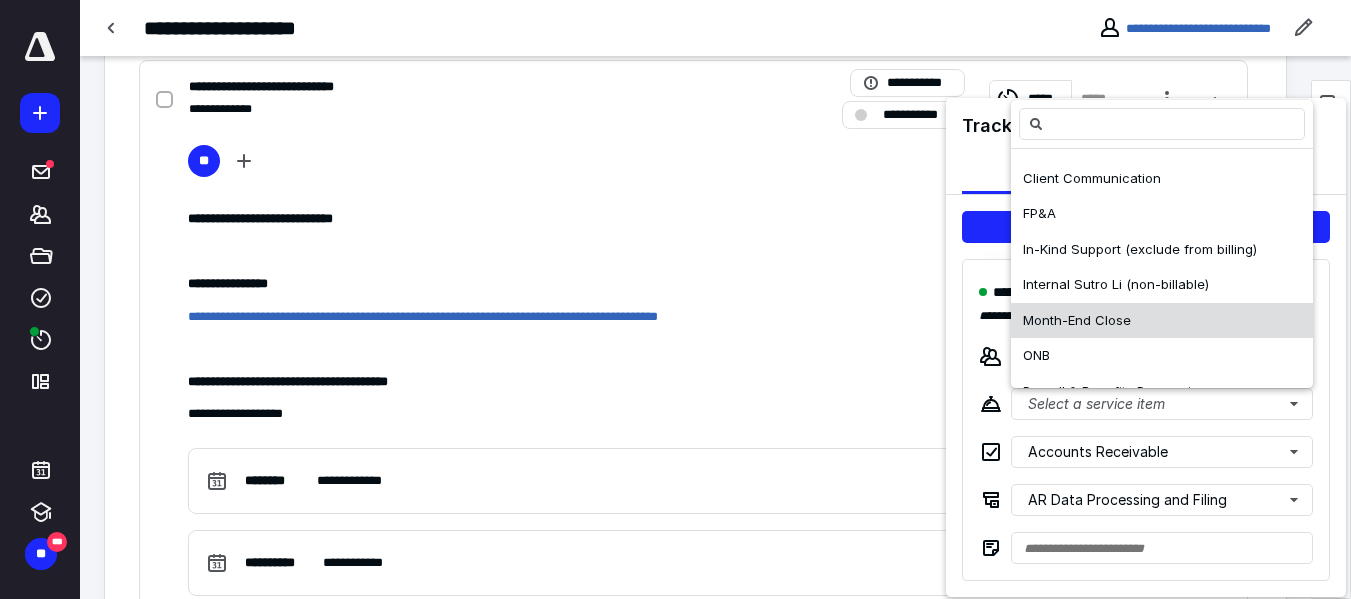 click on "Month-End Close" at bounding box center [1077, 320] 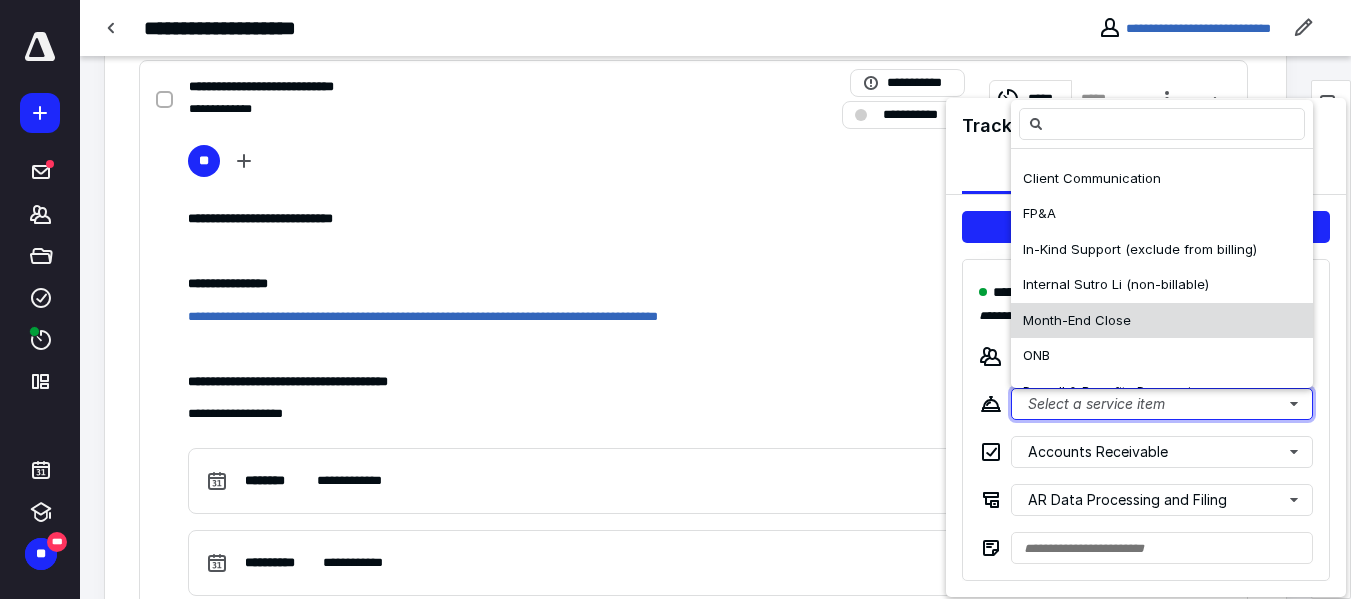 scroll, scrollTop: 0, scrollLeft: 0, axis: both 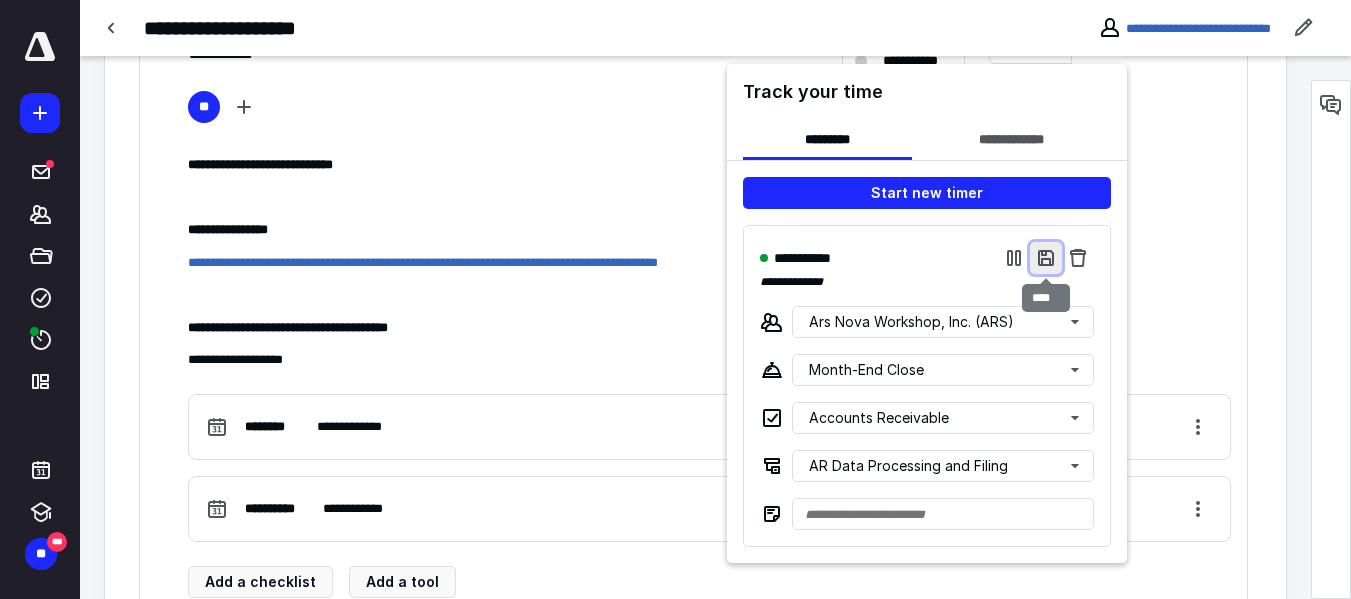 click at bounding box center (1046, 258) 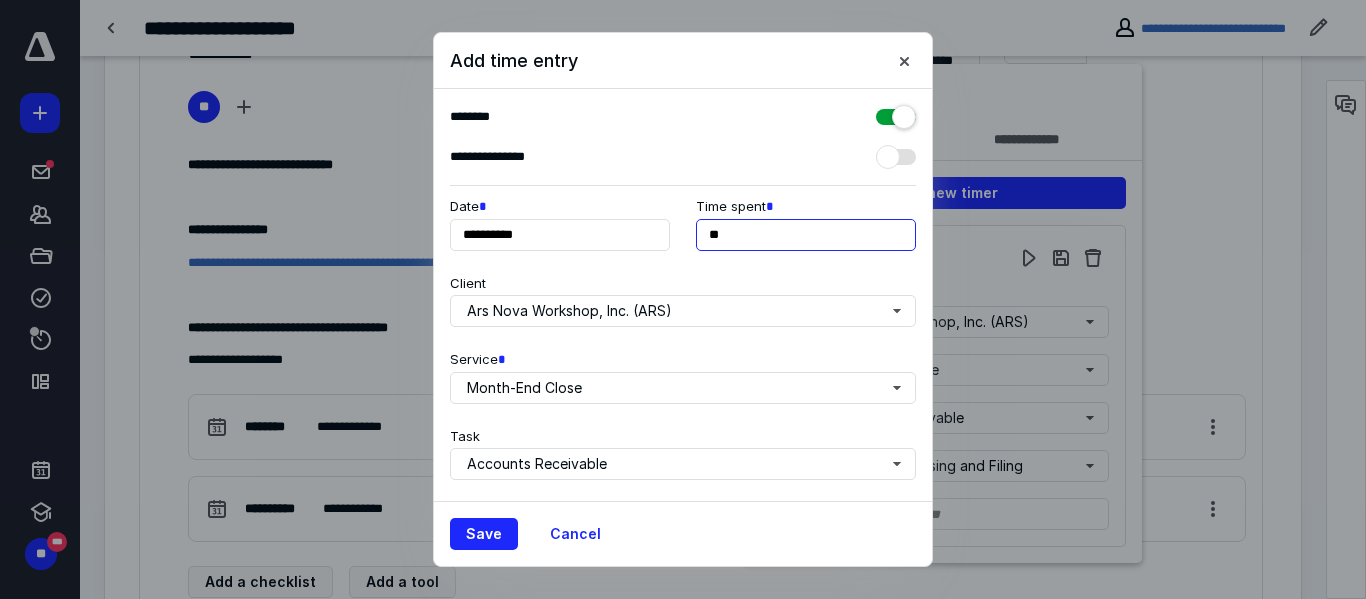 click on "**" at bounding box center [806, 235] 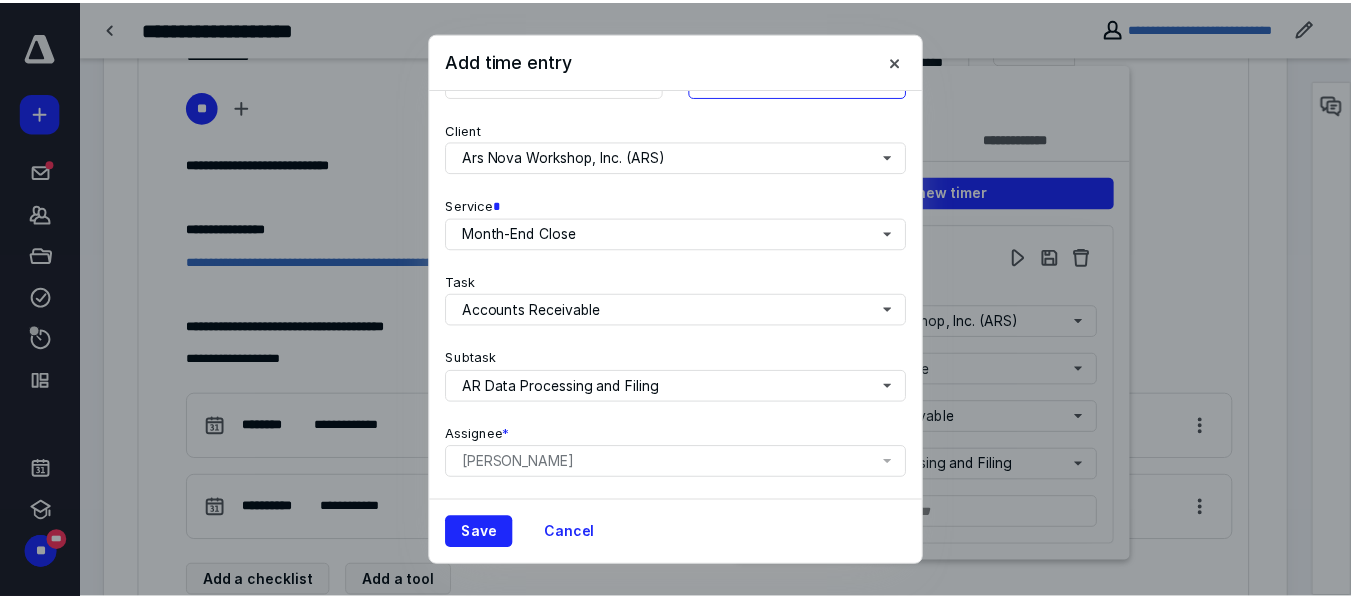 scroll, scrollTop: 155, scrollLeft: 0, axis: vertical 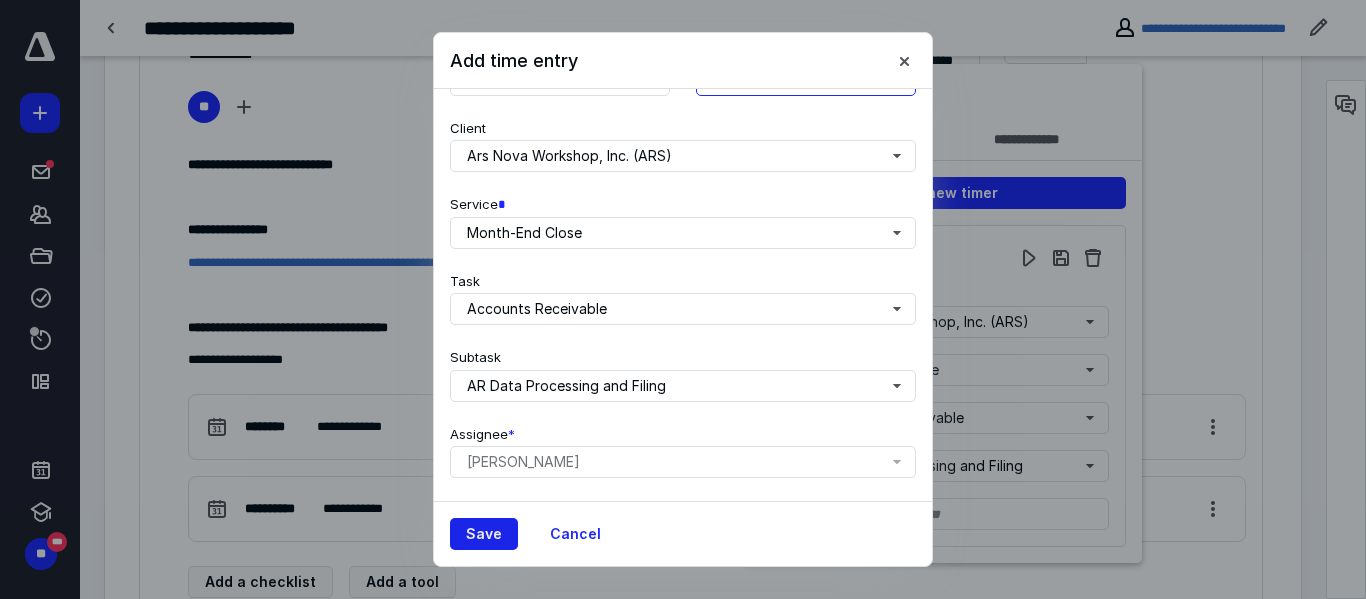 type on "***" 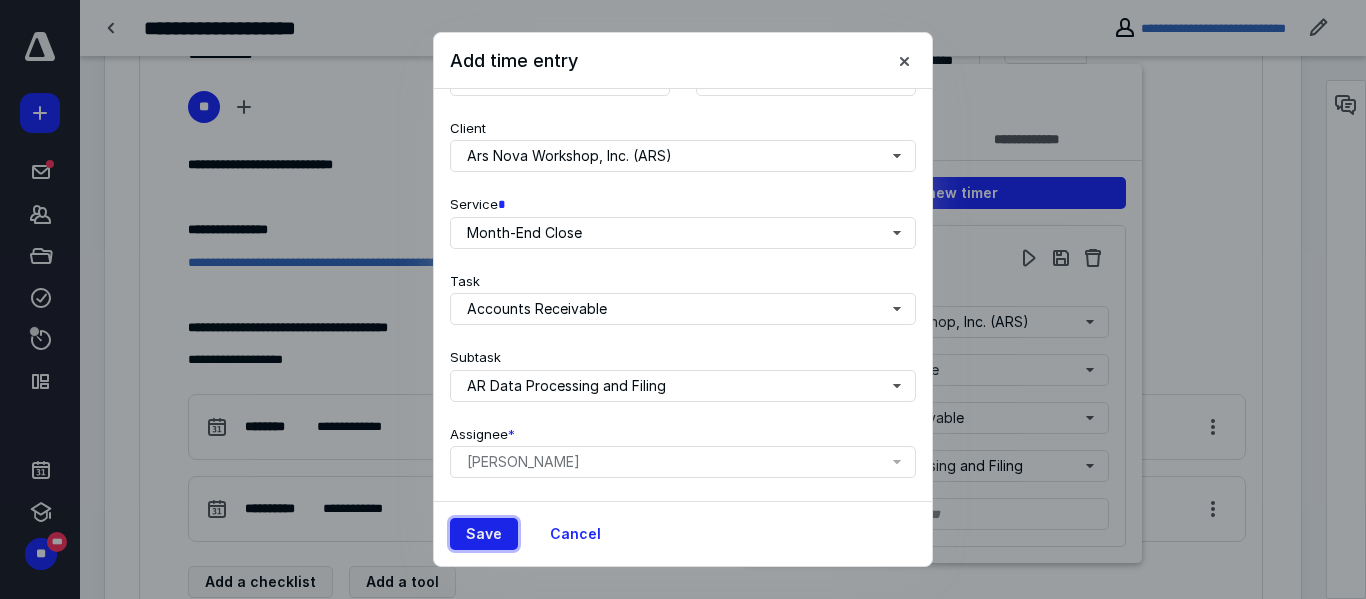 click on "Save" at bounding box center [484, 534] 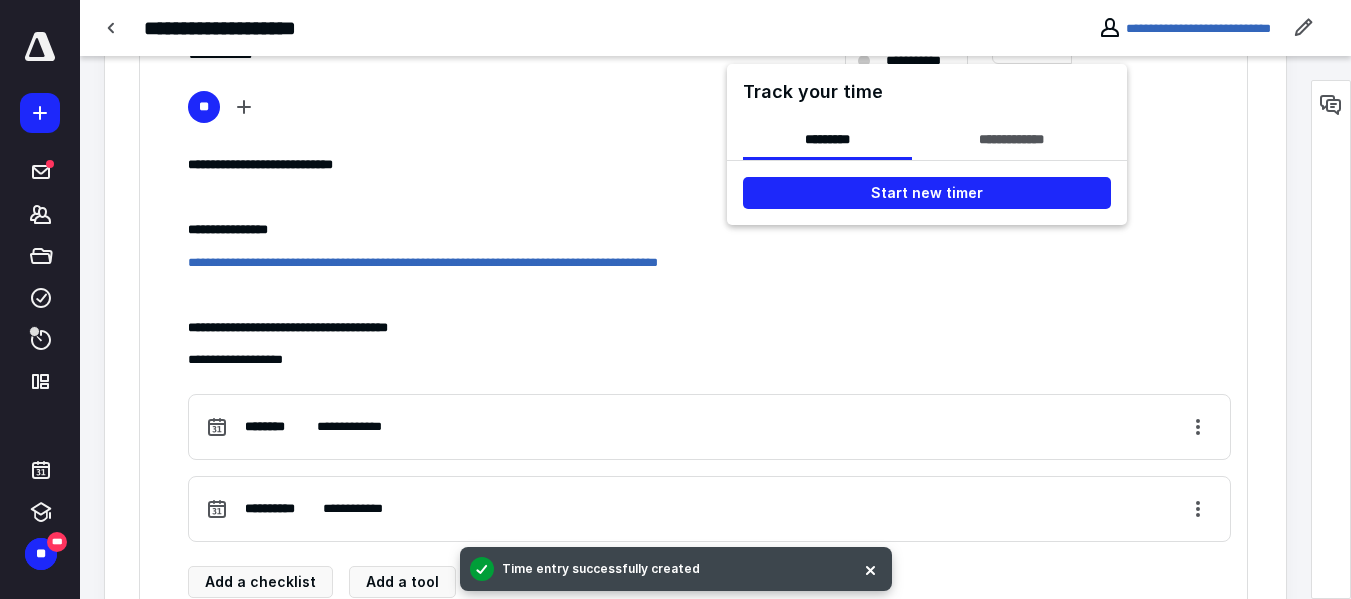 click at bounding box center [675, 299] 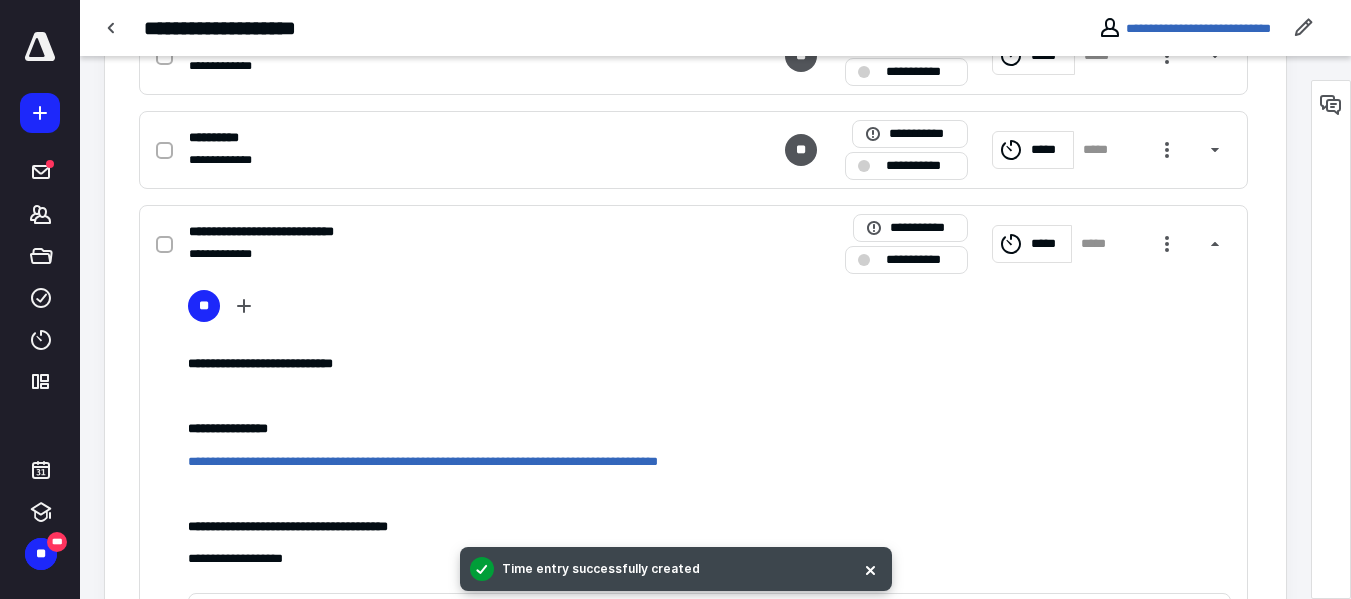 scroll, scrollTop: 654, scrollLeft: 0, axis: vertical 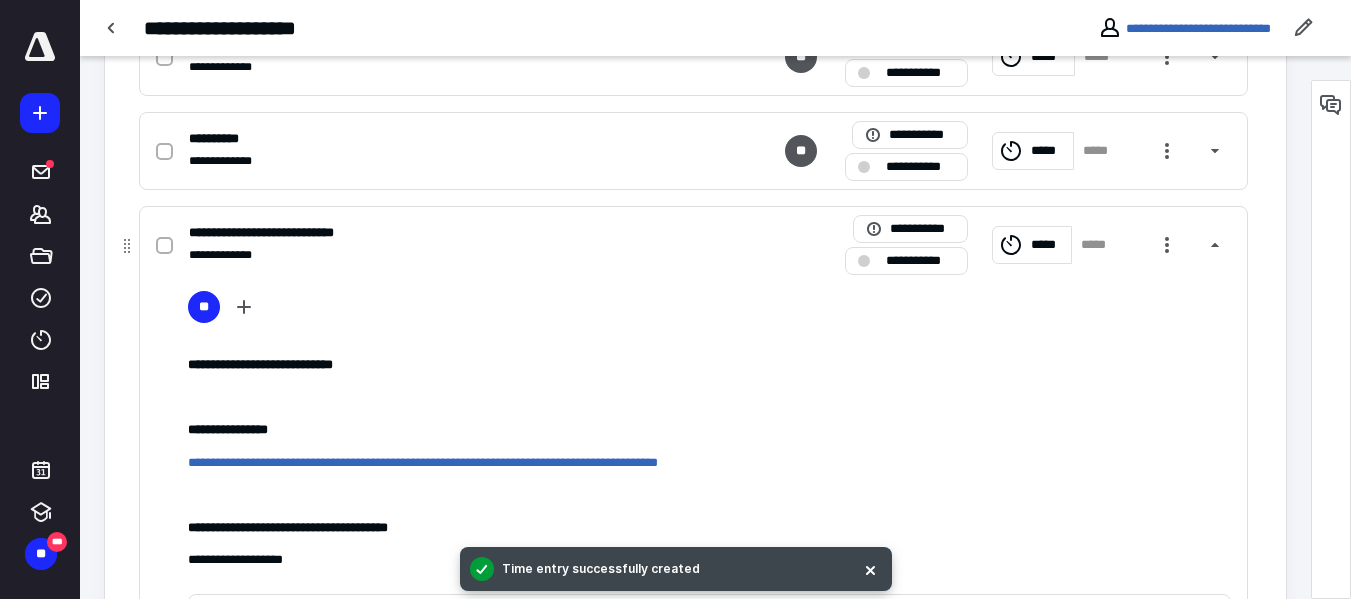 click at bounding box center [168, 245] 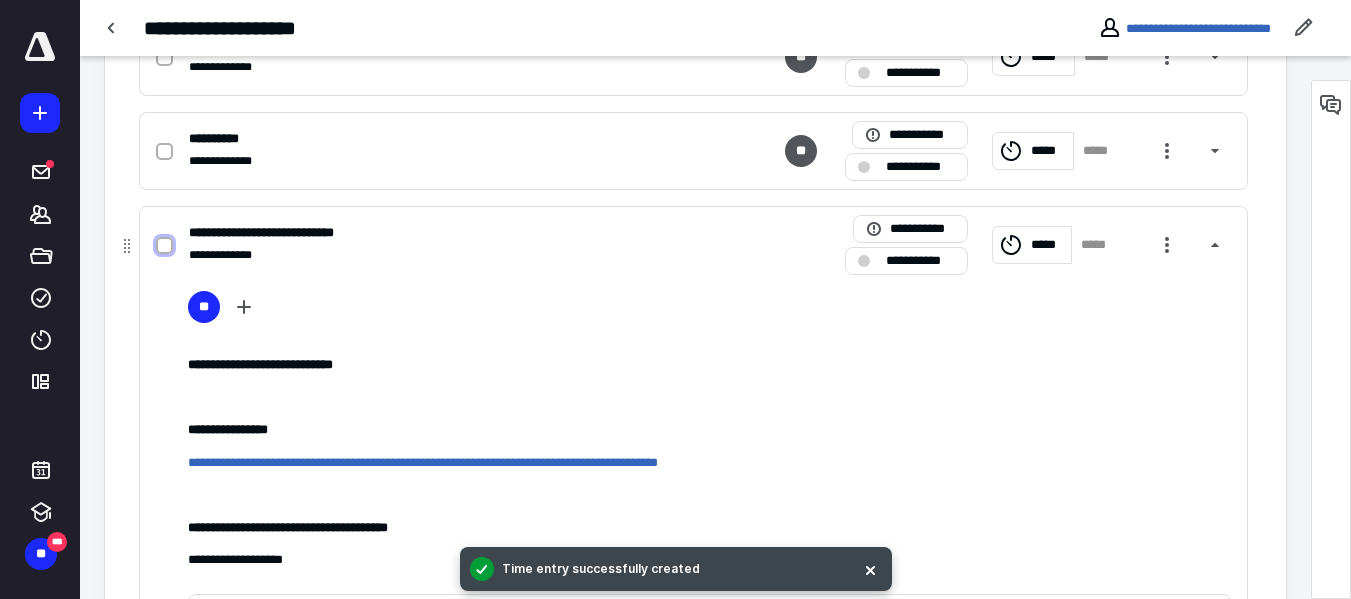 click at bounding box center (164, 246) 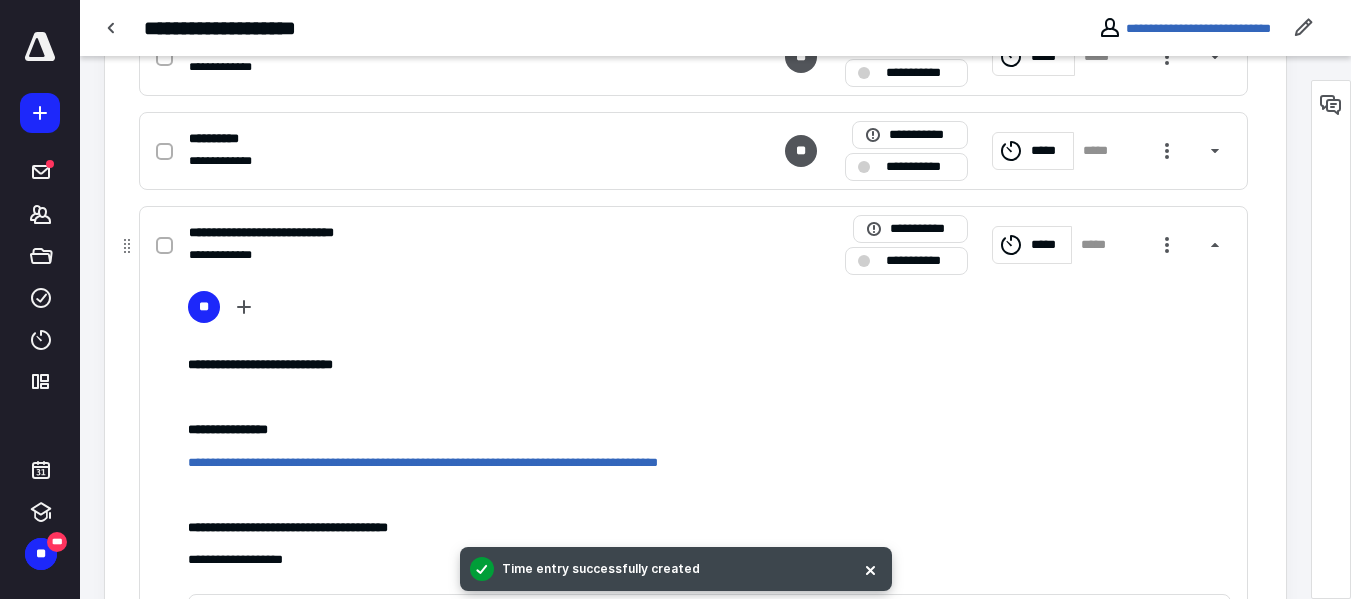 checkbox on "true" 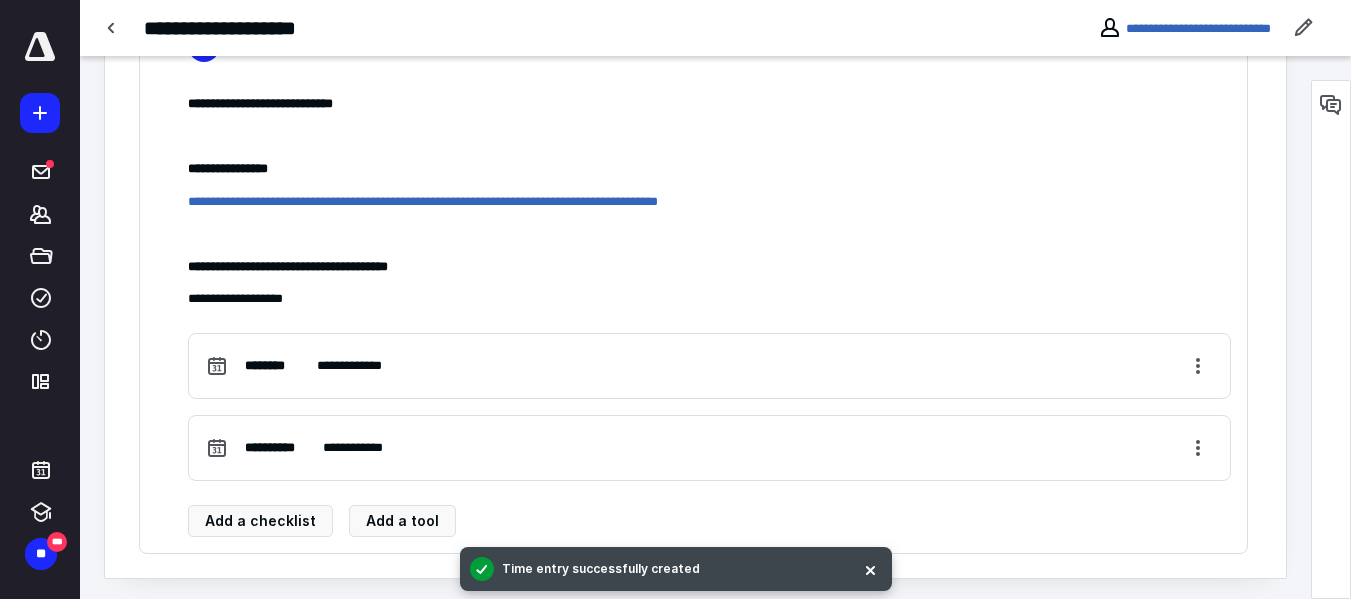 scroll, scrollTop: 919, scrollLeft: 0, axis: vertical 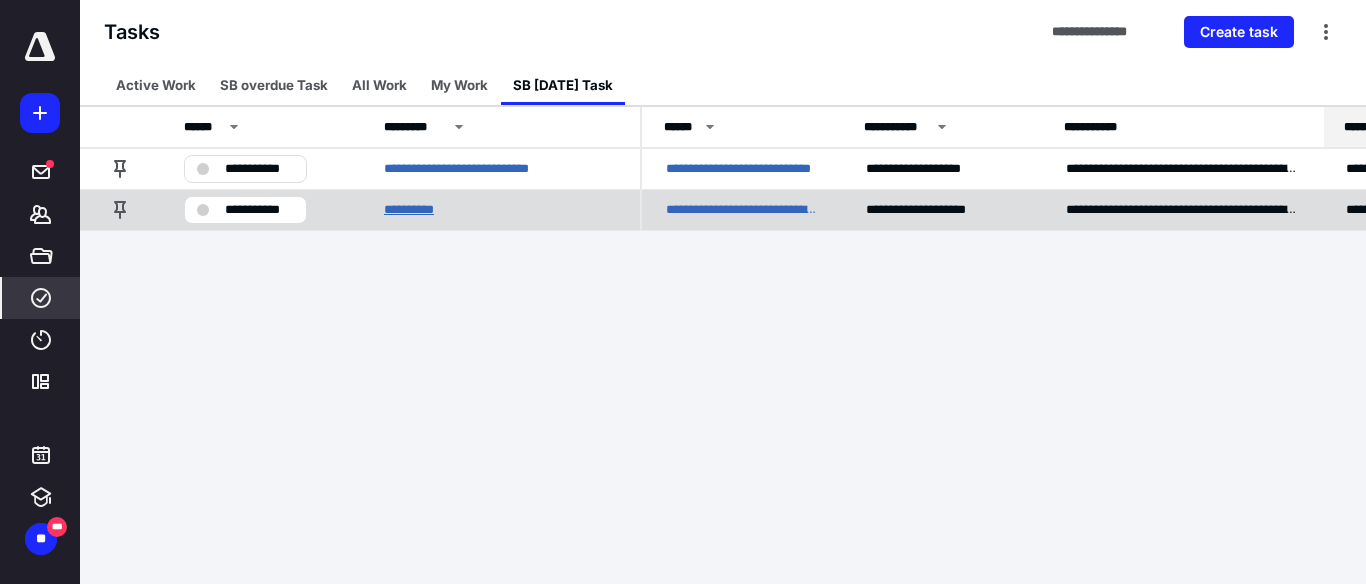 click on "**********" at bounding box center (417, 210) 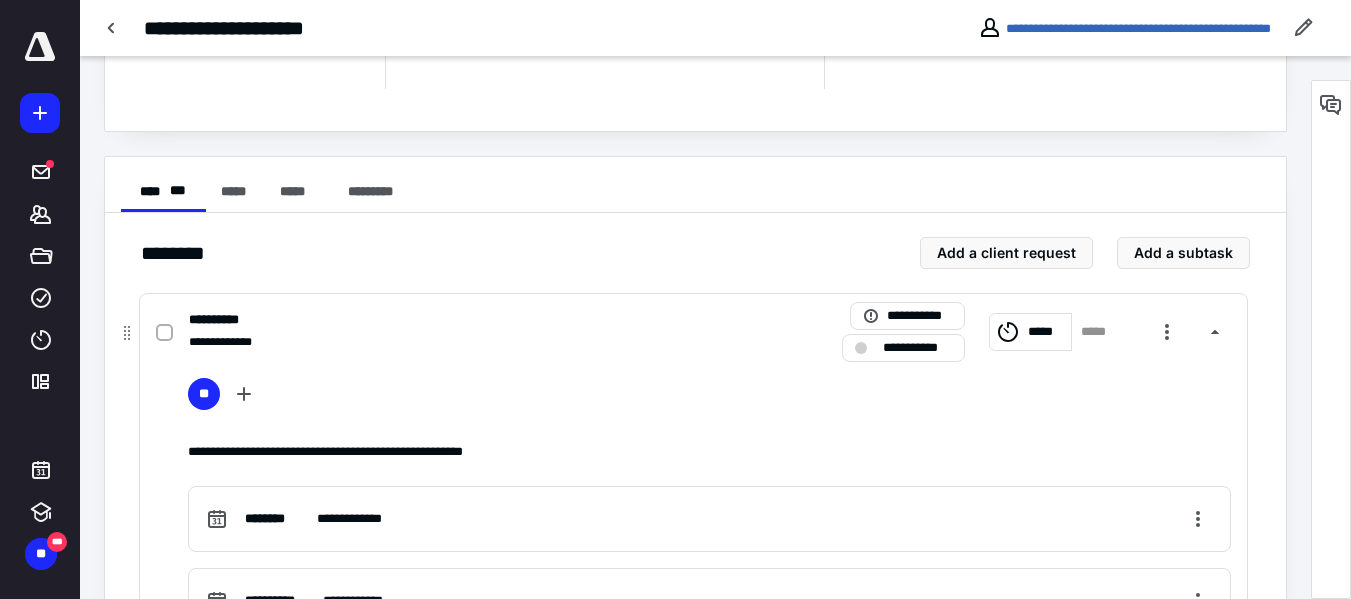 scroll, scrollTop: 286, scrollLeft: 0, axis: vertical 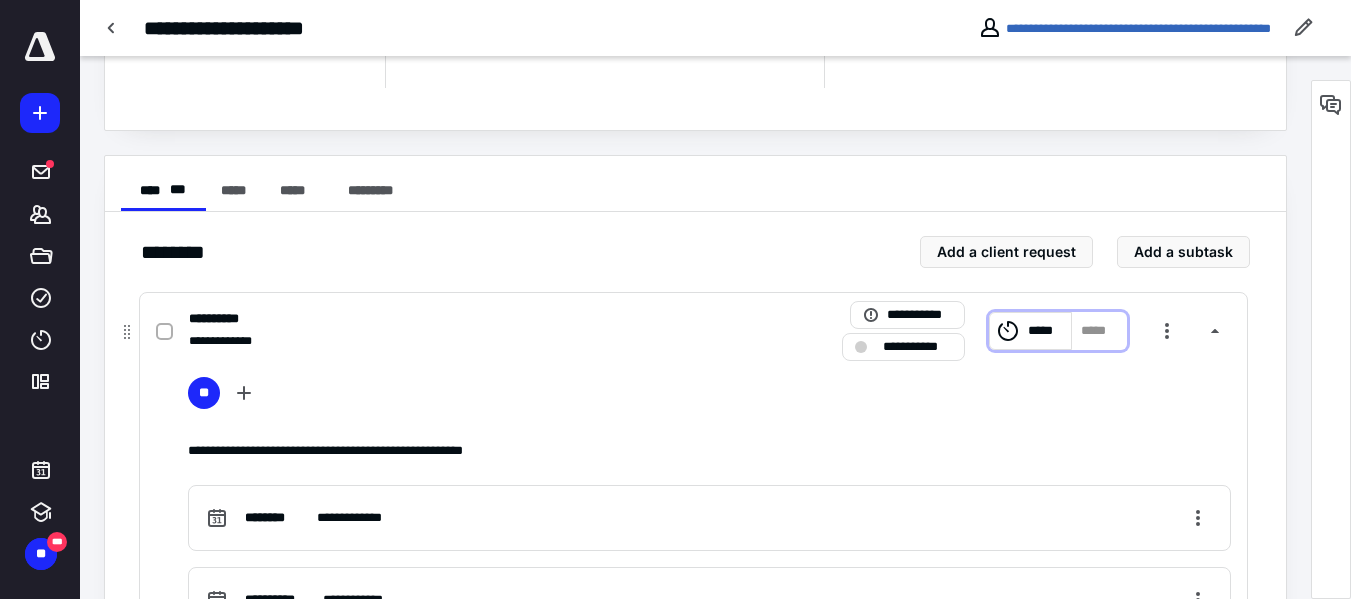click 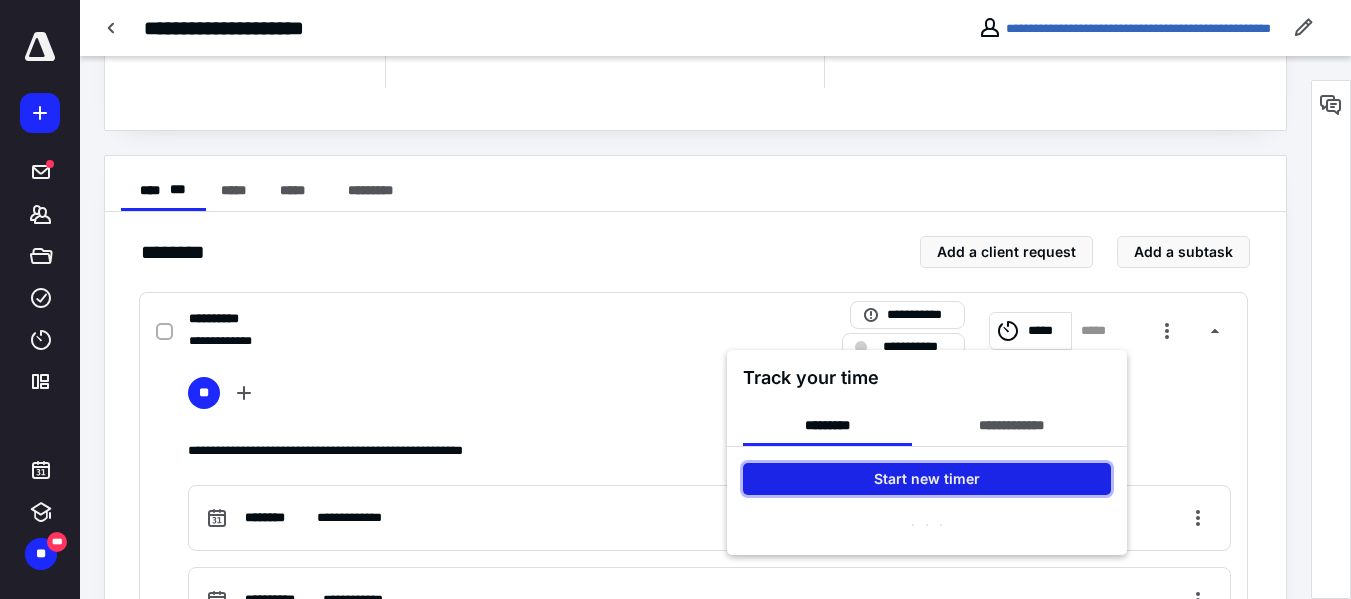 click on "Start new timer" at bounding box center [927, 479] 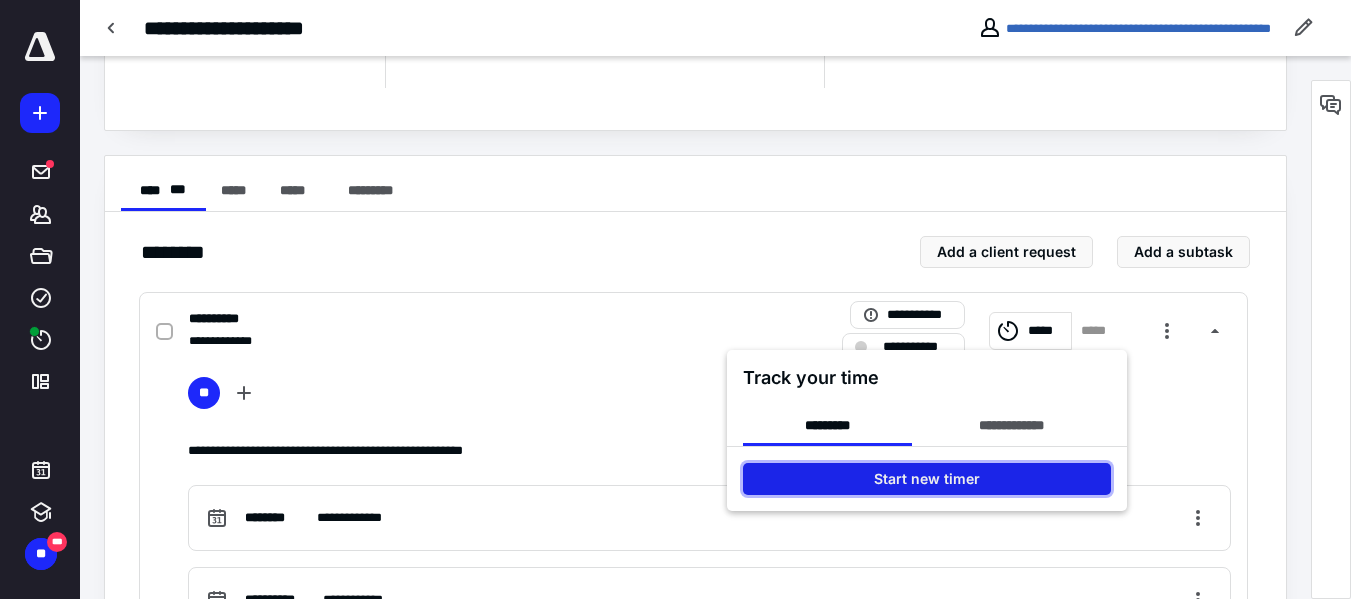 click on "Start new timer" at bounding box center (927, 479) 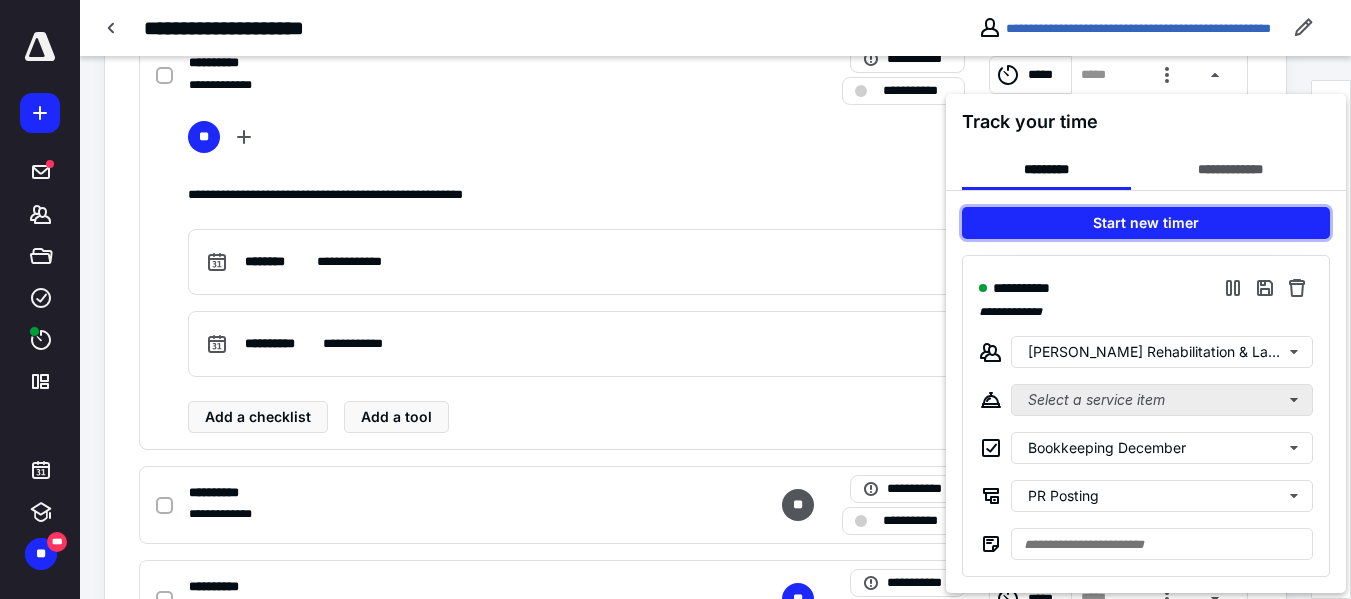 scroll, scrollTop: 543, scrollLeft: 0, axis: vertical 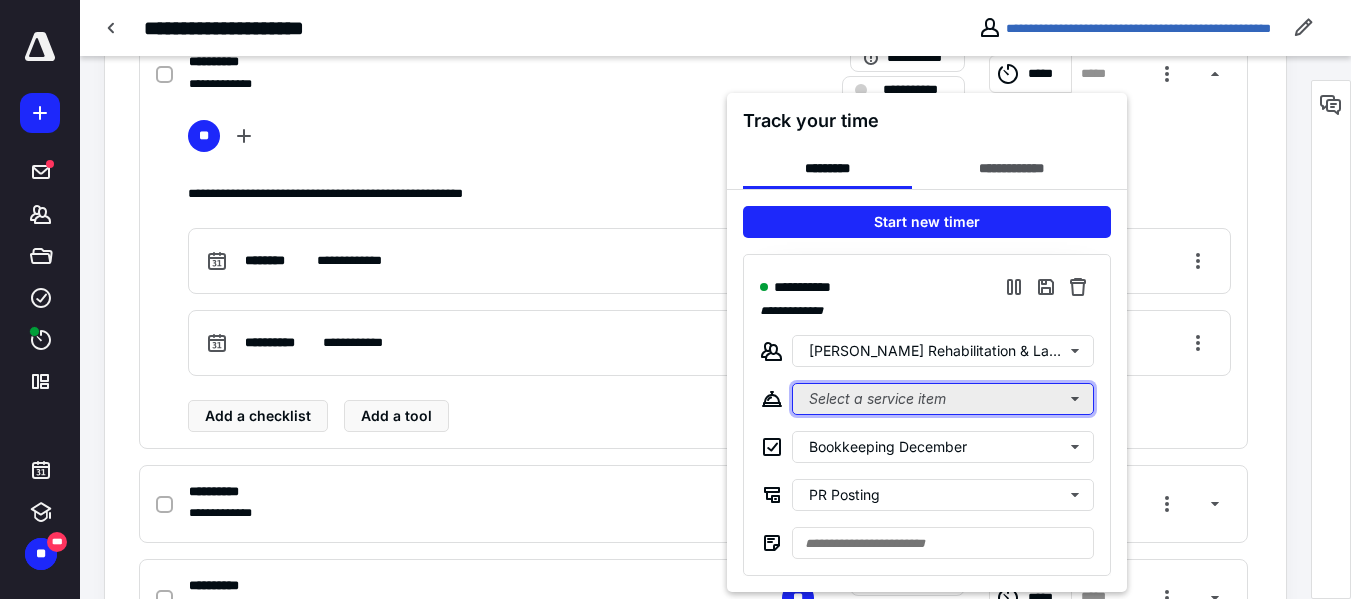 click on "Select a service item" at bounding box center [943, 399] 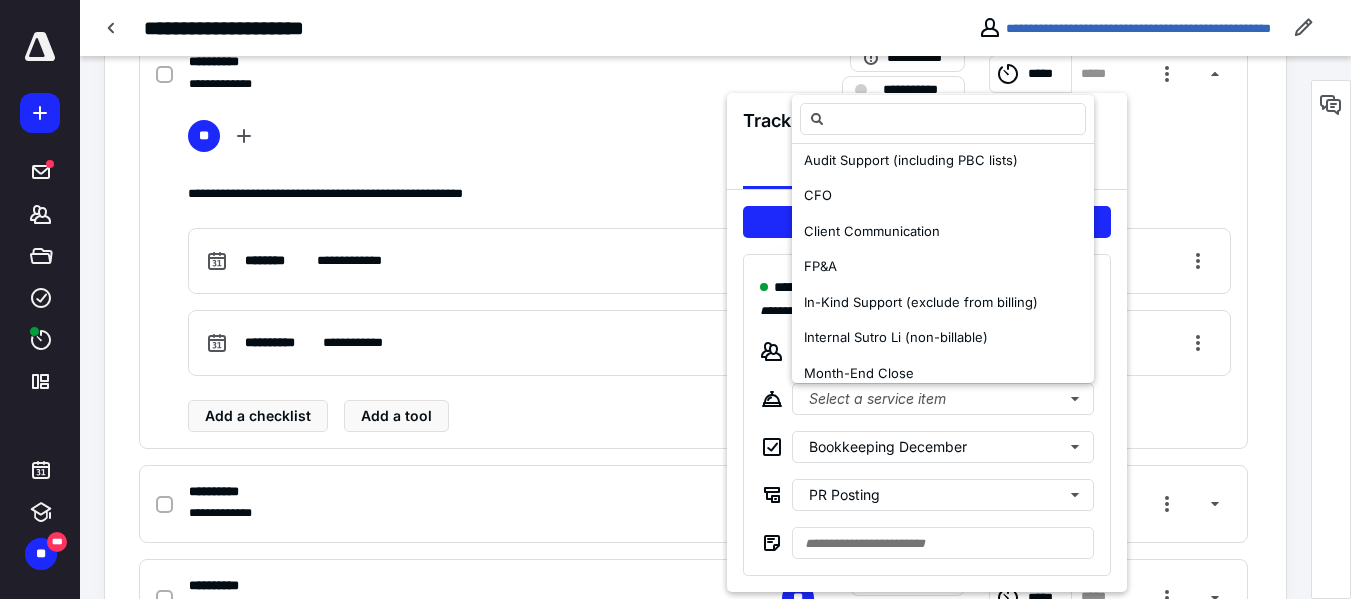 scroll, scrollTop: 195, scrollLeft: 0, axis: vertical 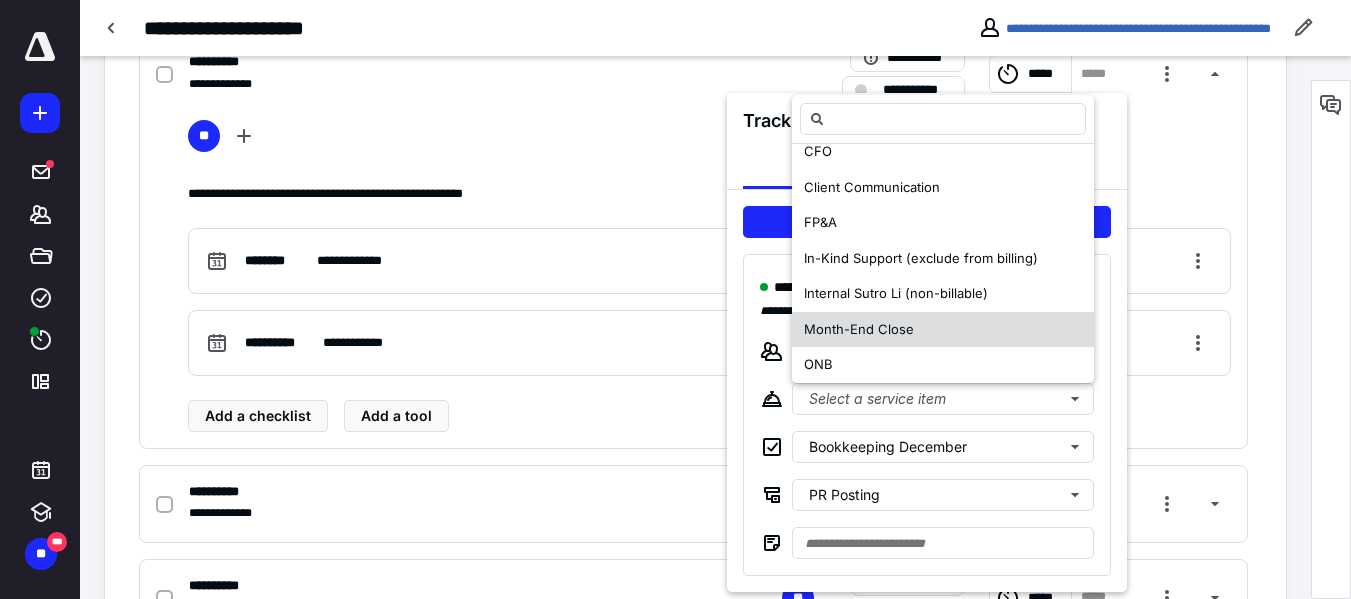 click on "Month-End Close" at bounding box center [859, 329] 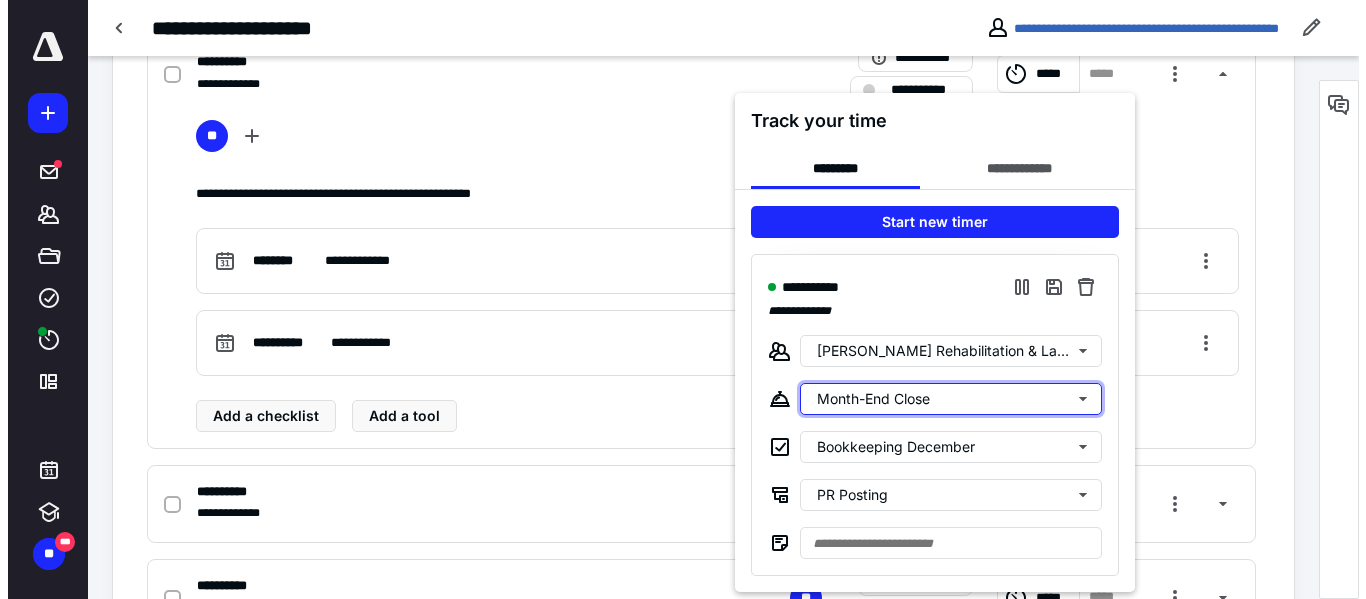 scroll, scrollTop: 0, scrollLeft: 0, axis: both 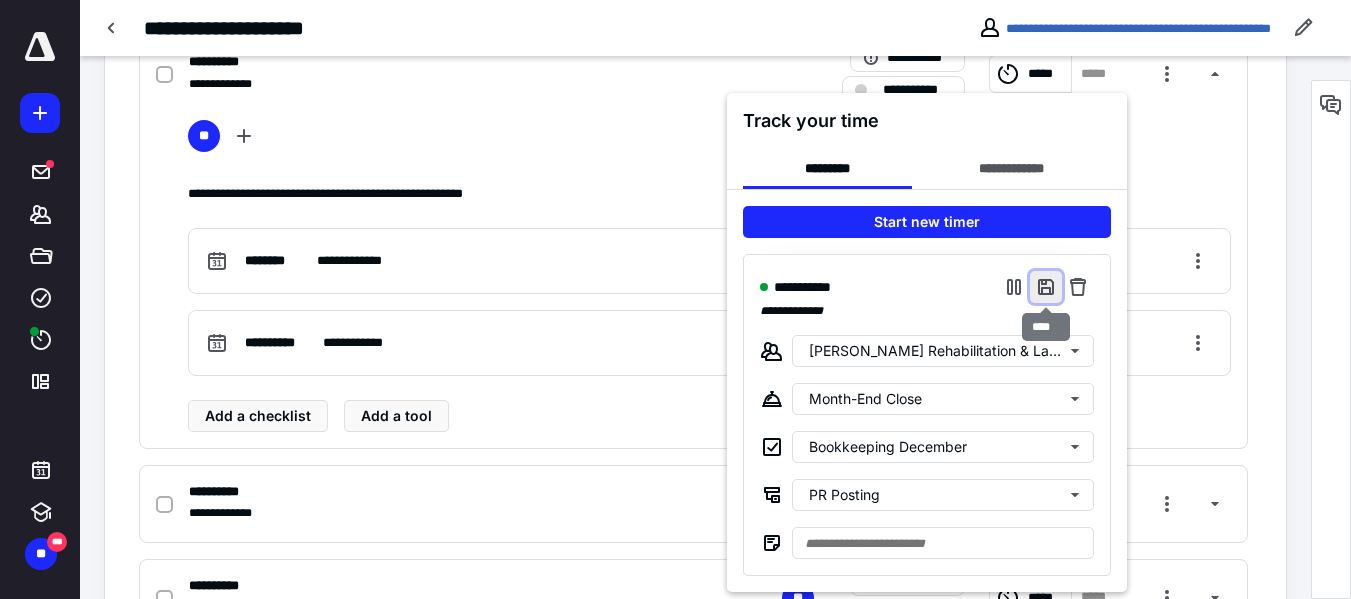click at bounding box center (1046, 287) 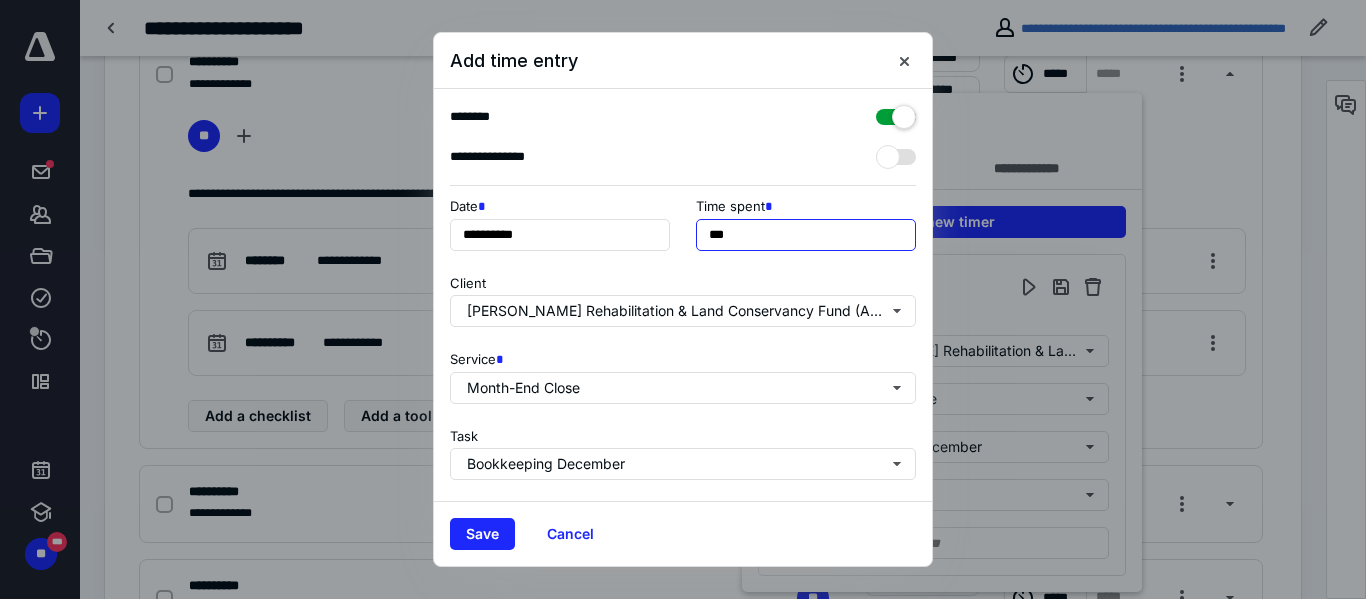 click on "***" at bounding box center [806, 235] 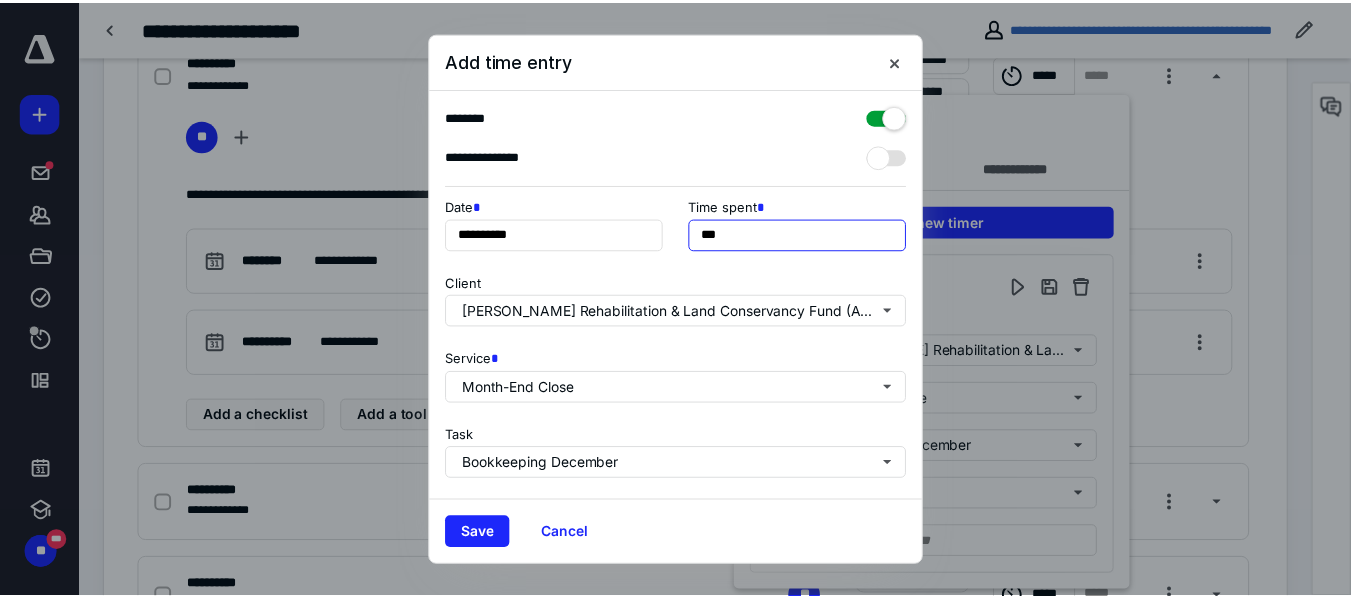 scroll, scrollTop: 303, scrollLeft: 0, axis: vertical 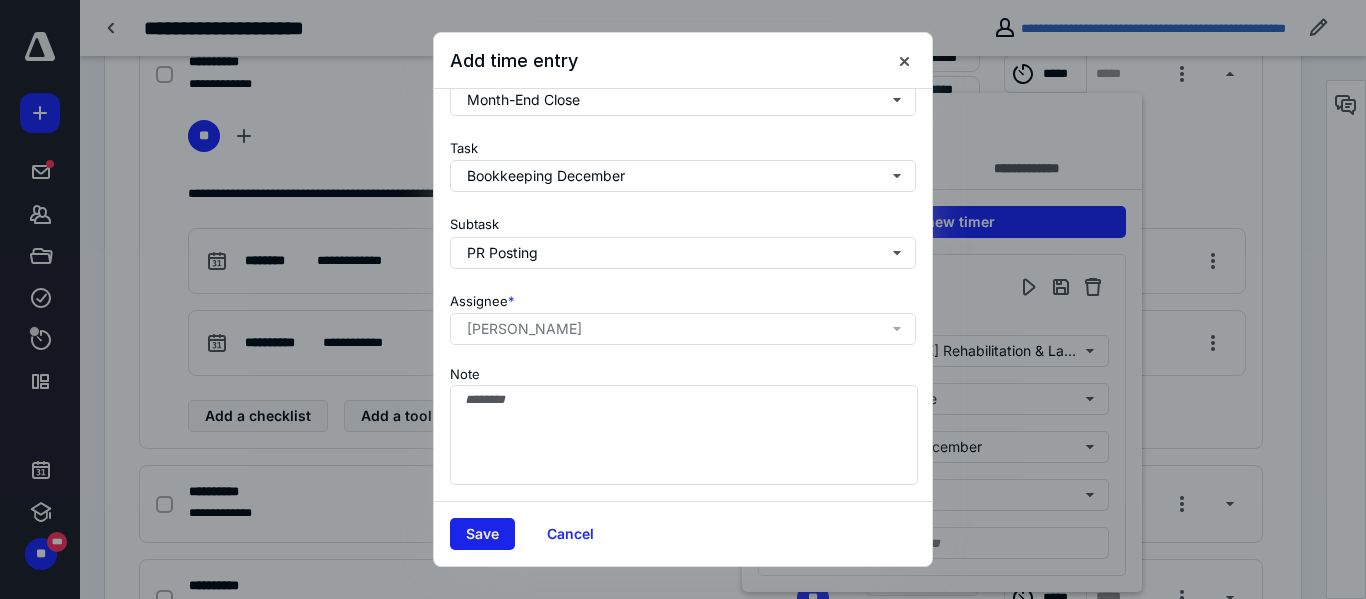 type on "***" 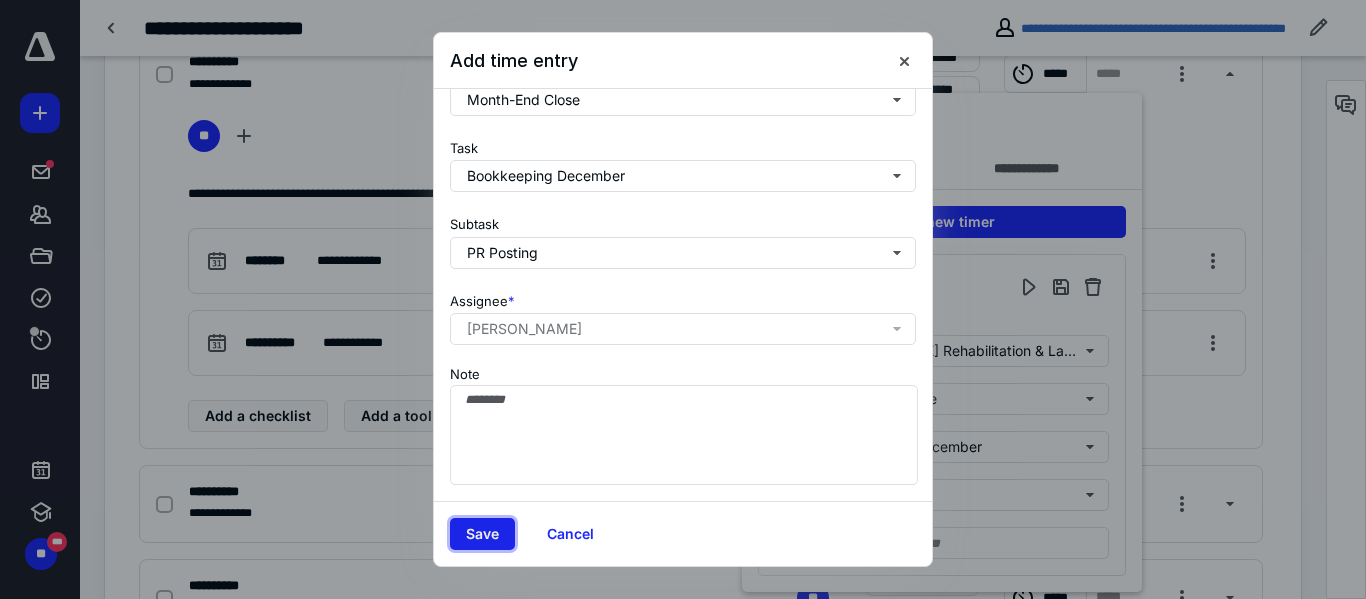 click on "Save" at bounding box center [482, 534] 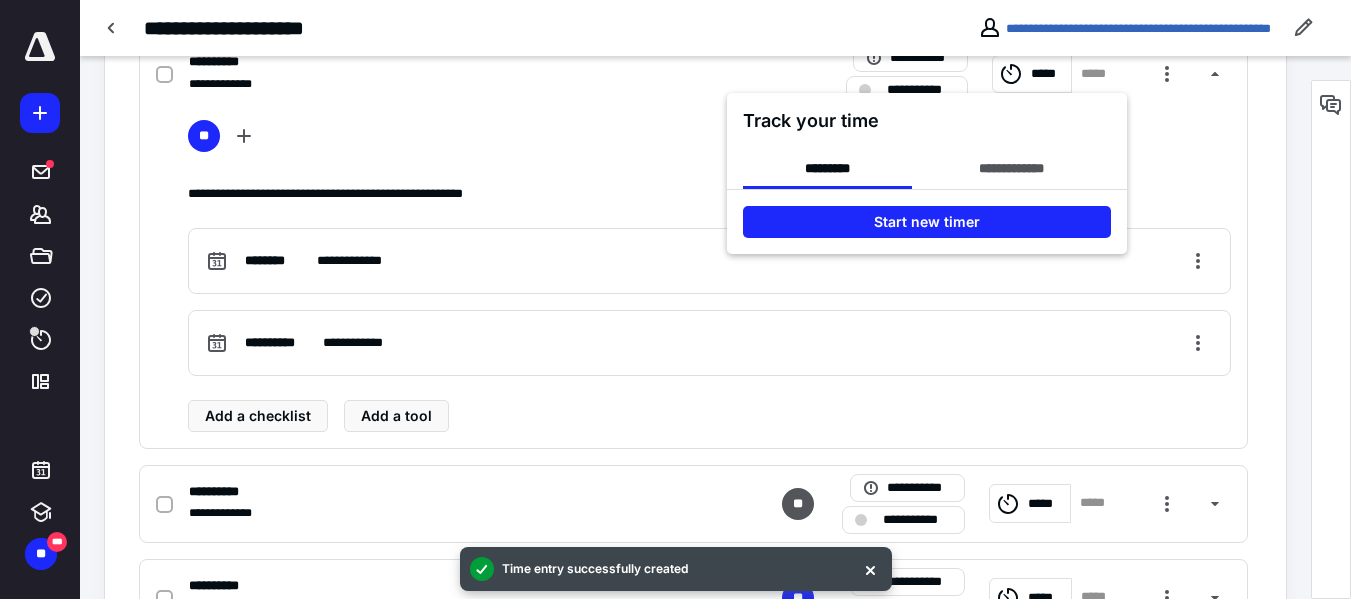 click at bounding box center [675, 299] 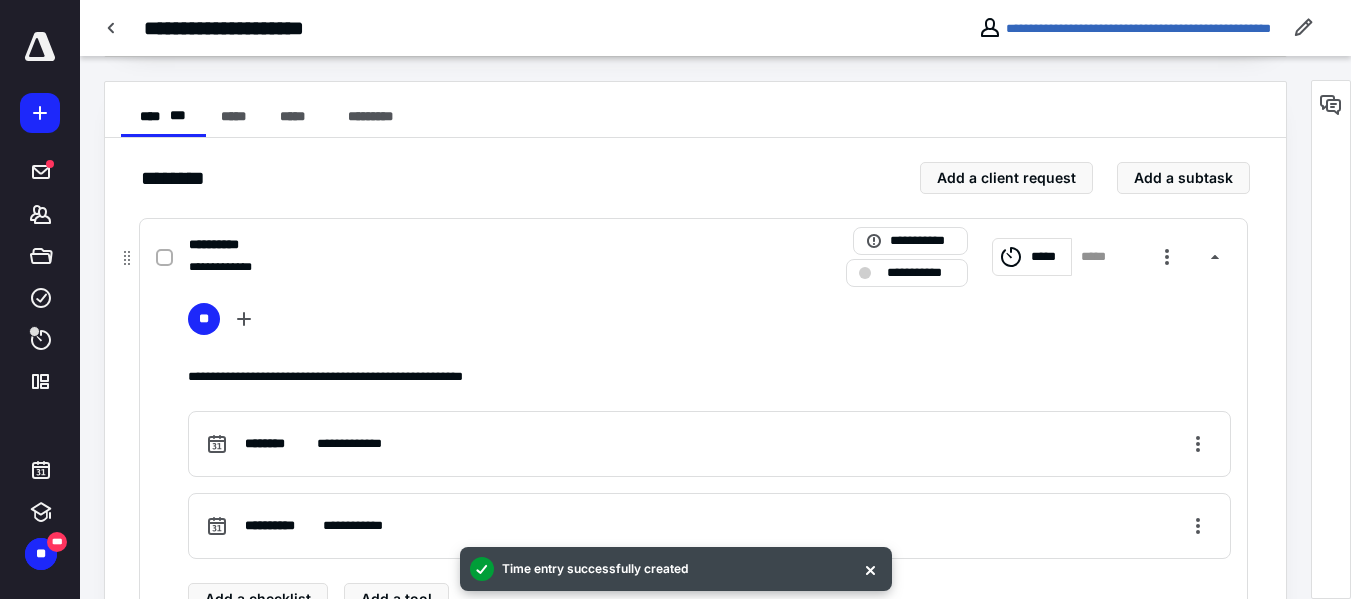 scroll, scrollTop: 356, scrollLeft: 0, axis: vertical 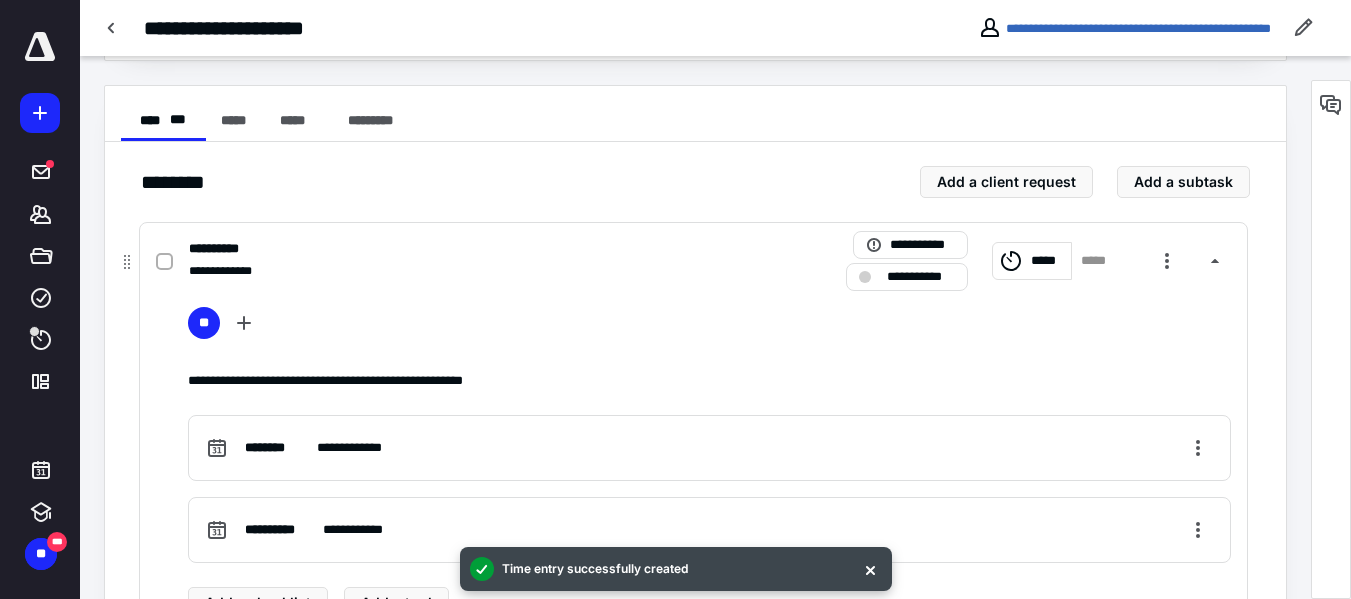 click 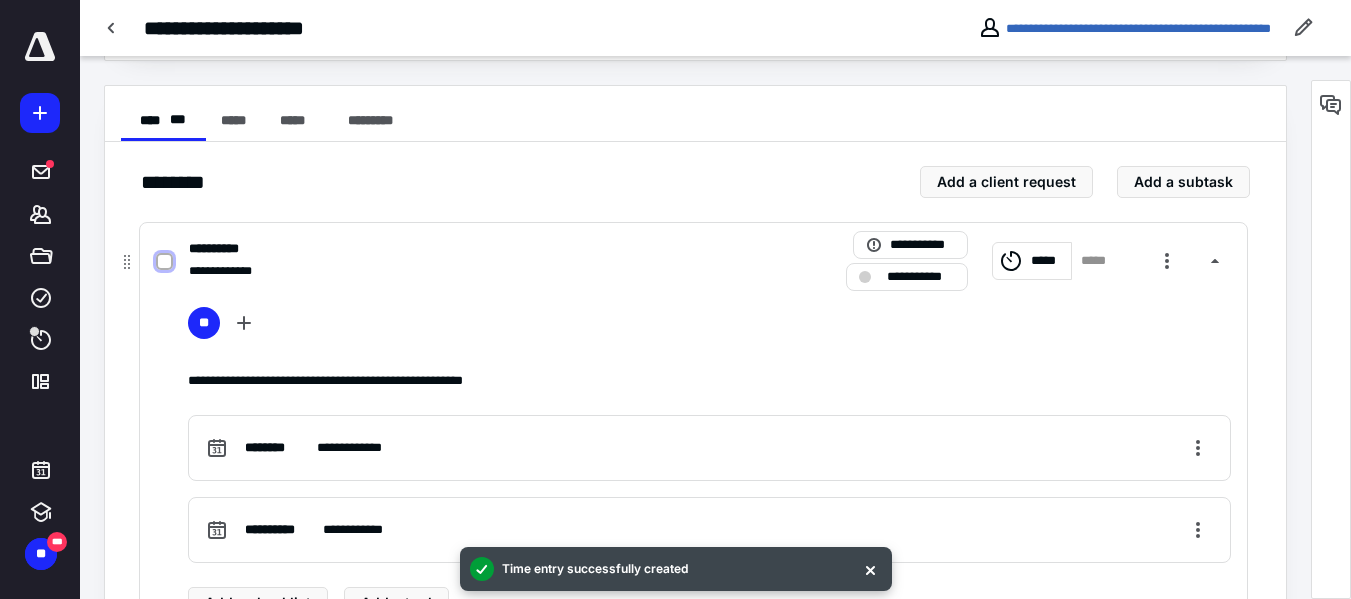 click at bounding box center (164, 262) 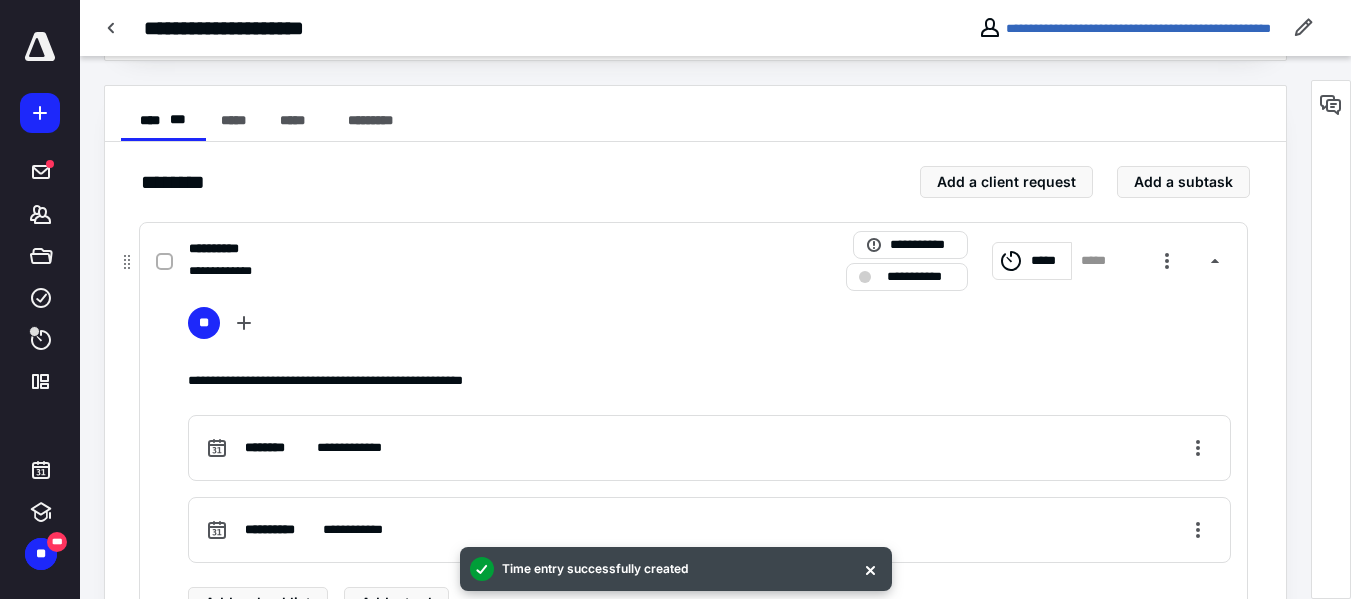 checkbox on "true" 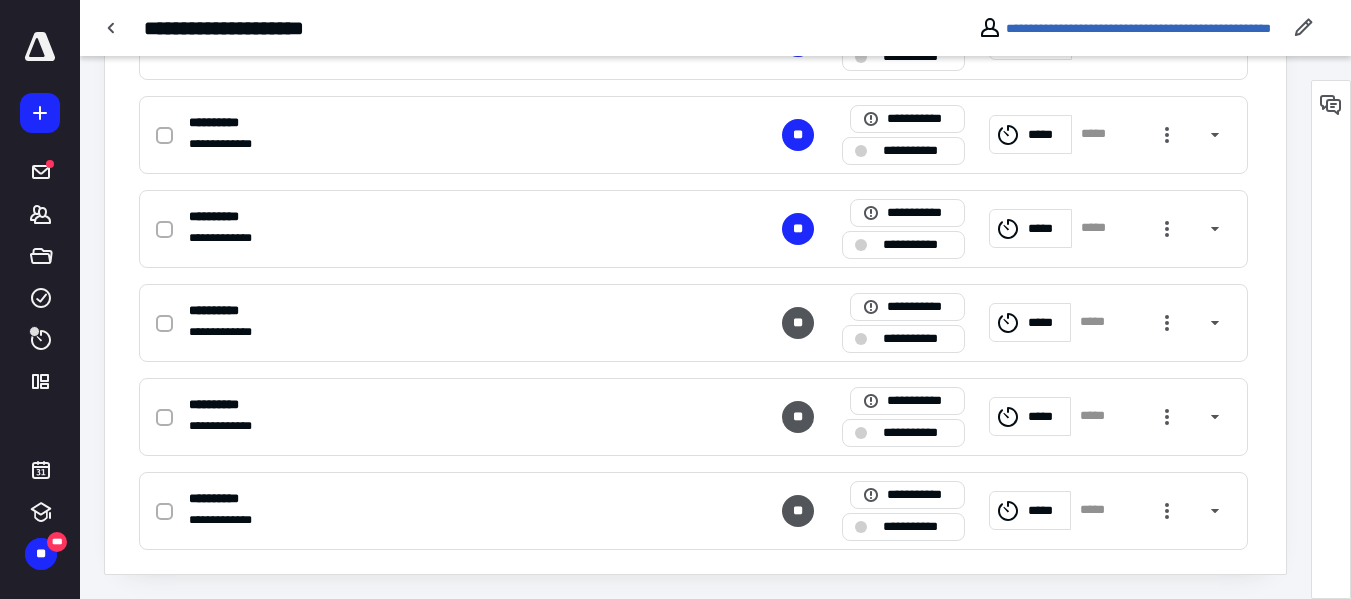 scroll, scrollTop: 1099, scrollLeft: 0, axis: vertical 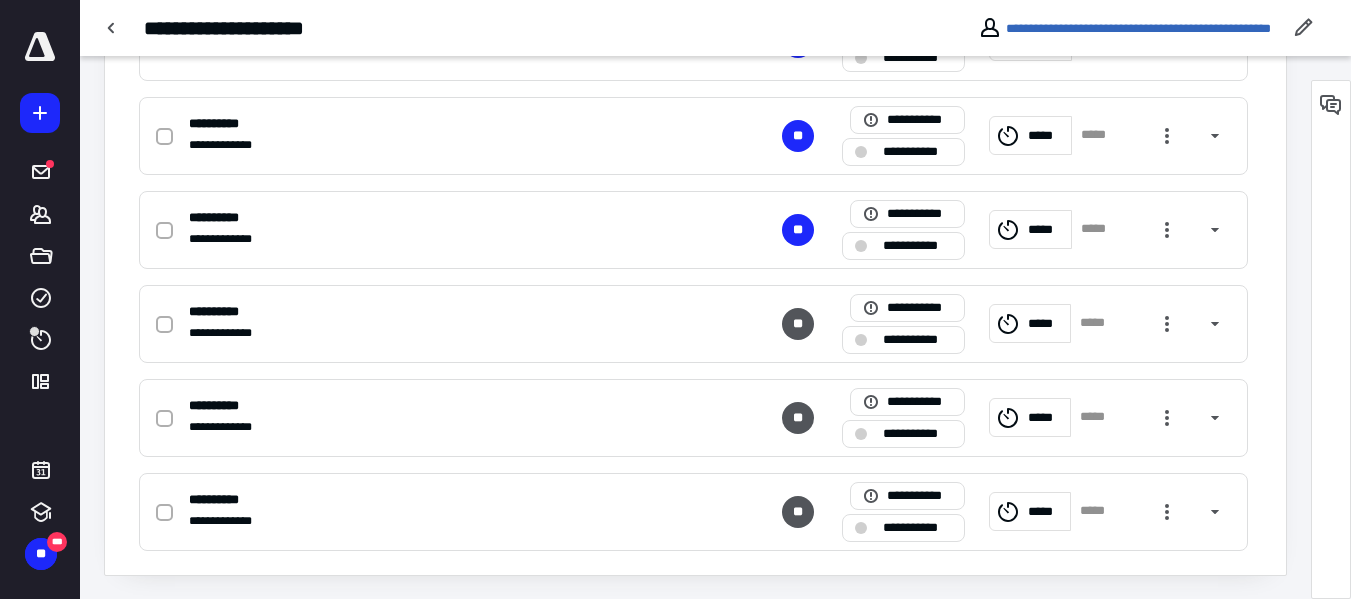click on "**********" at bounding box center [695, -13] 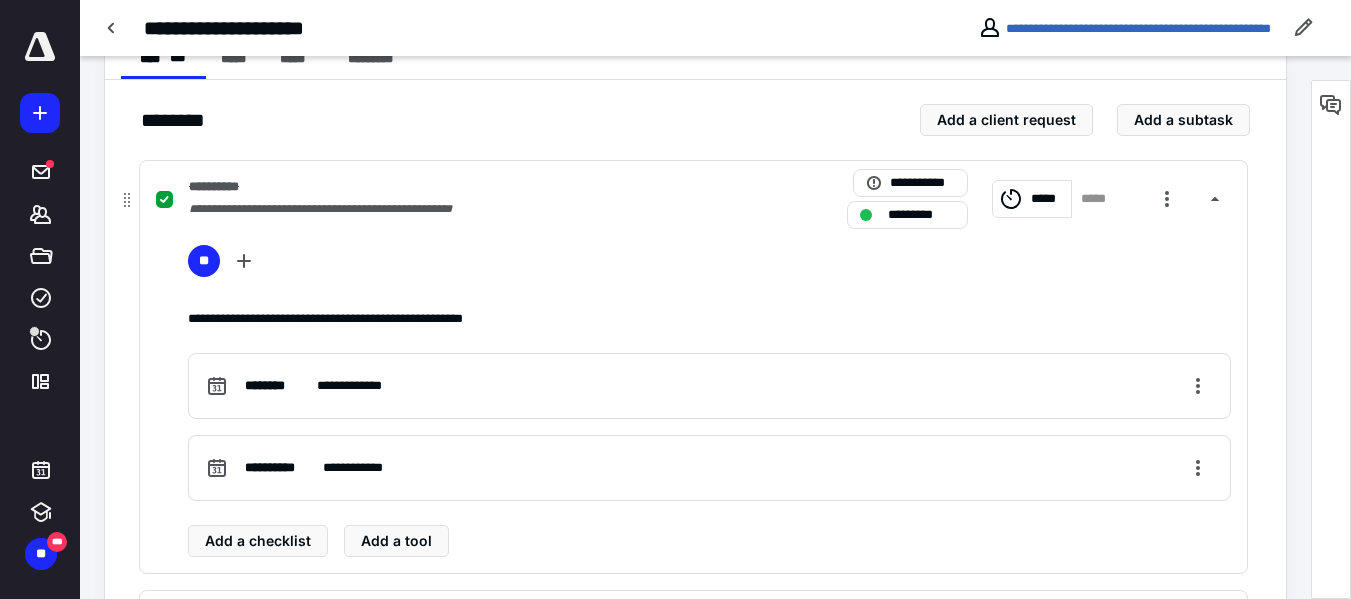 scroll, scrollTop: 417, scrollLeft: 0, axis: vertical 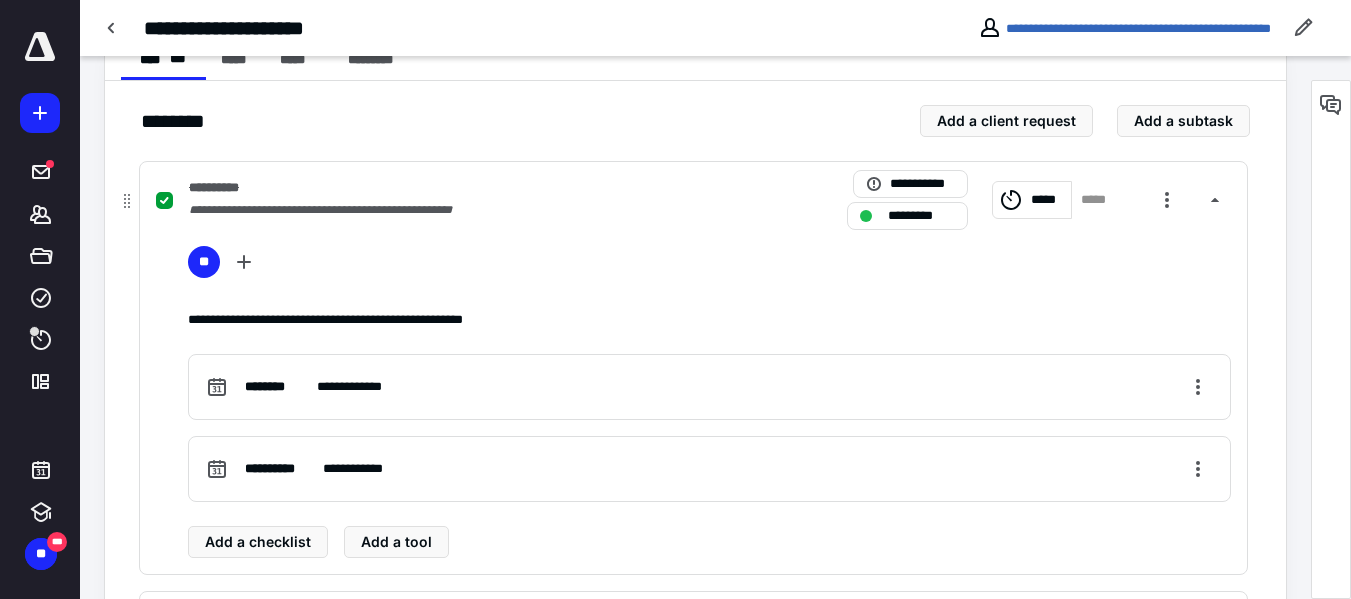 click on "*****" at bounding box center (1031, 200) 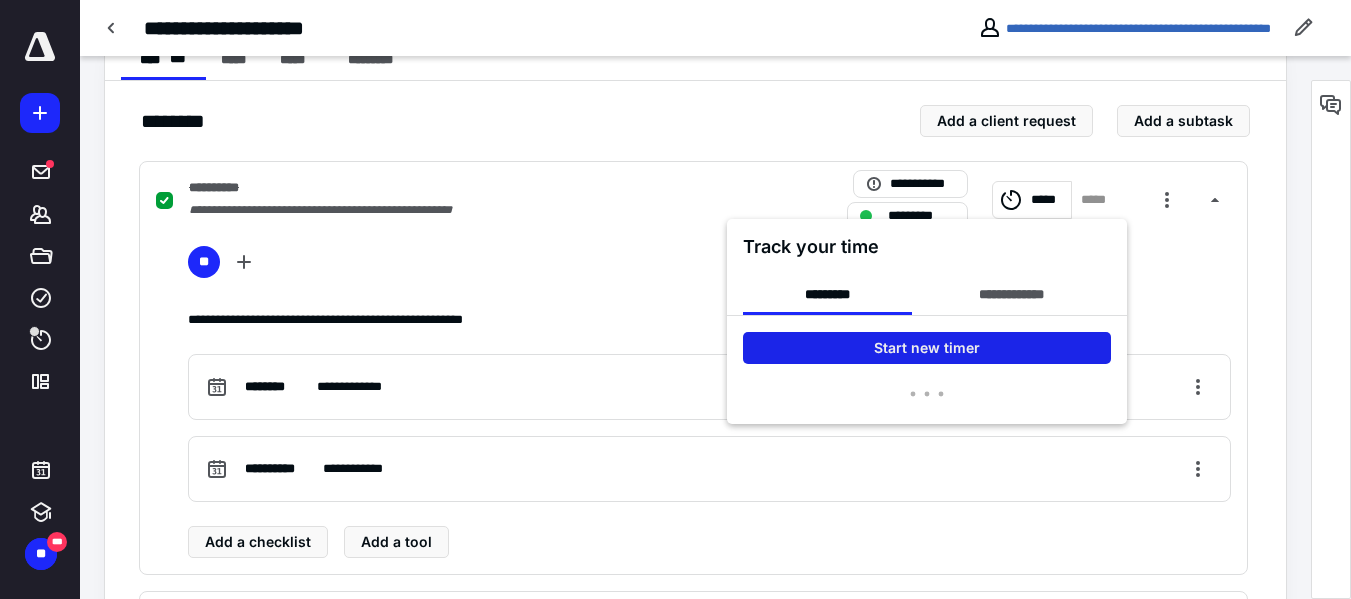click on "Start new timer" at bounding box center [927, 348] 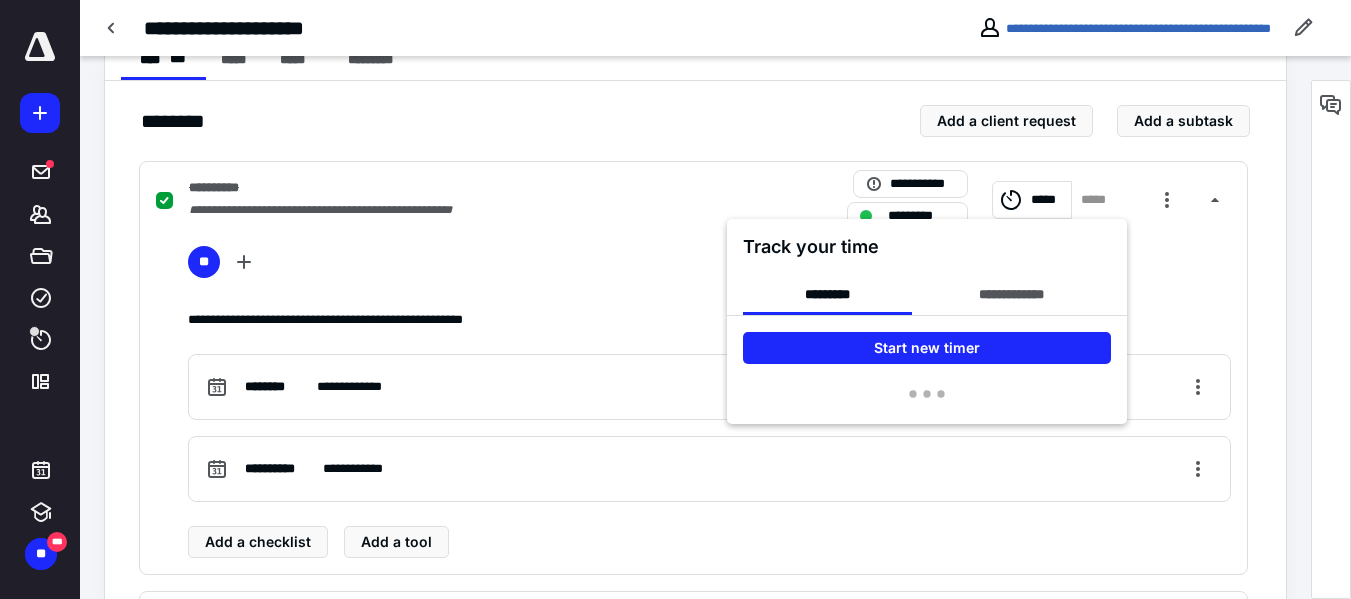 click at bounding box center [675, 299] 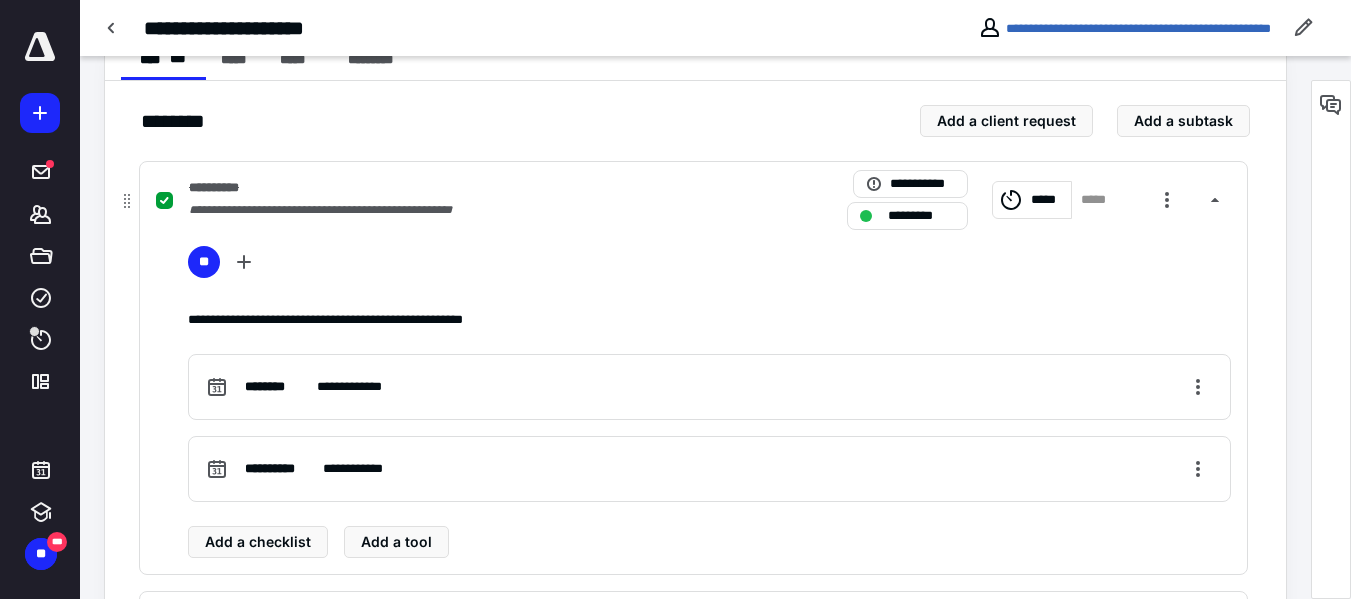 click on "*****" at bounding box center (1031, 200) 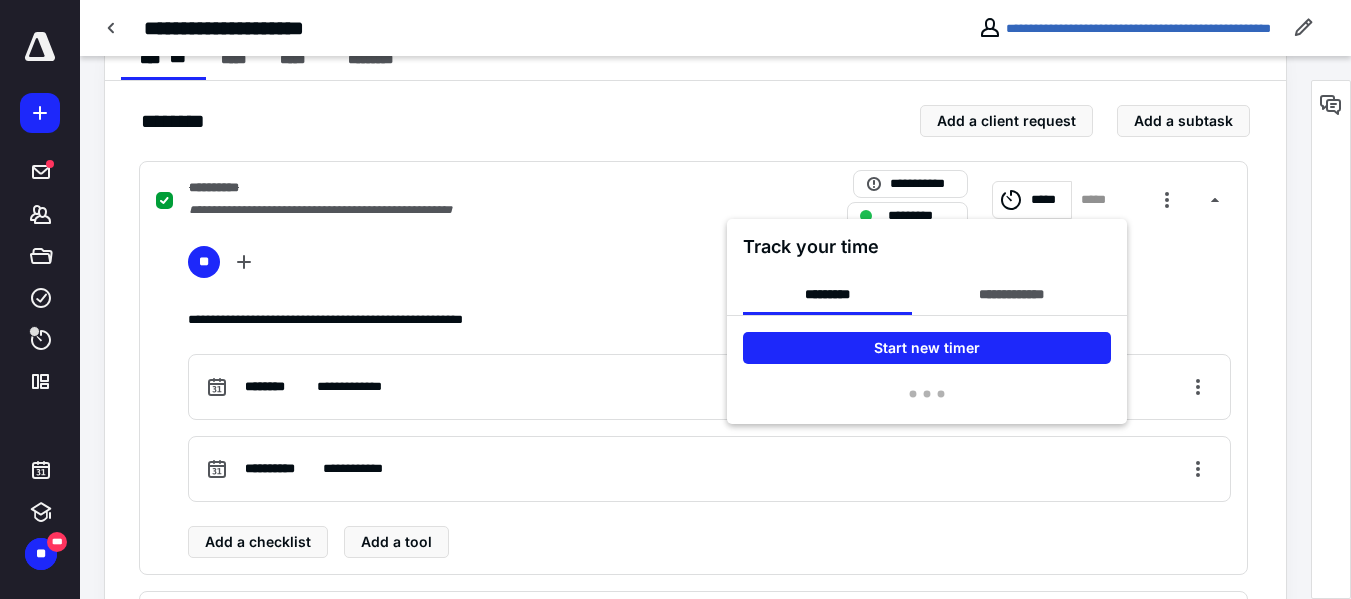 click at bounding box center [675, 299] 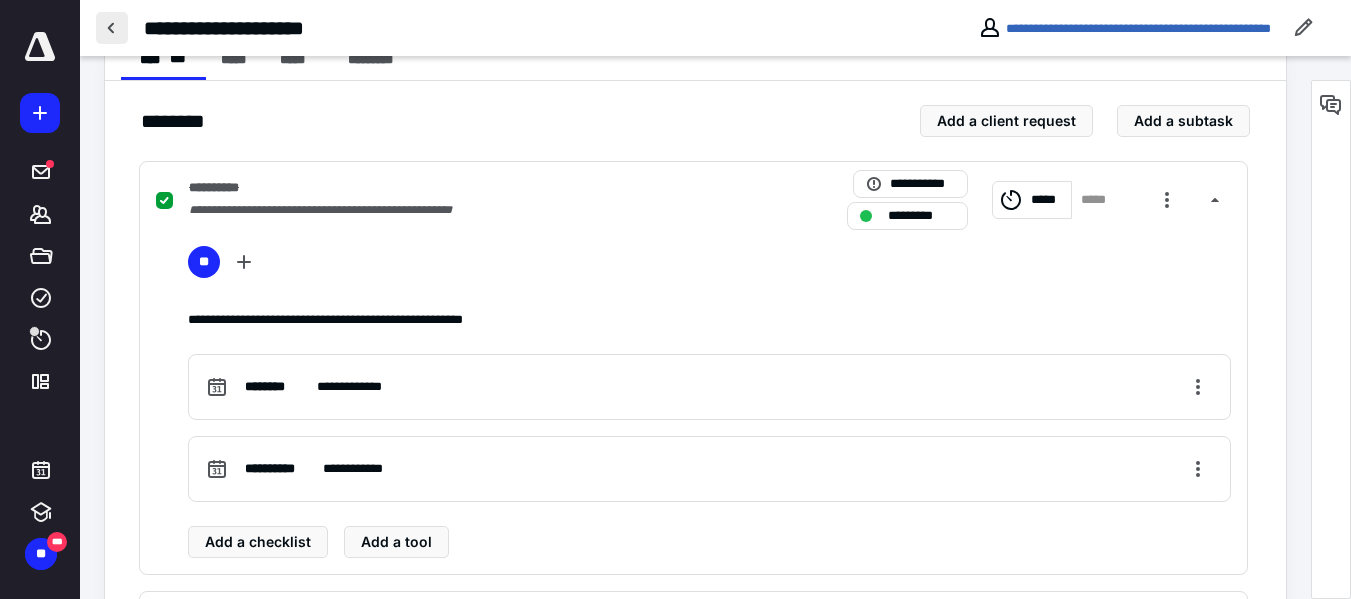 click at bounding box center [112, 28] 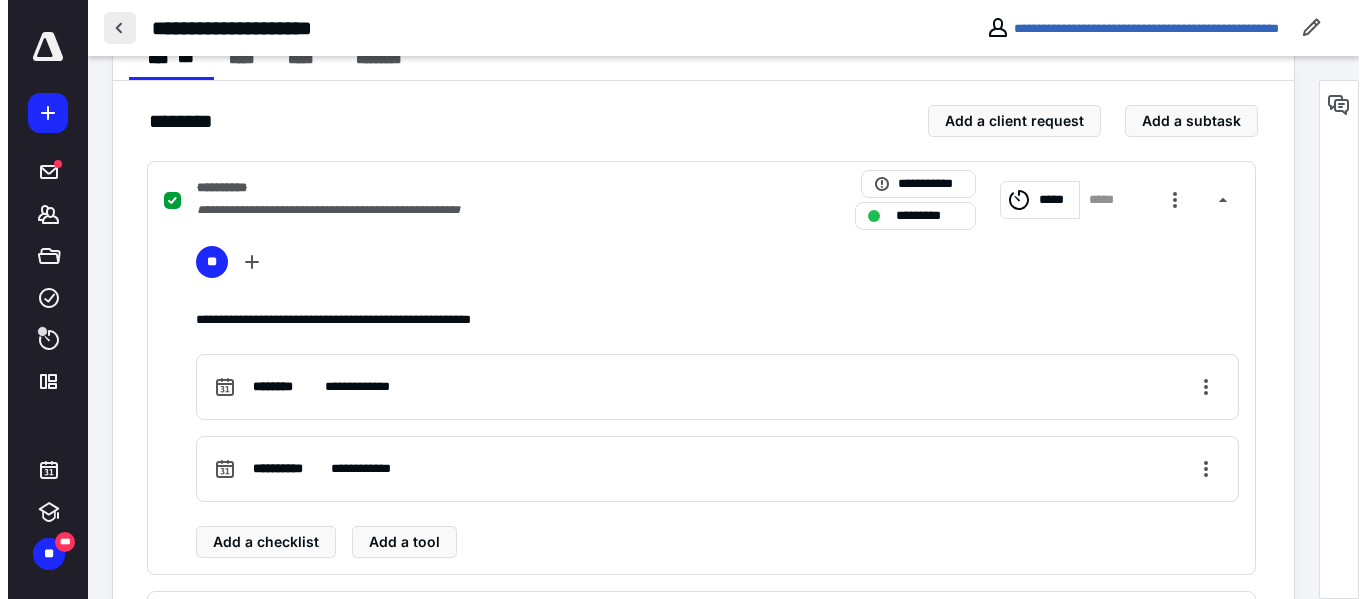 scroll, scrollTop: 0, scrollLeft: 0, axis: both 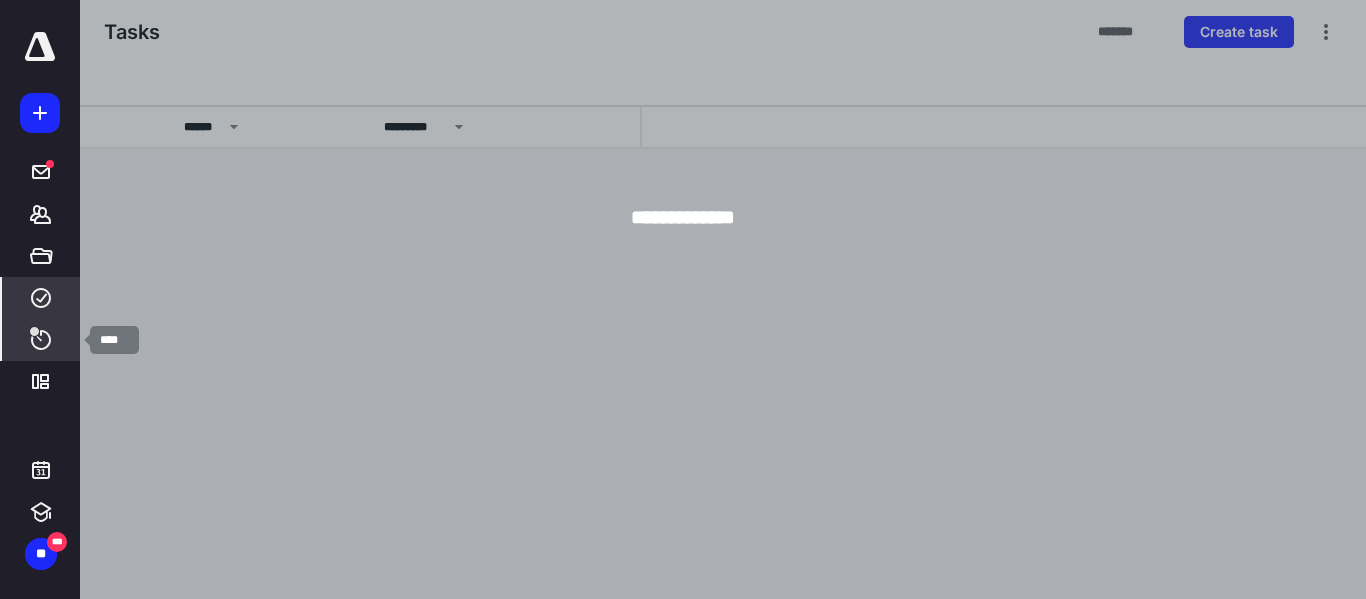 click 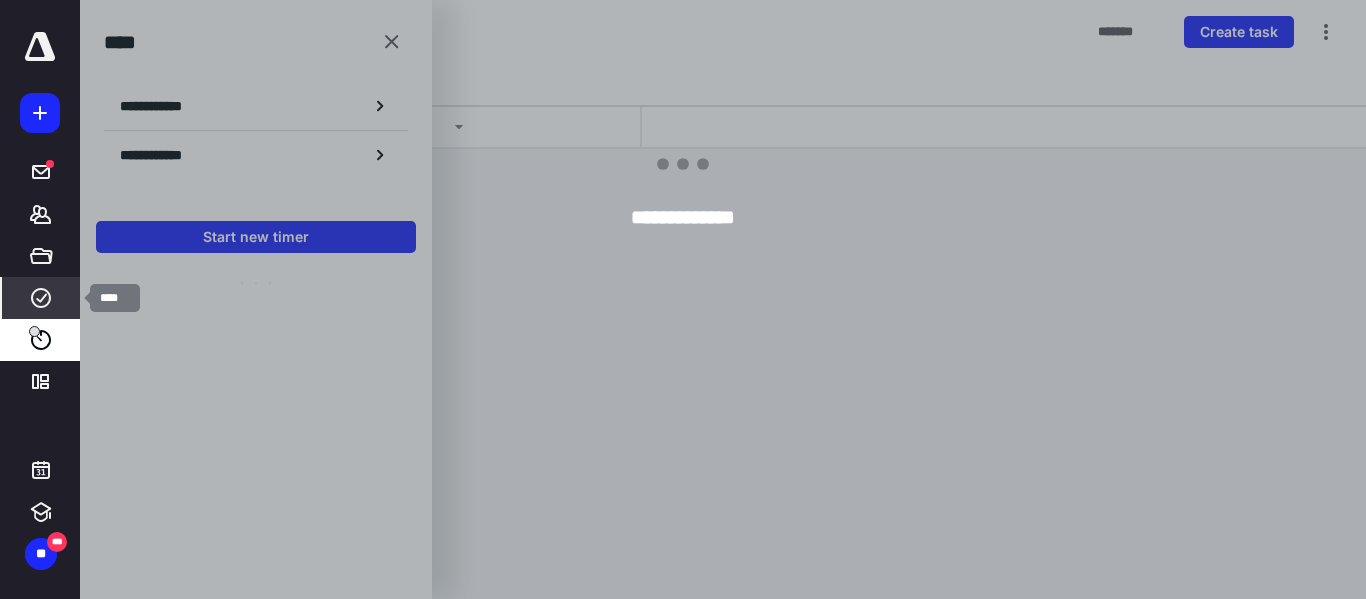 click 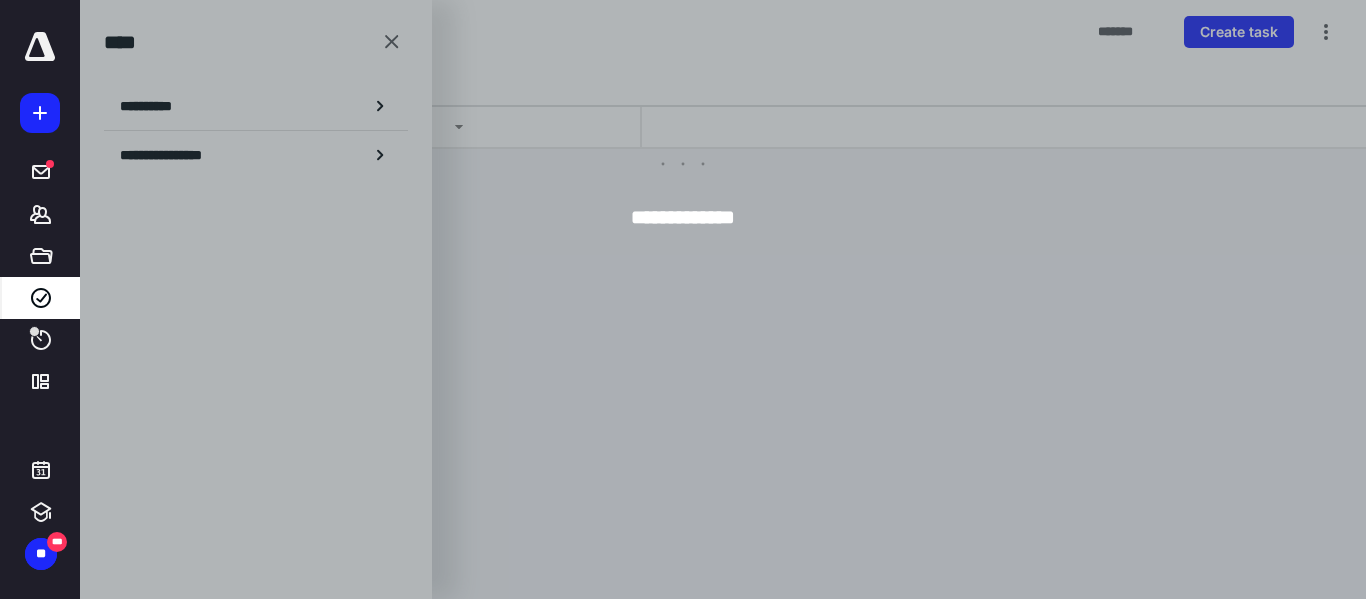 click at bounding box center (763, 299) 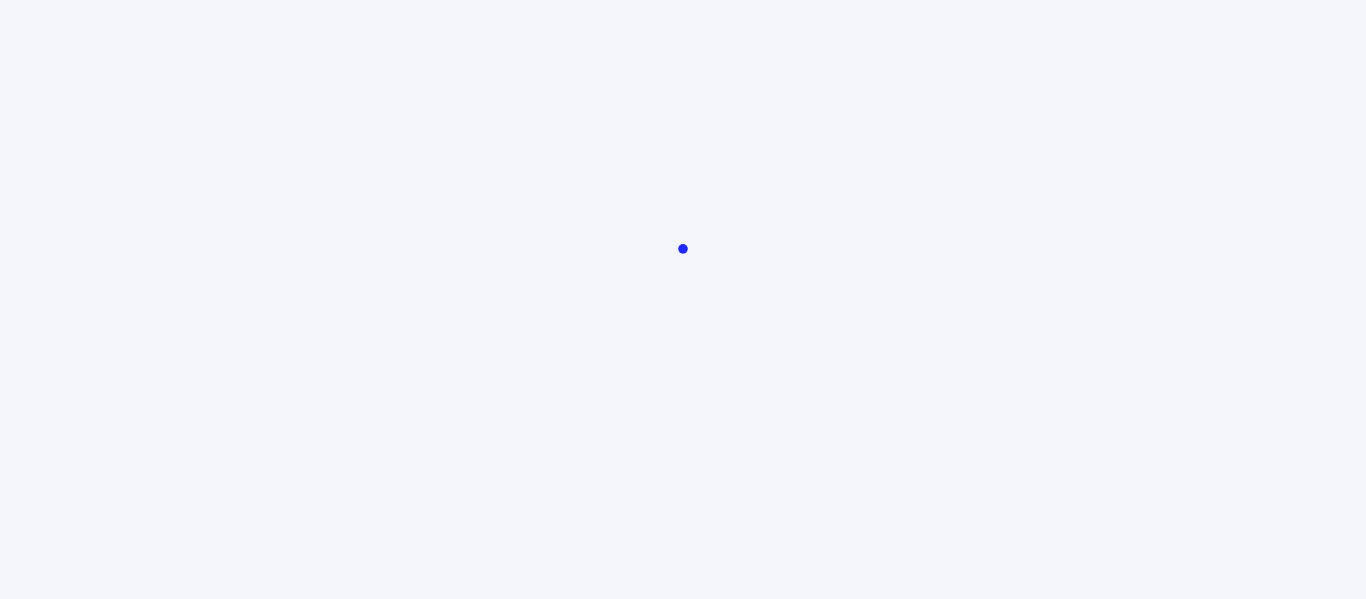 scroll, scrollTop: 0, scrollLeft: 0, axis: both 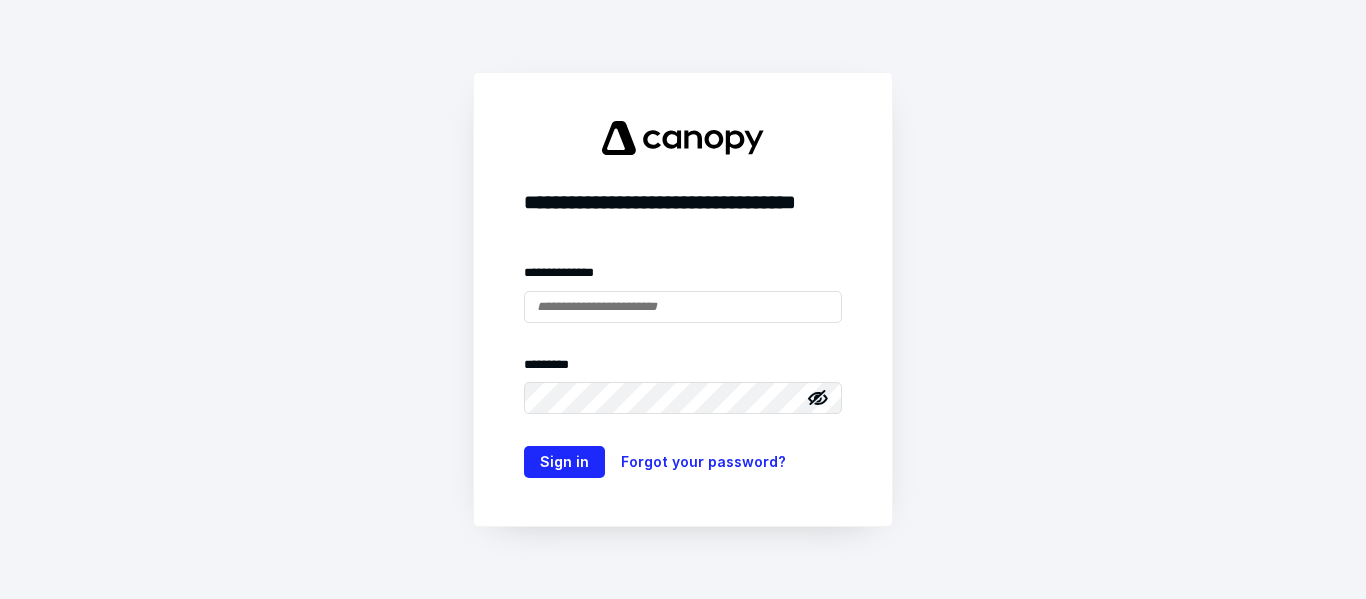 type on "**********" 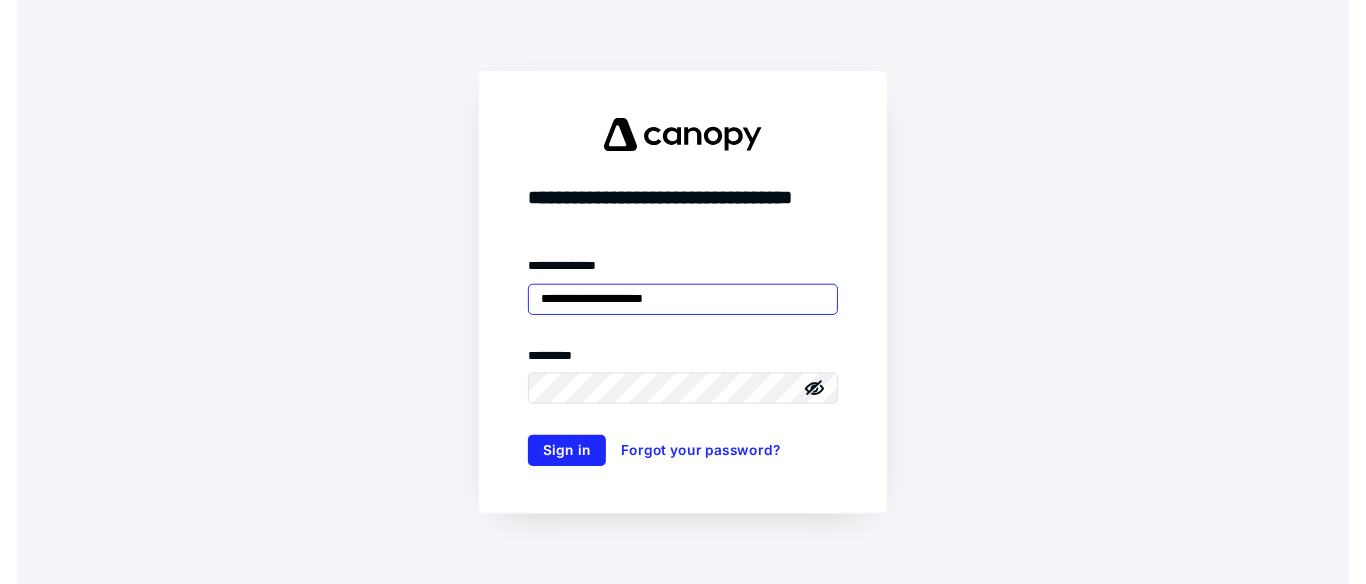 scroll, scrollTop: 0, scrollLeft: 0, axis: both 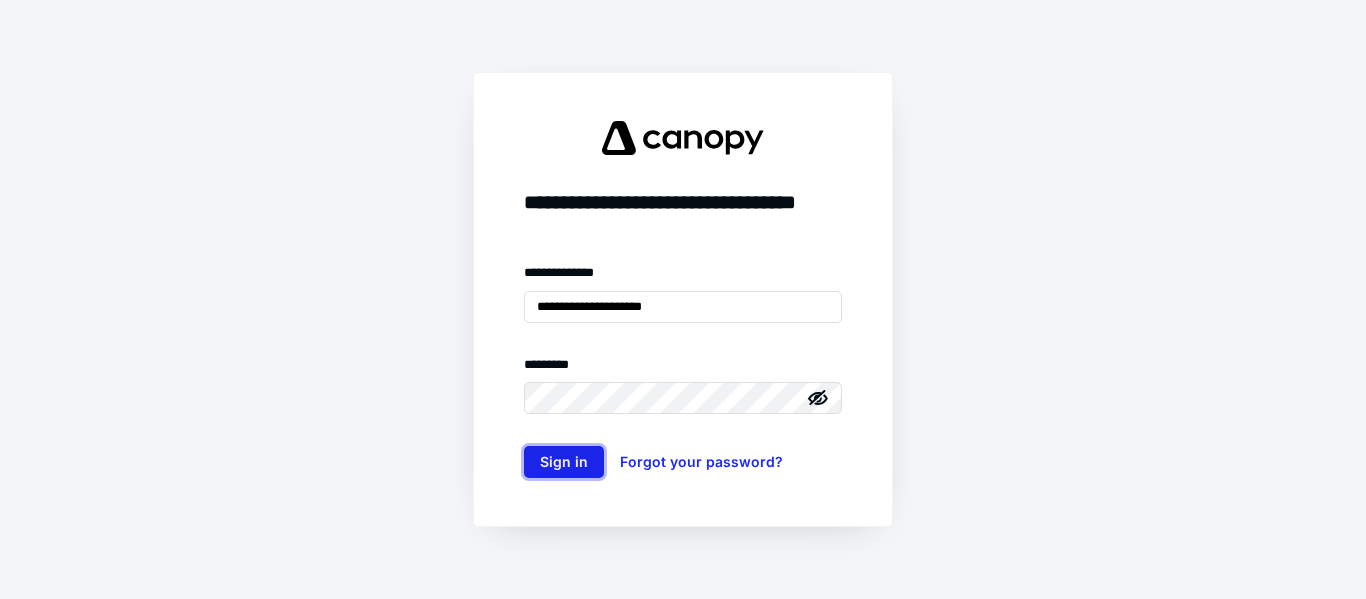 click on "Sign in" at bounding box center (564, 462) 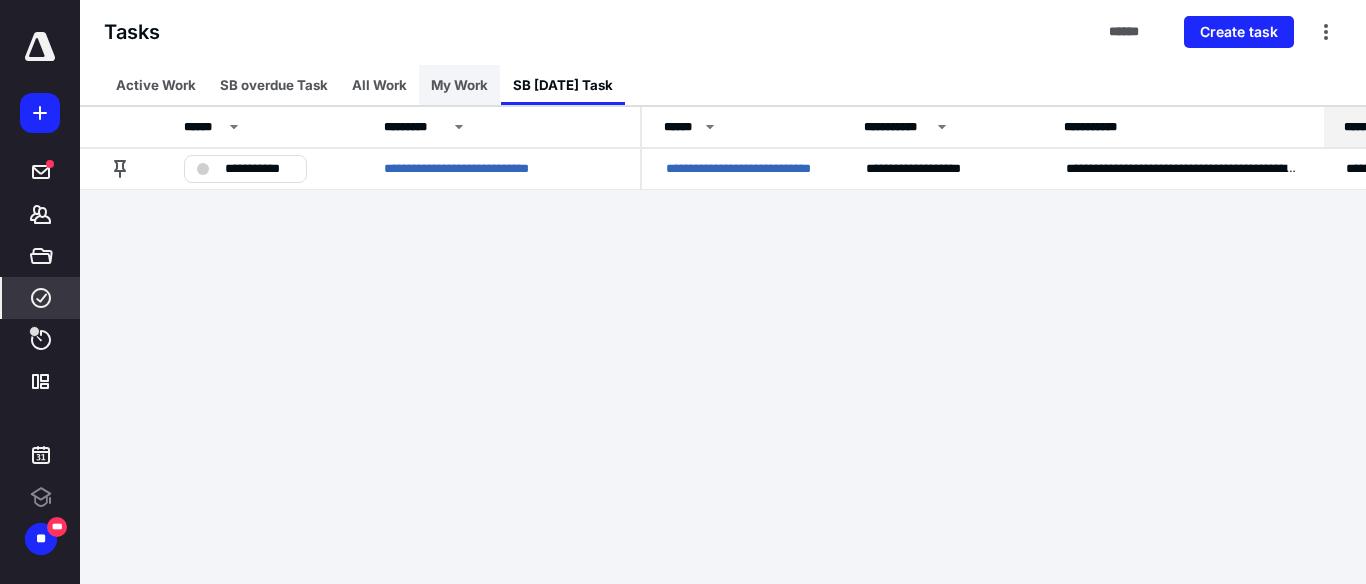 click on "My Work" at bounding box center [459, 85] 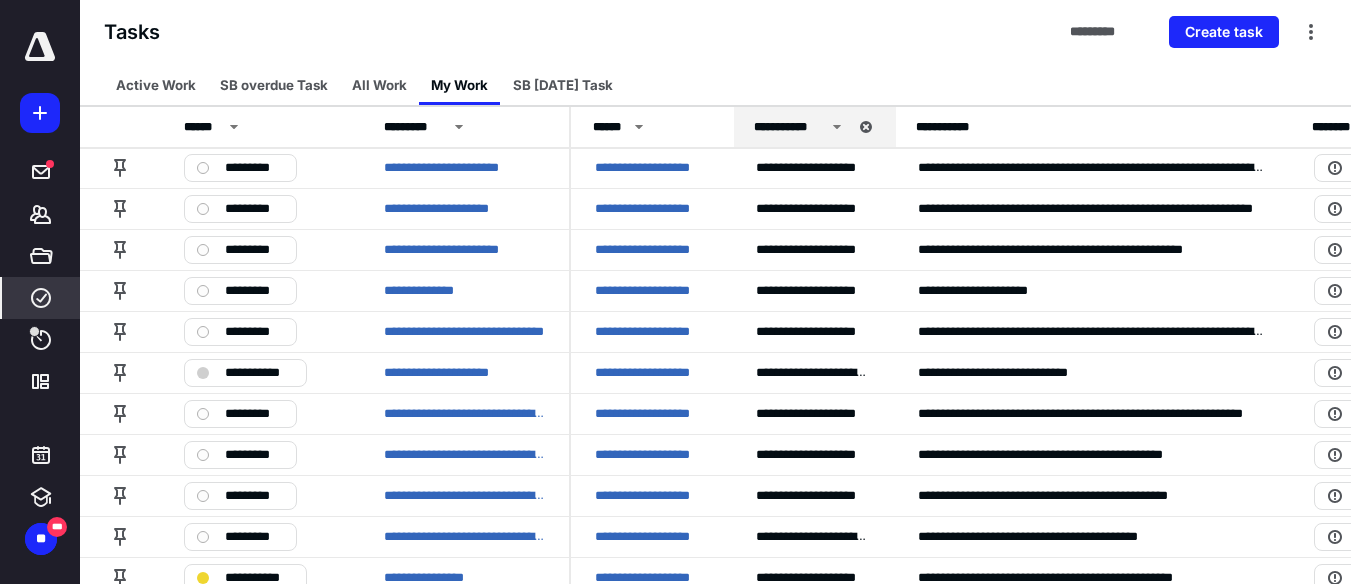 scroll, scrollTop: 0, scrollLeft: 0, axis: both 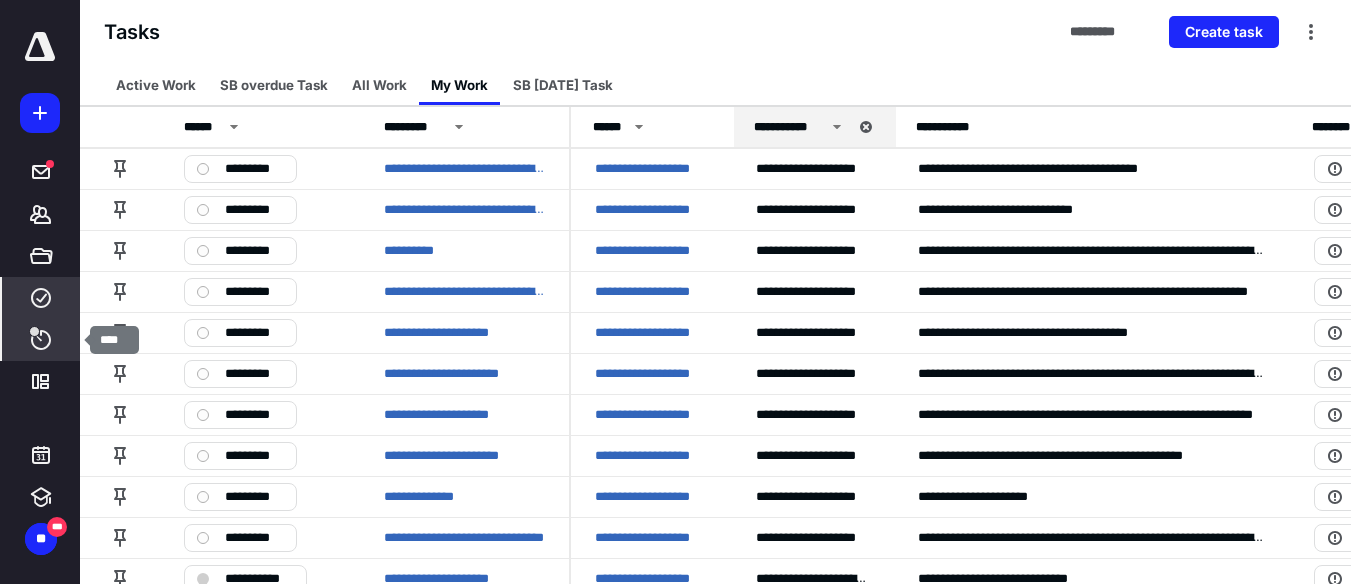 click 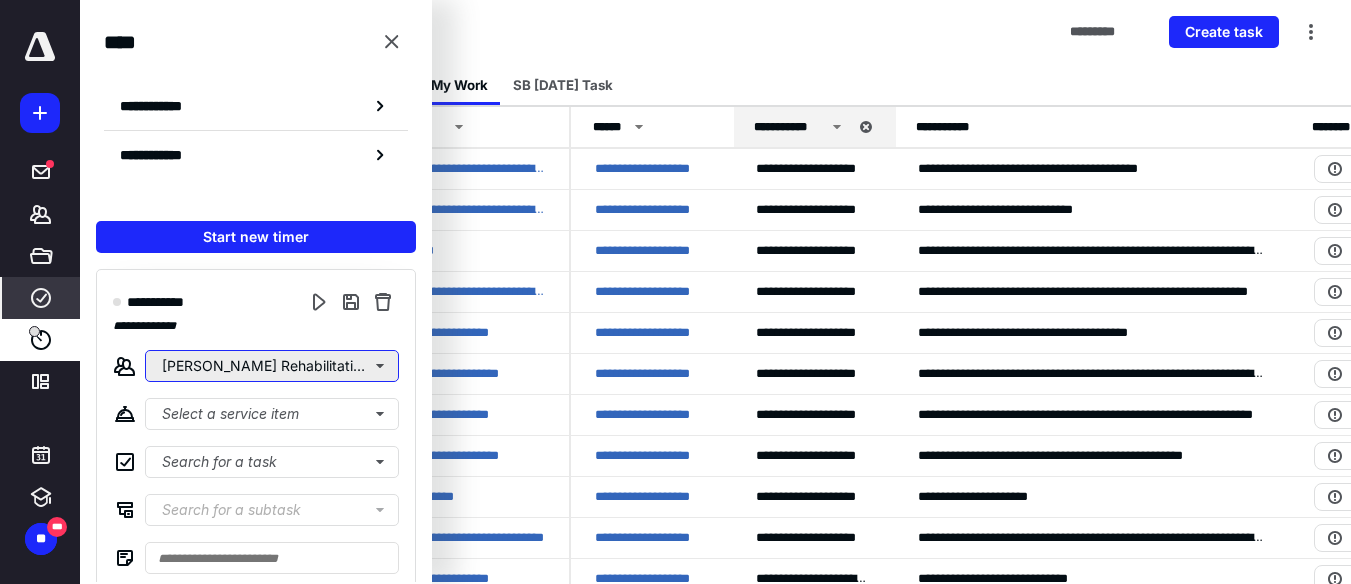 click on "[PERSON_NAME] Rehabilitation & Land Conservancy Fund (AKD)" at bounding box center [272, 366] 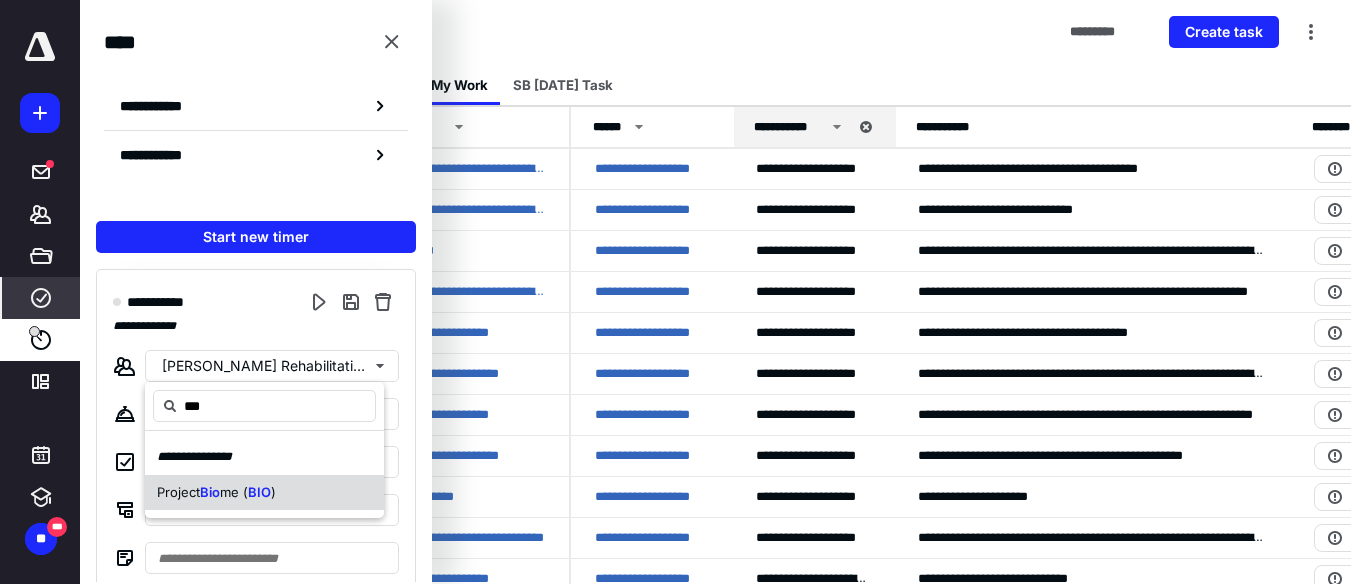 click on "Project  Bio me ( BIO )" at bounding box center [264, 493] 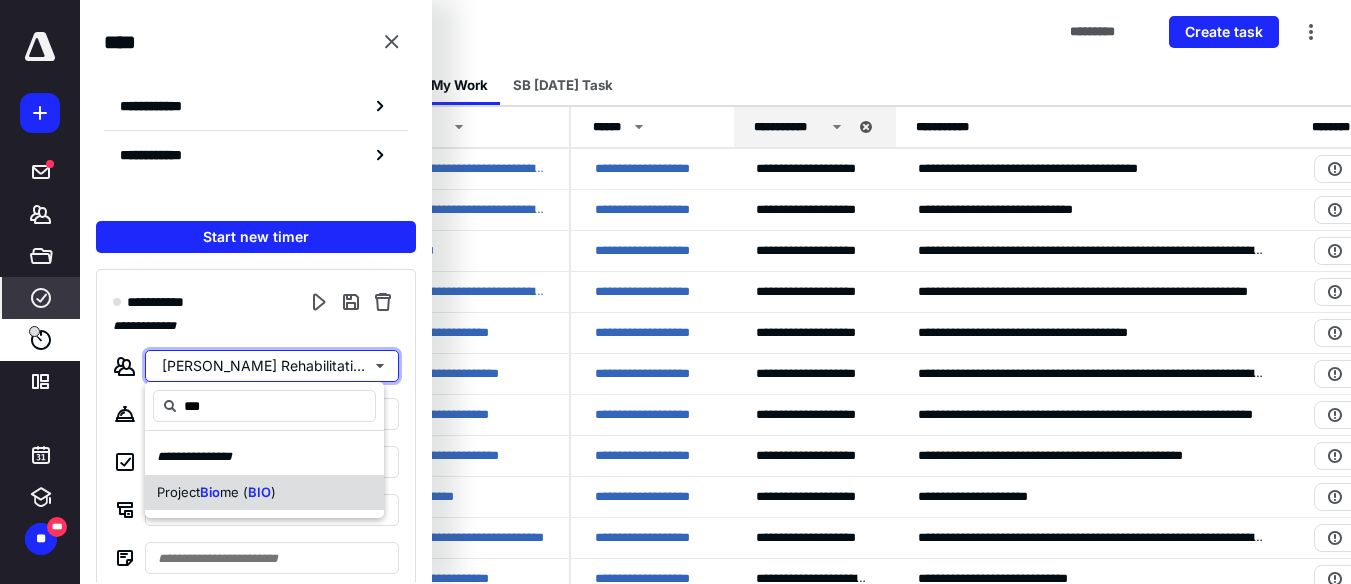 type 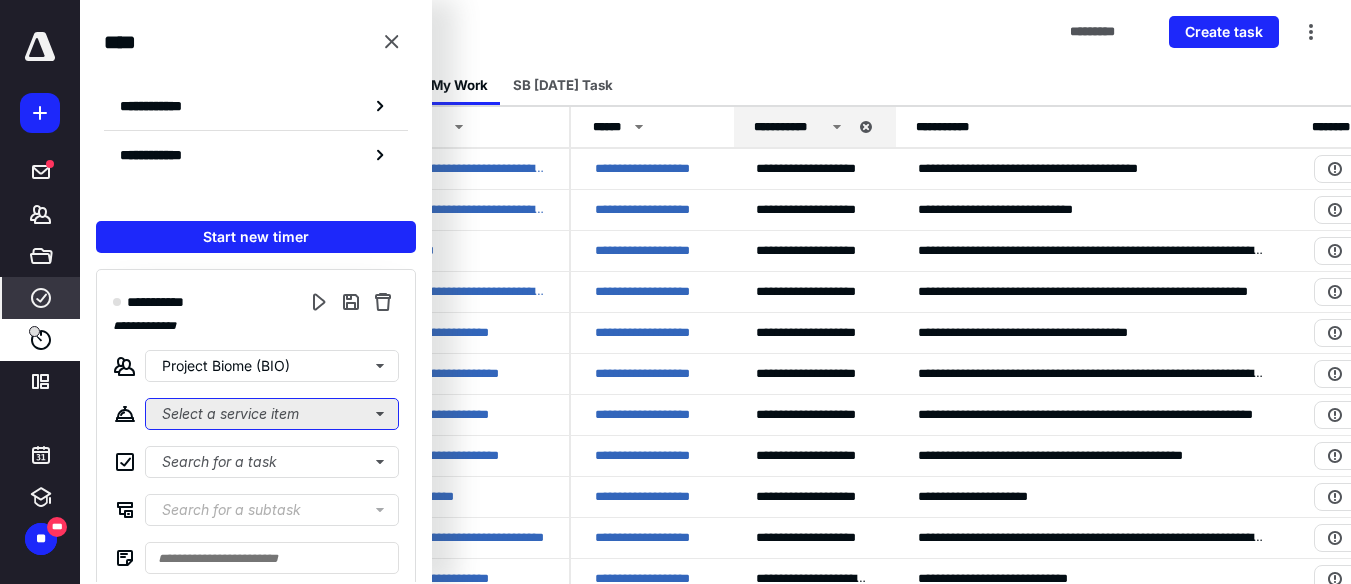 click on "Select a service item" at bounding box center (272, 414) 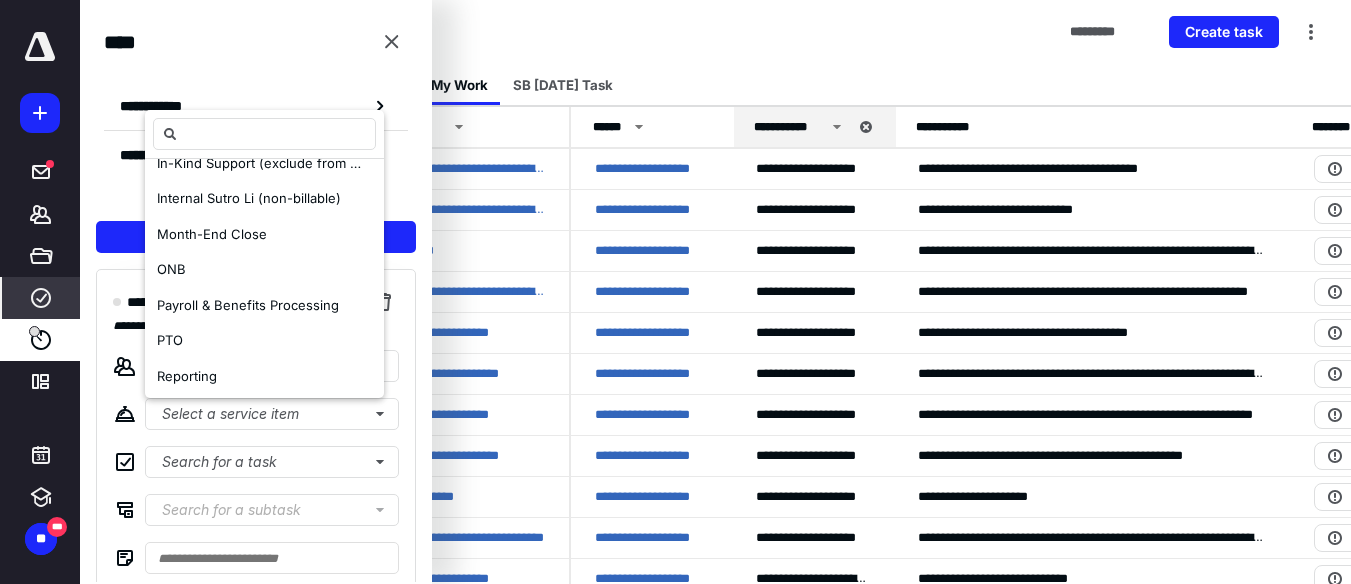scroll, scrollTop: 310, scrollLeft: 0, axis: vertical 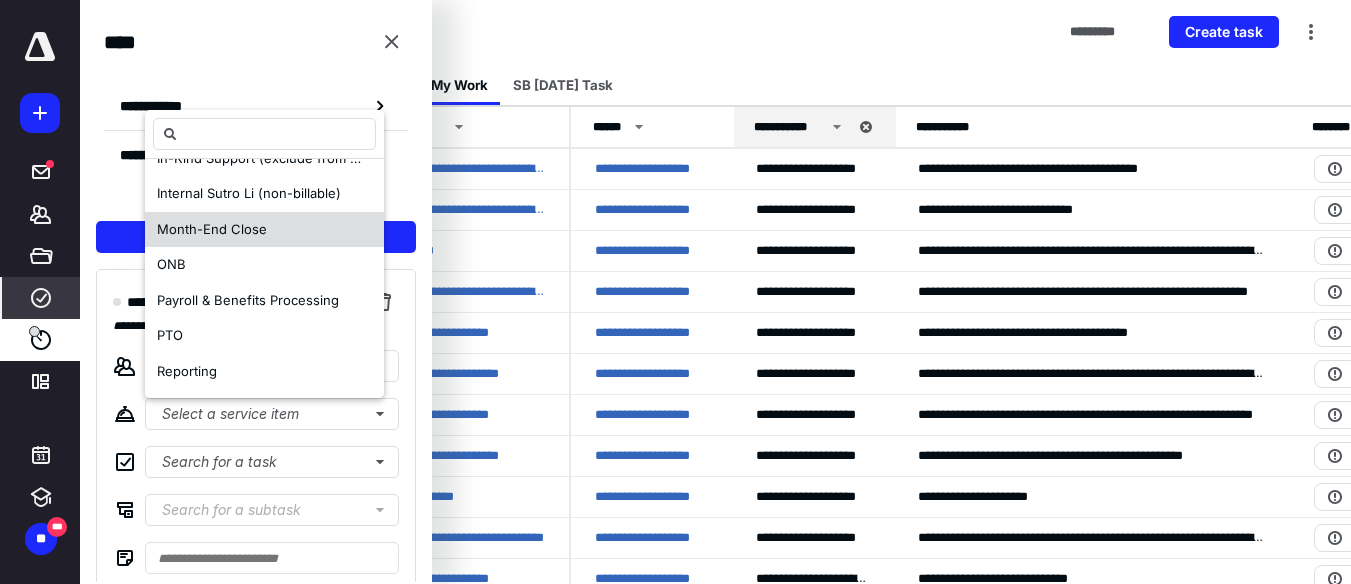 click on "Month-End Close" at bounding box center (212, 229) 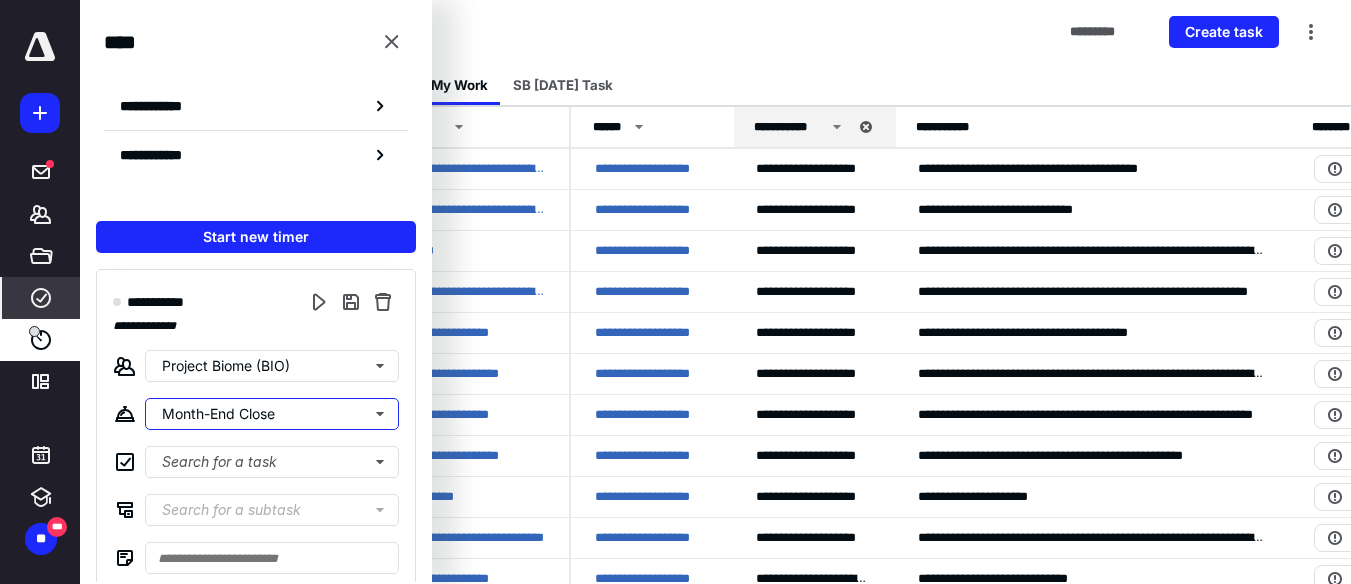 scroll, scrollTop: 0, scrollLeft: 0, axis: both 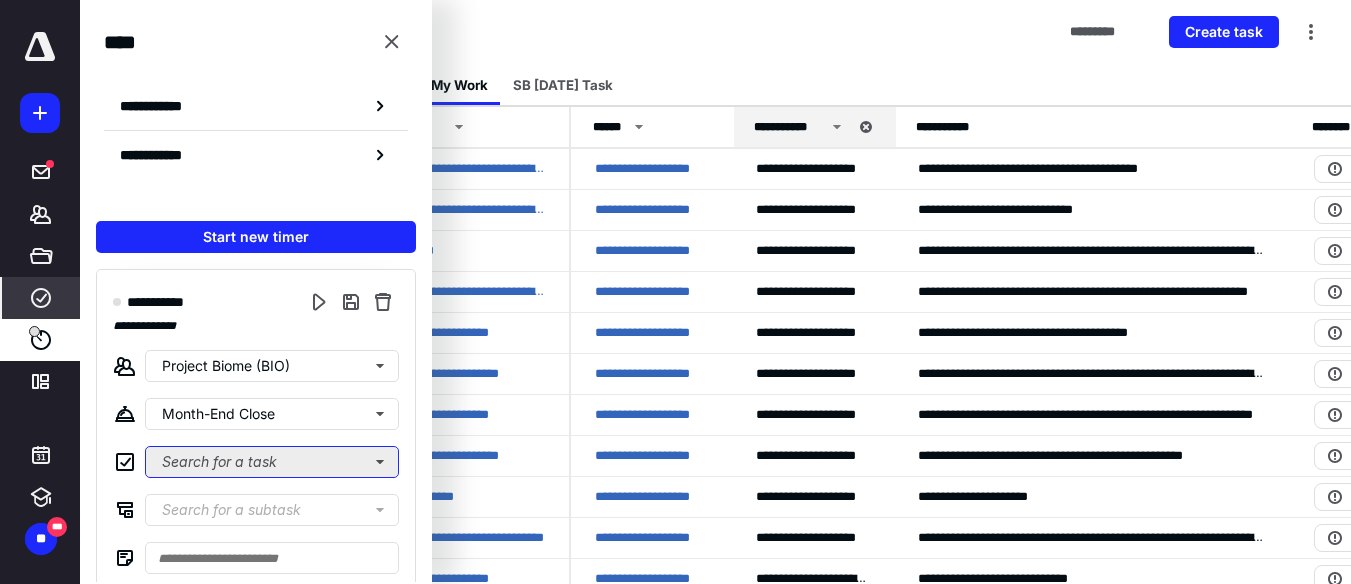 click on "Search for a task" at bounding box center (272, 462) 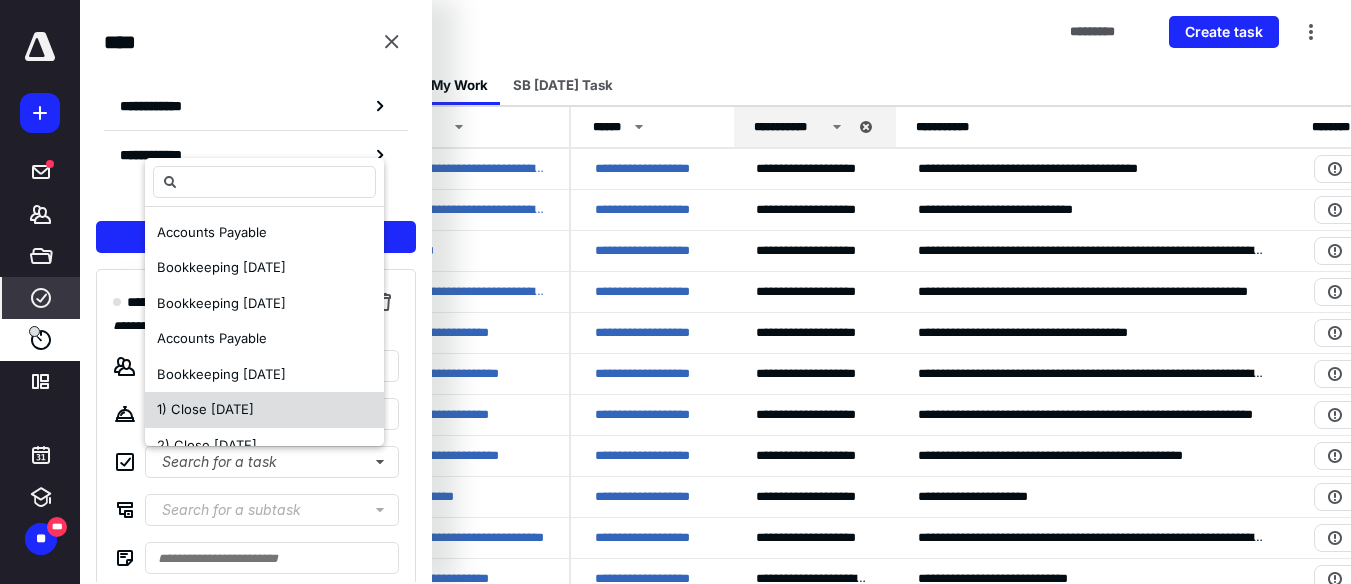 scroll, scrollTop: 558, scrollLeft: 0, axis: vertical 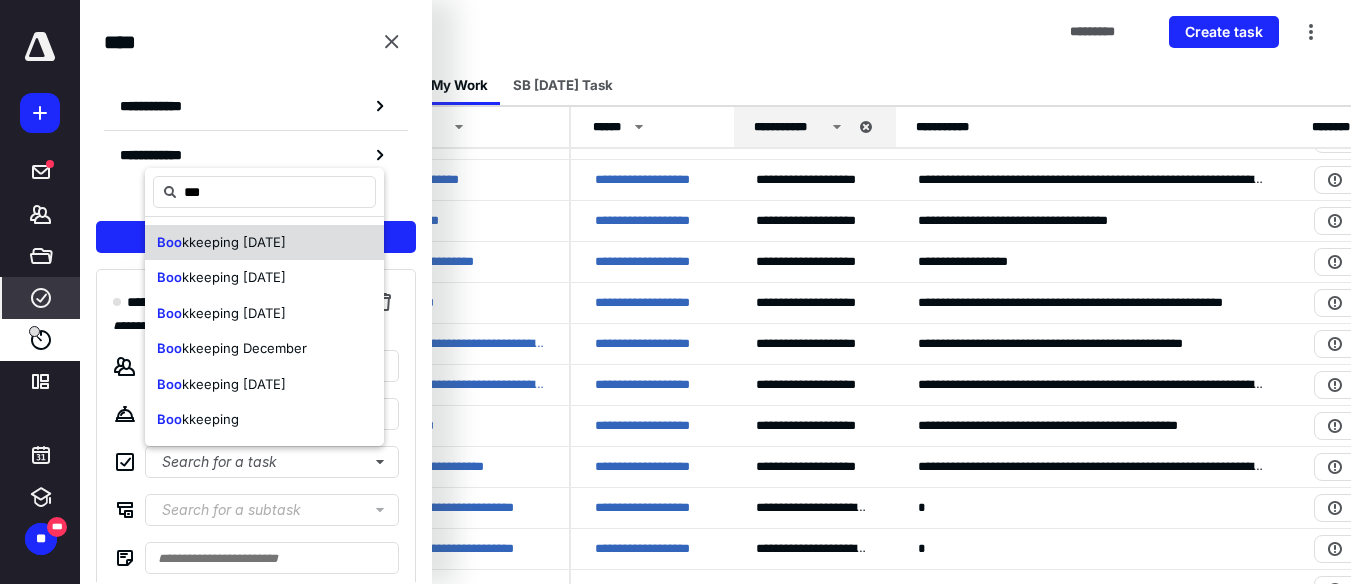 click on "kkeeping December 2024" at bounding box center [234, 242] 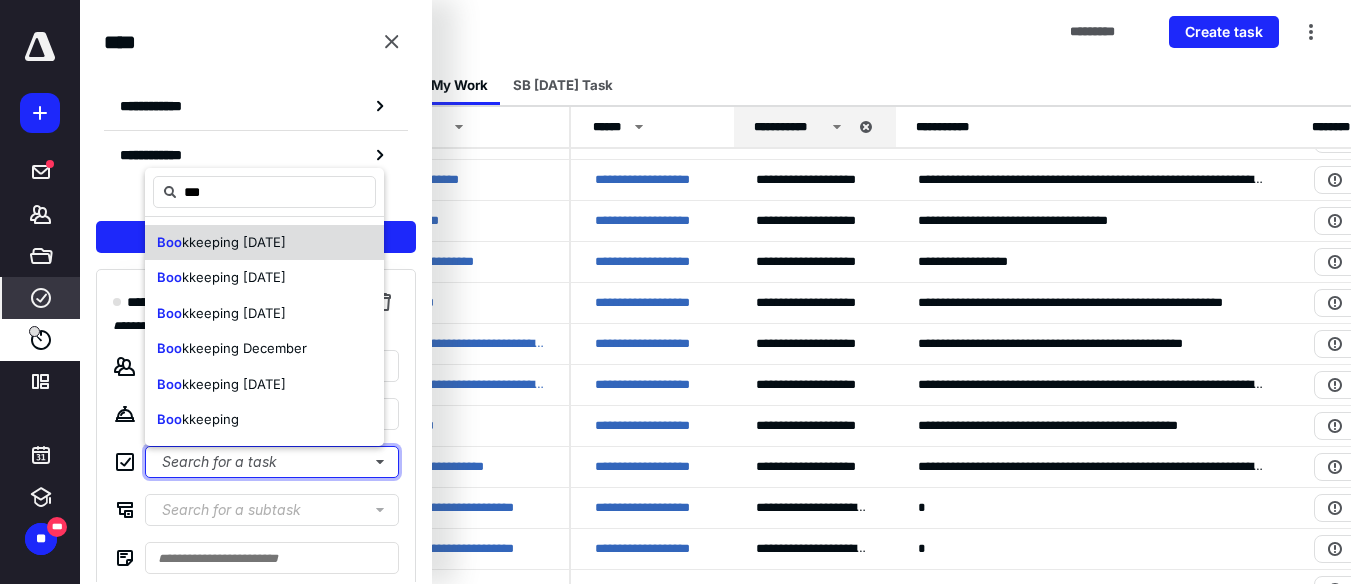 type 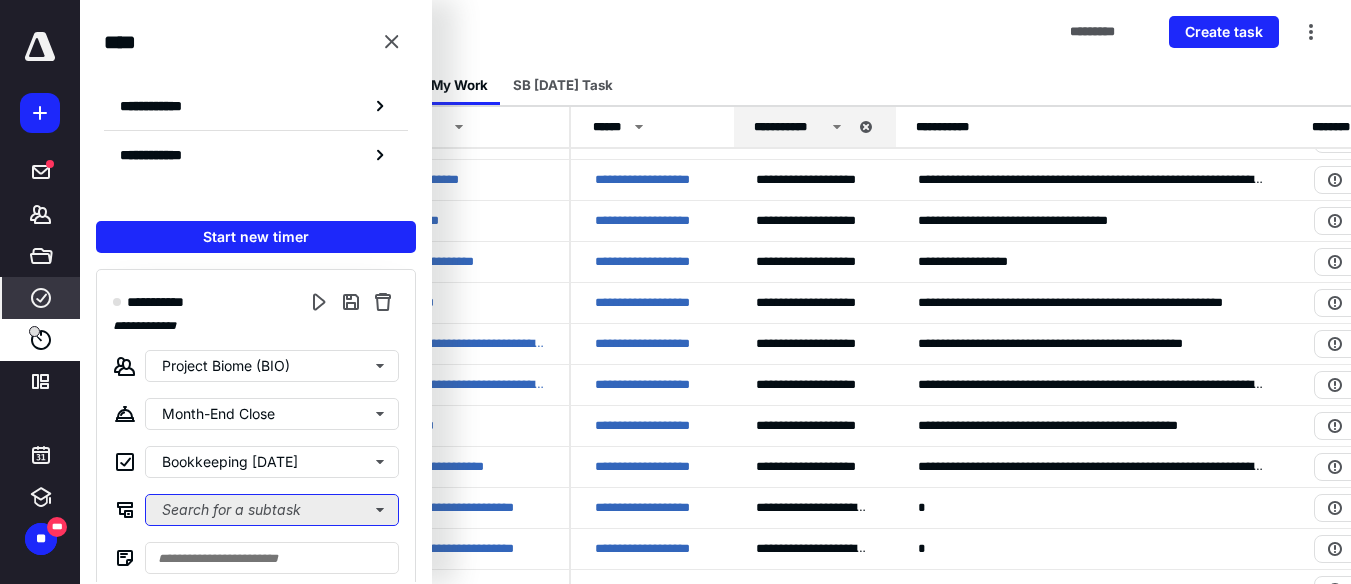 click on "Search for a subtask" at bounding box center [272, 510] 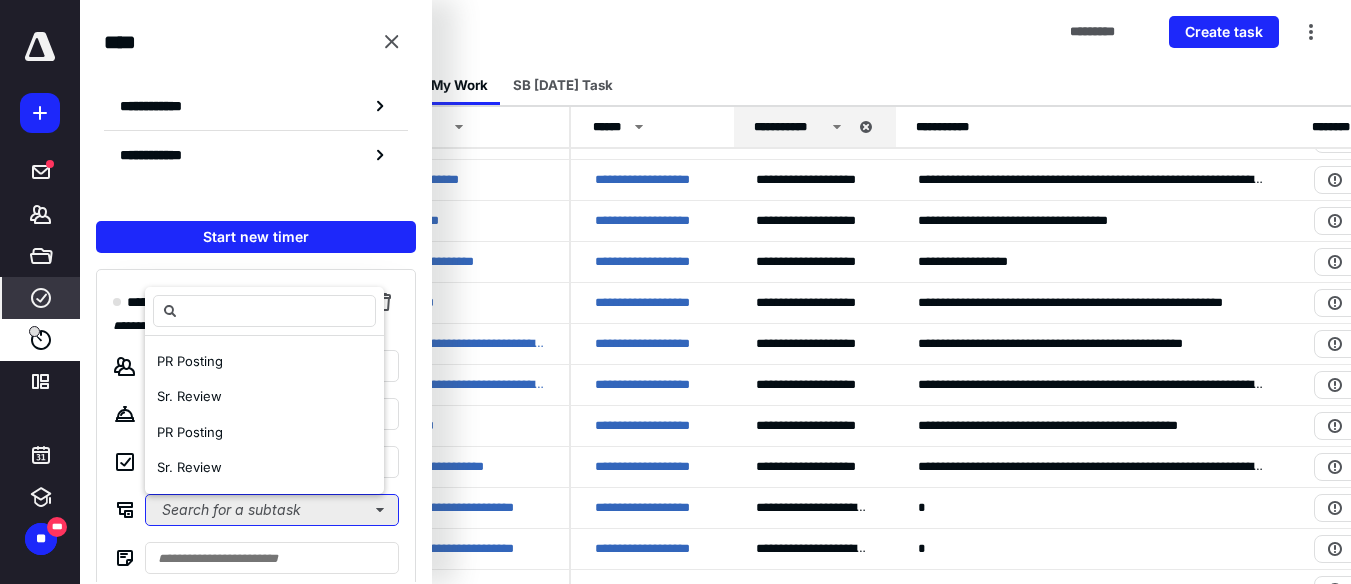 click on "Search for a subtask" at bounding box center [272, 510] 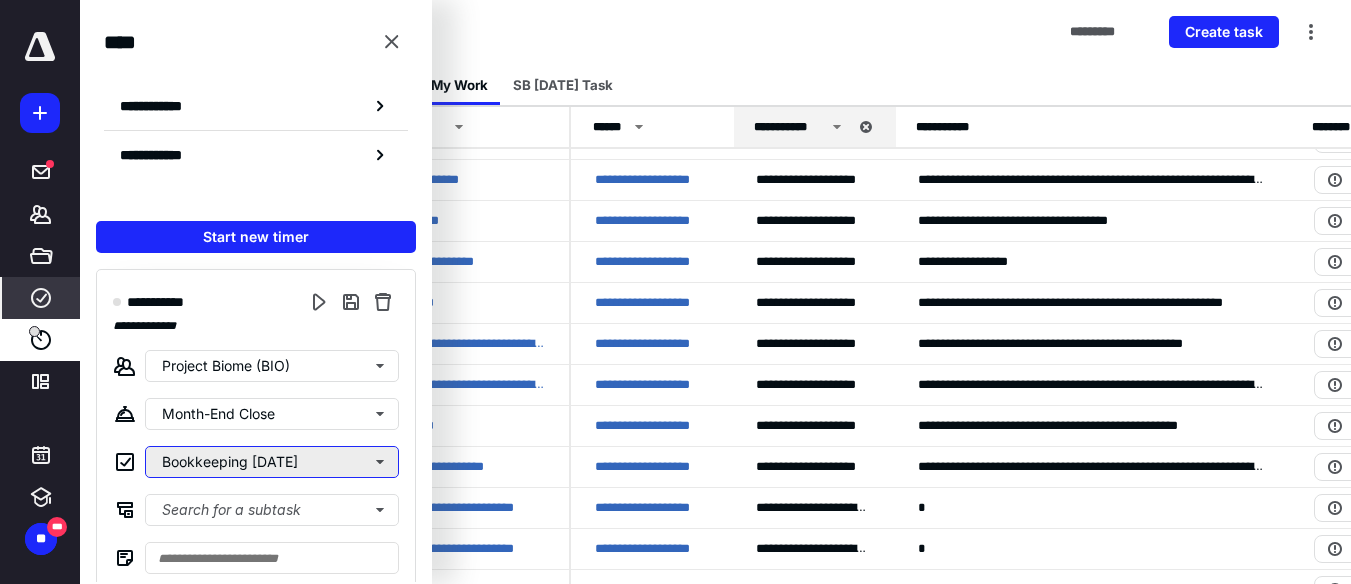 click on "Bookkeeping December 2024" at bounding box center [272, 462] 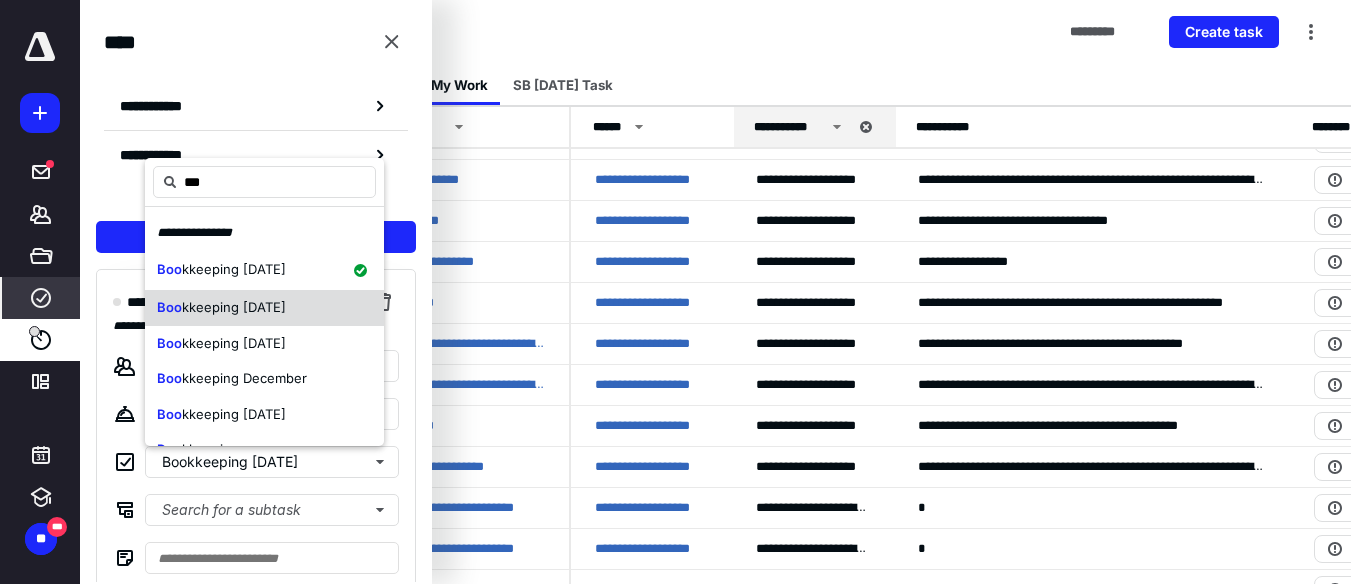 click on "Boo kkeeping December 2024" at bounding box center (264, 308) 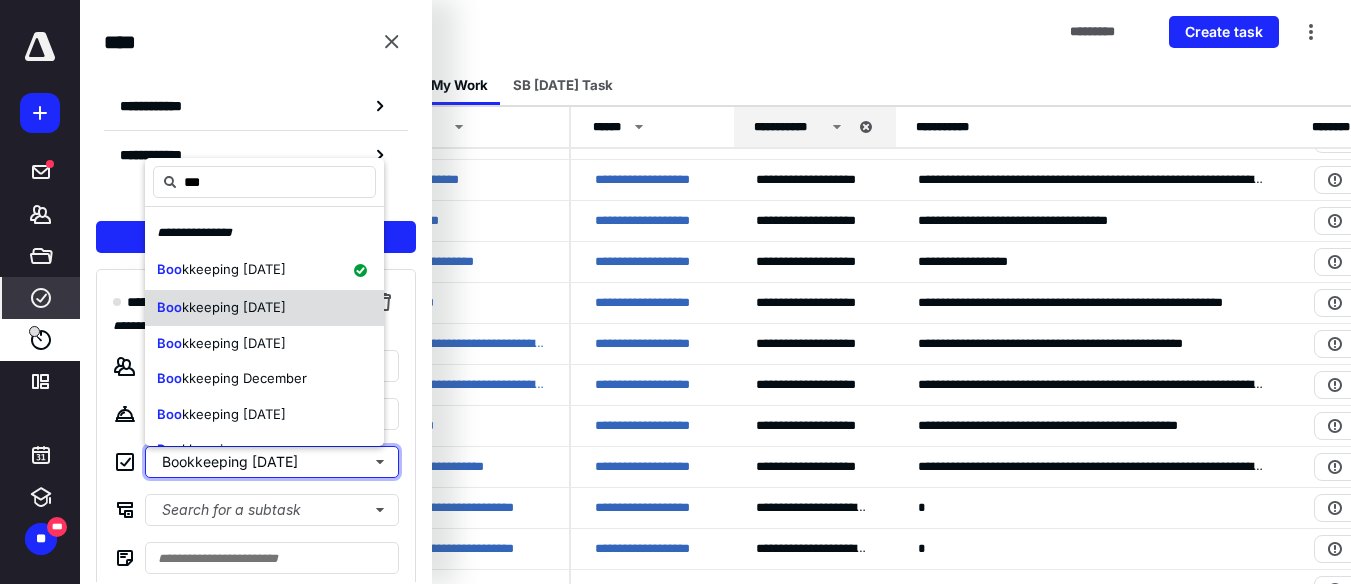 type 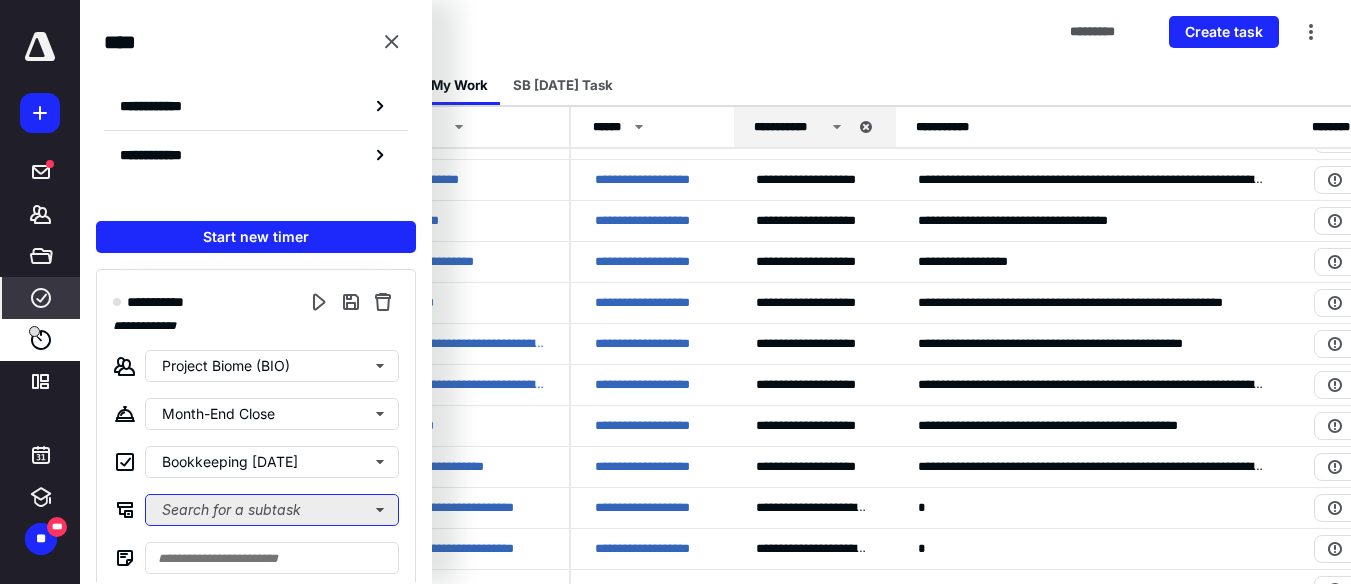 click on "Search for a subtask" at bounding box center (272, 510) 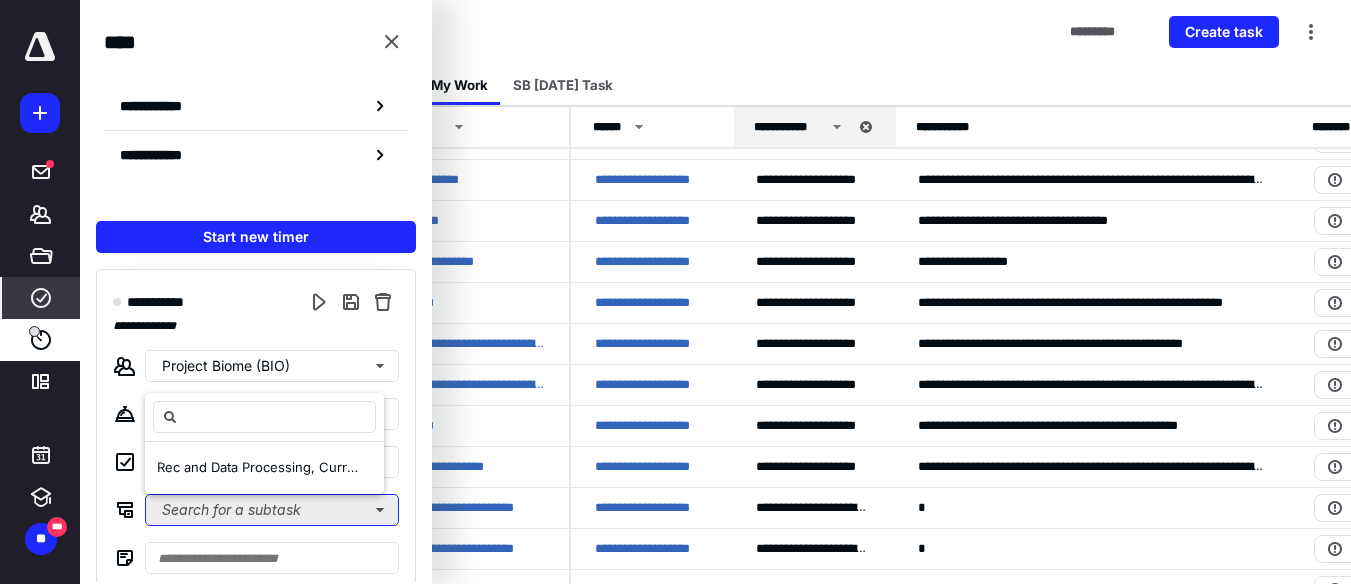 click on "Search for a subtask" at bounding box center [272, 510] 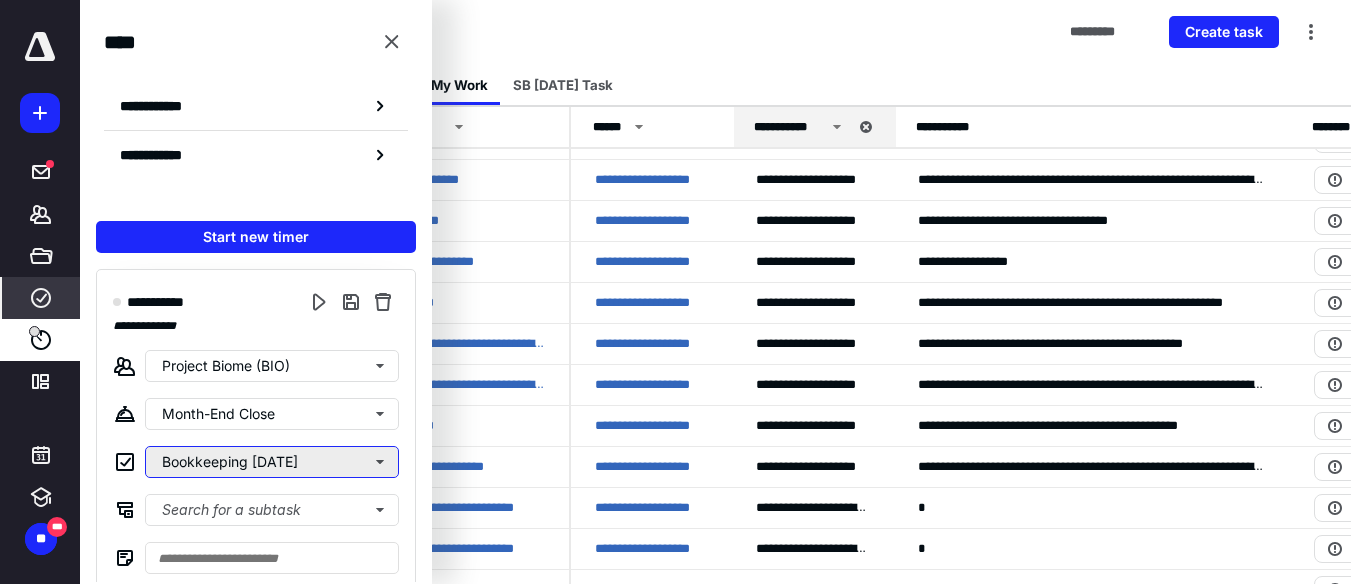 click on "Bookkeeping December 2024" at bounding box center [272, 462] 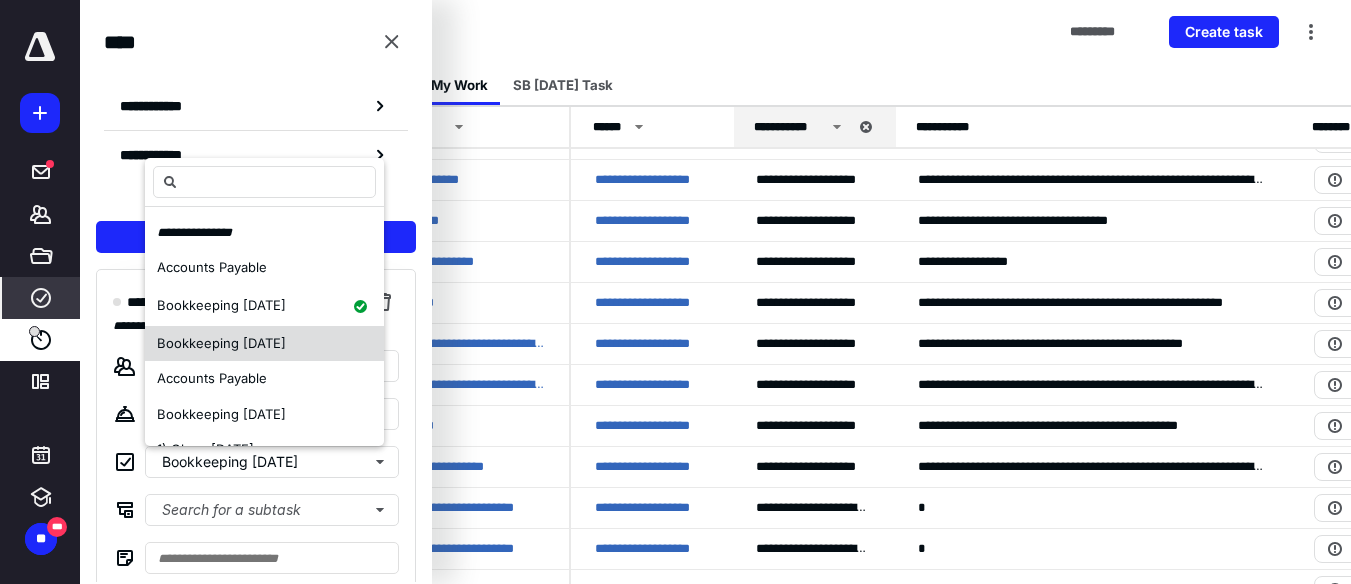 click on "Bookkeeping December 2024" at bounding box center (221, 343) 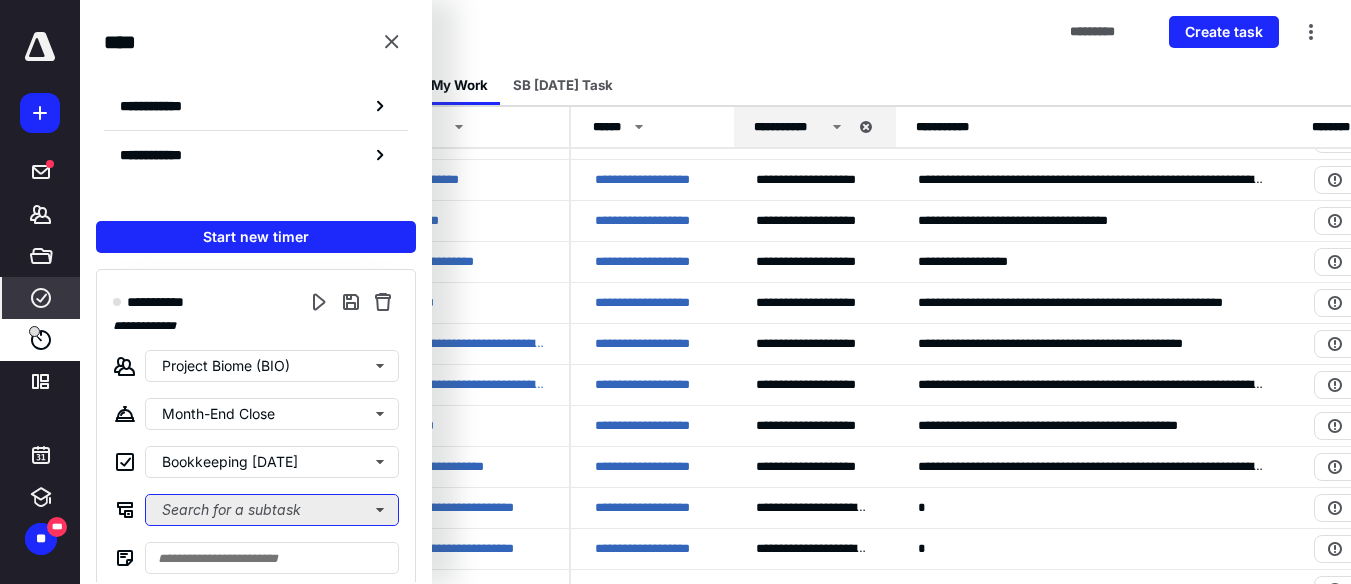 click on "Search for a subtask" at bounding box center (272, 510) 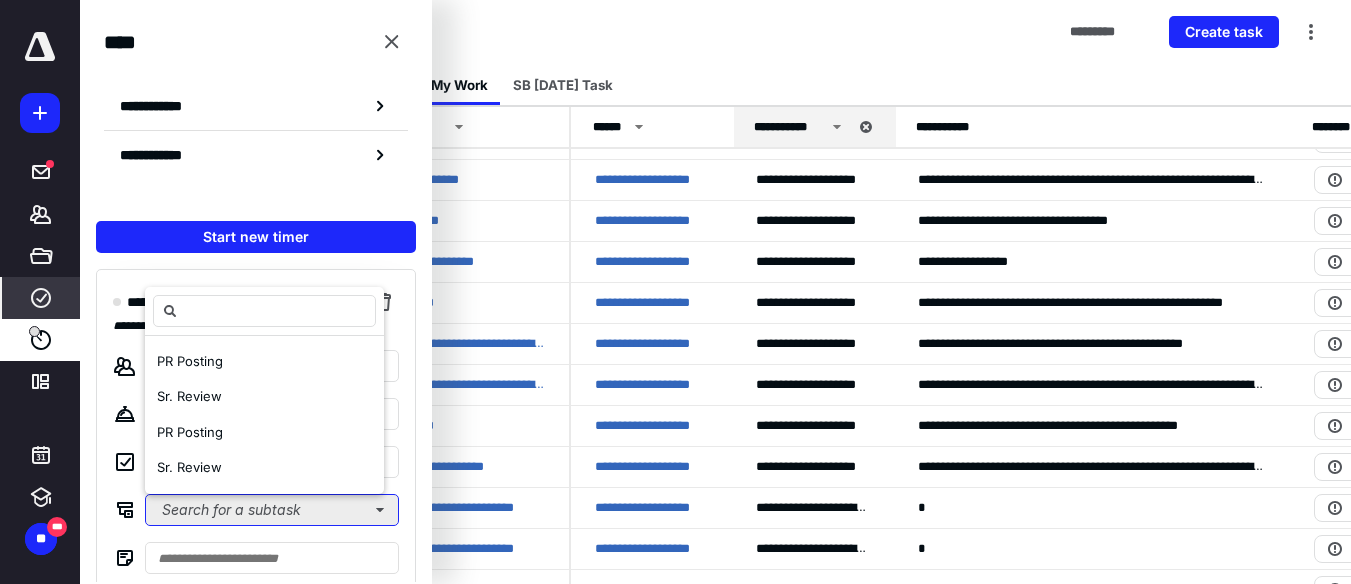 click on "Search for a subtask" at bounding box center [272, 510] 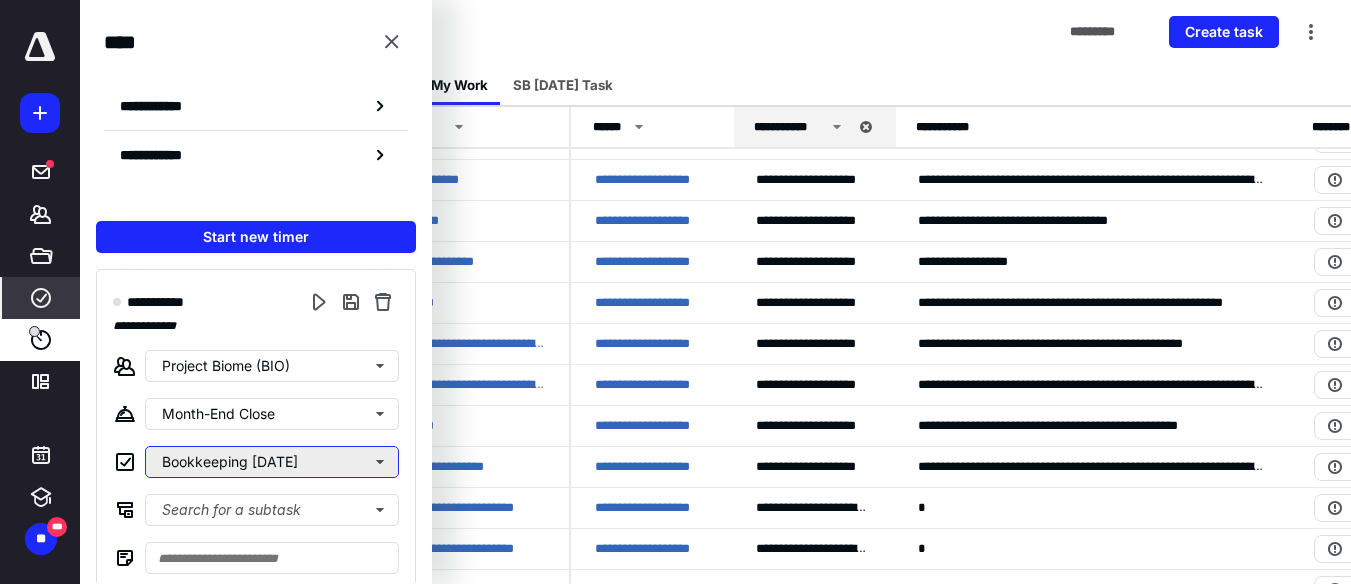 click on "Bookkeeping December 2024" at bounding box center (272, 462) 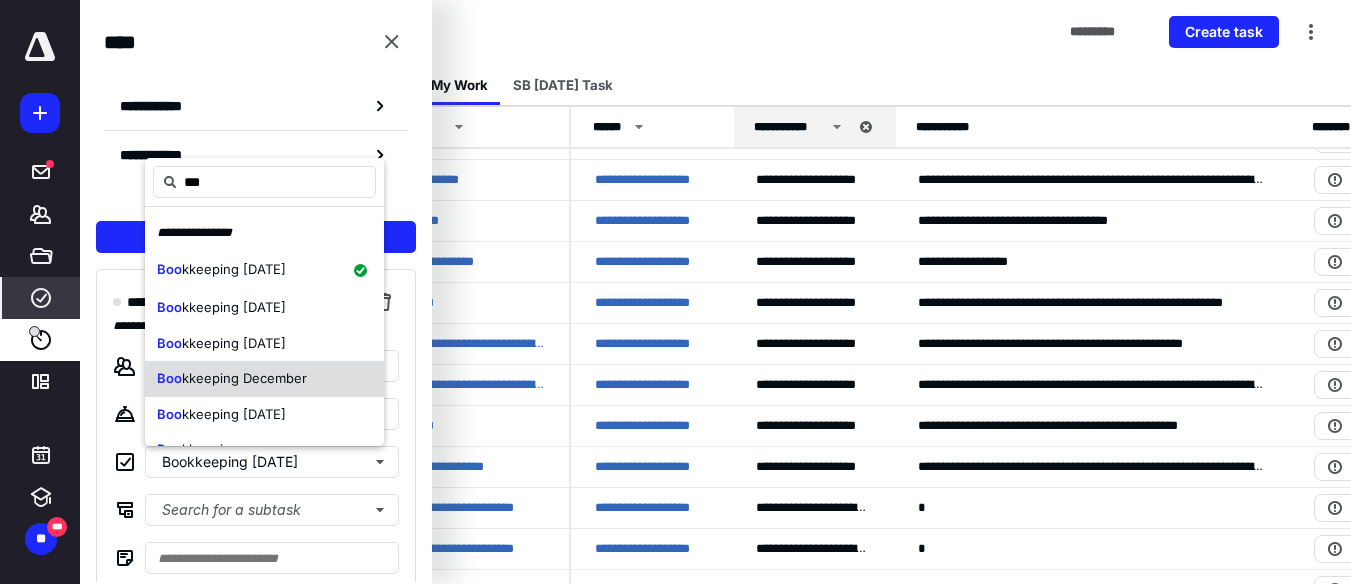 scroll, scrollTop: 30, scrollLeft: 0, axis: vertical 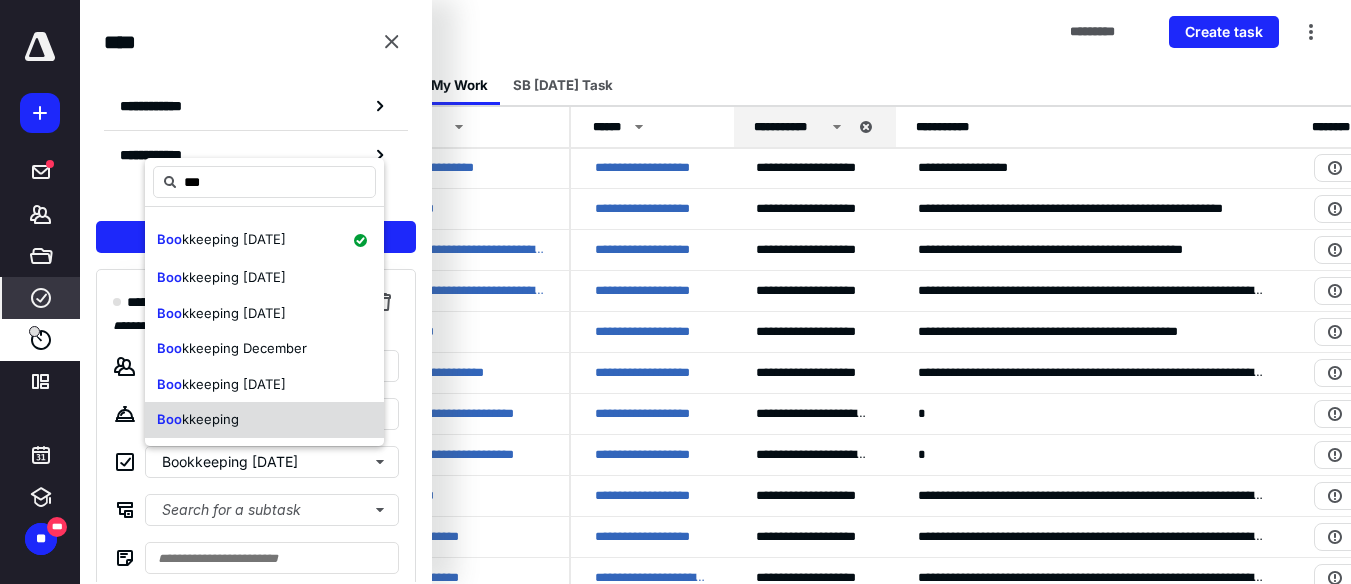 click on "Boo kkeeping" at bounding box center [264, 420] 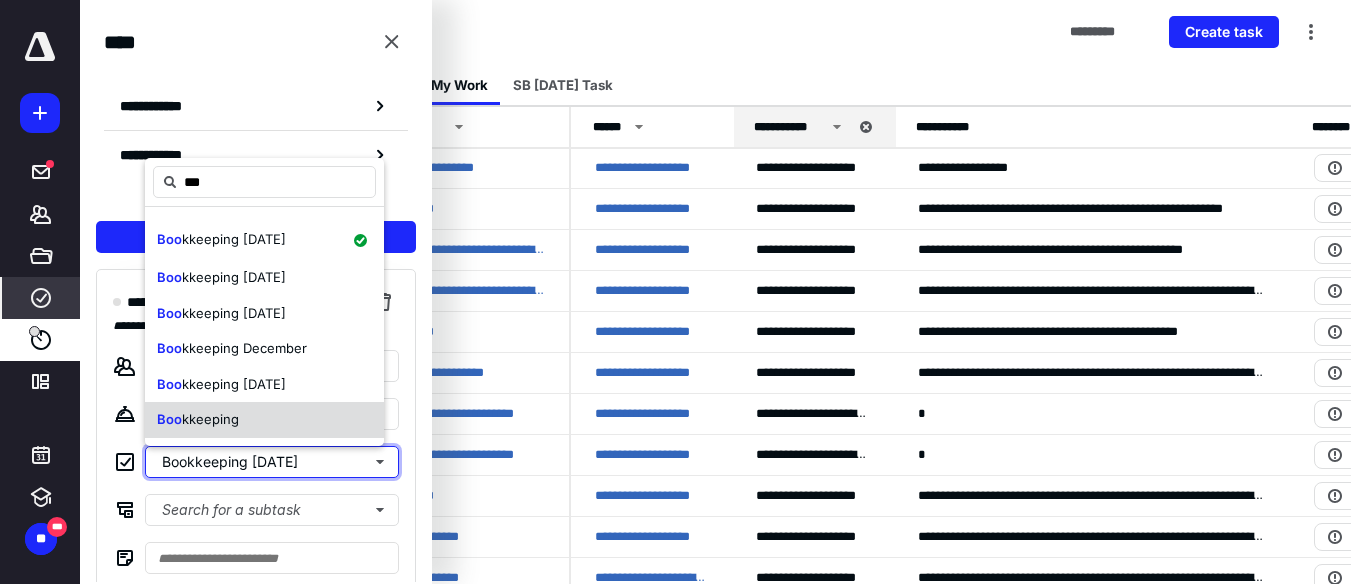 type 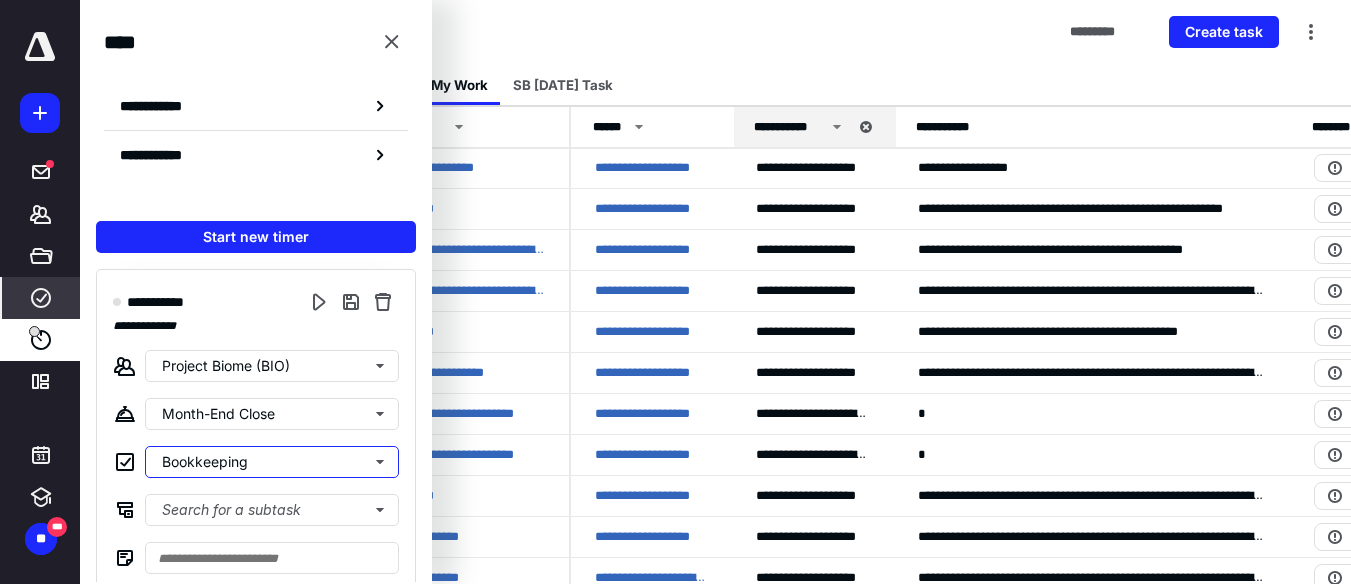 scroll, scrollTop: 0, scrollLeft: 0, axis: both 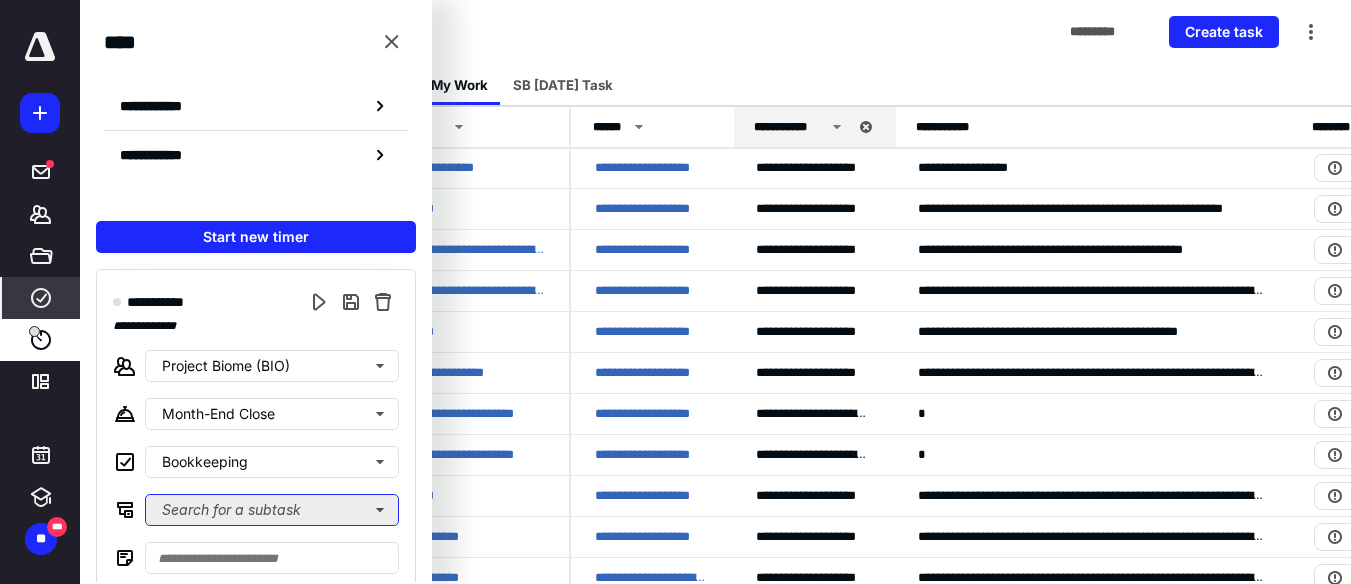 click on "Search for a subtask" at bounding box center [272, 510] 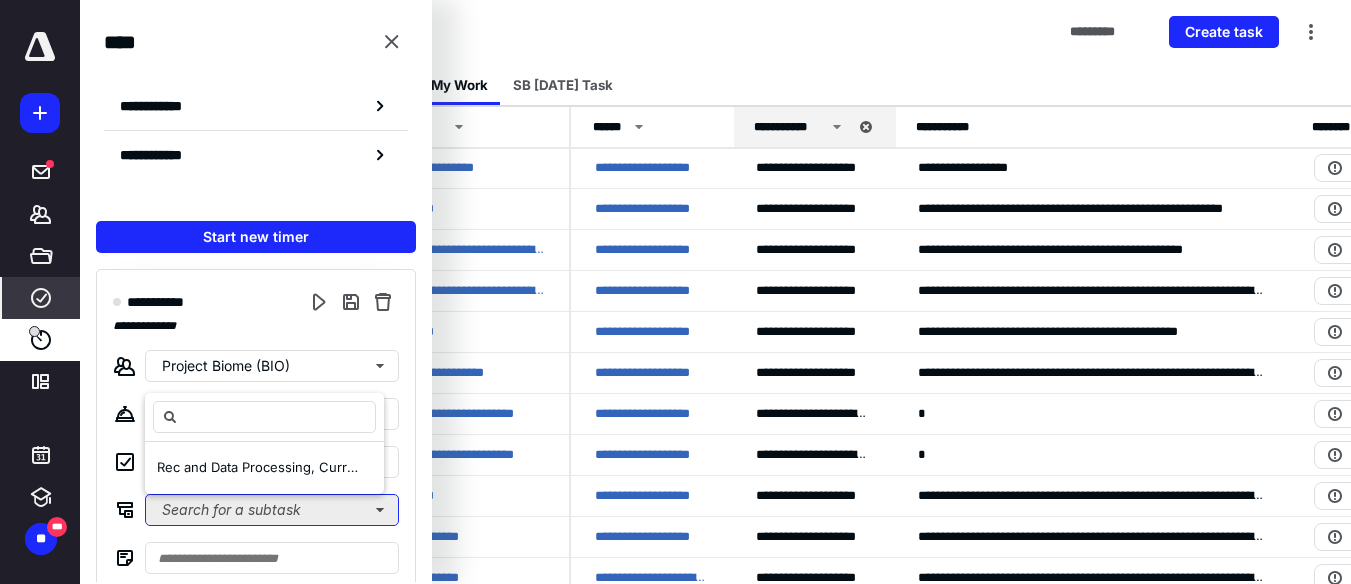 click on "Search for a subtask" at bounding box center [272, 510] 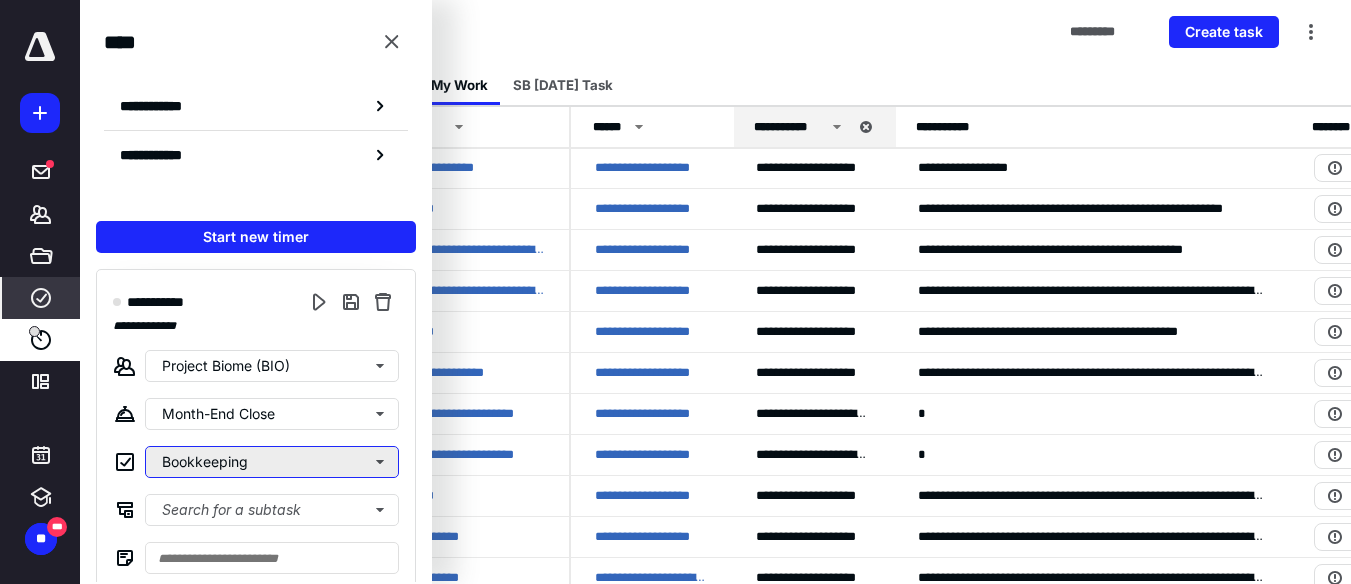 click on "Bookkeeping" at bounding box center (272, 462) 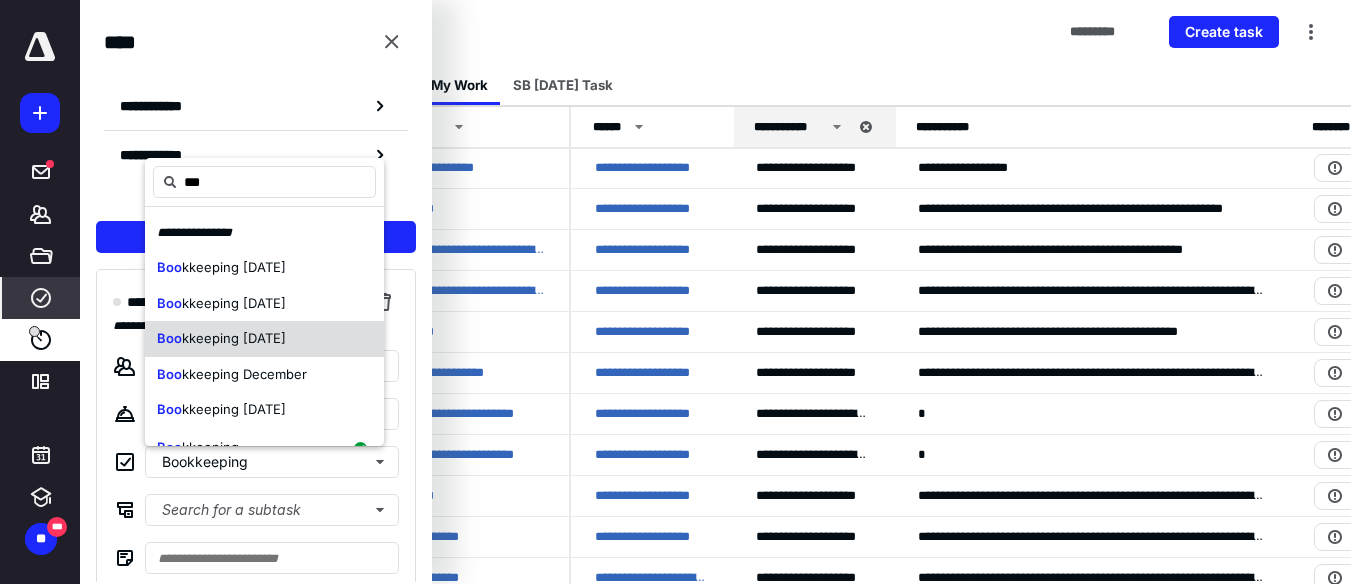 scroll, scrollTop: 30, scrollLeft: 0, axis: vertical 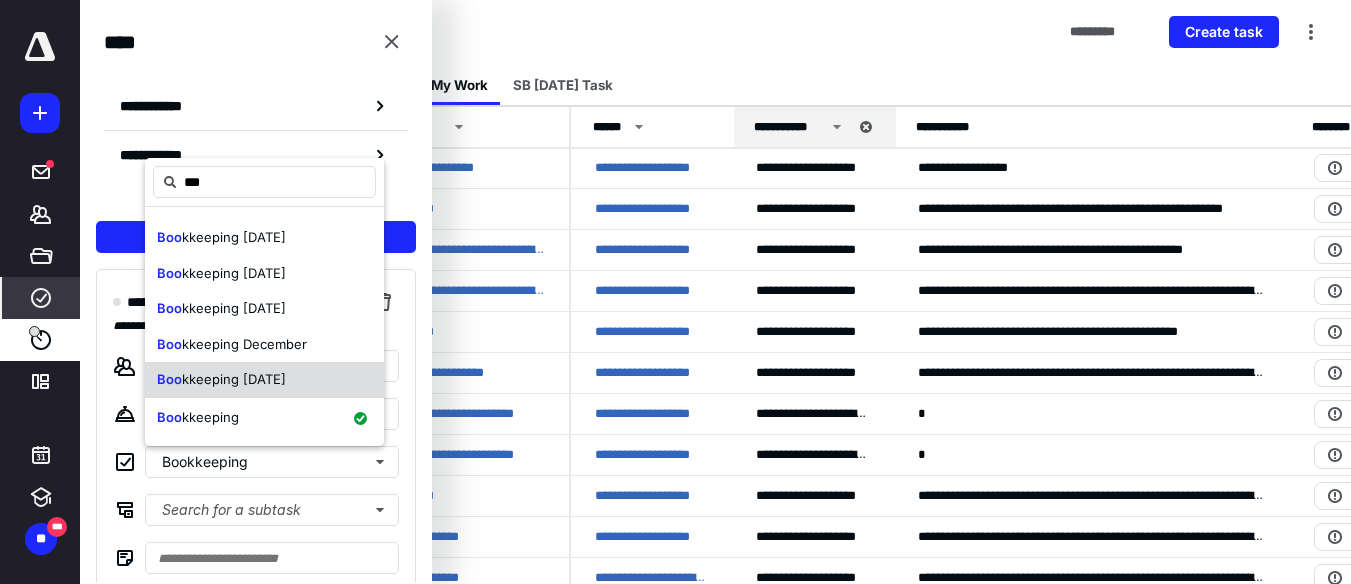 click on "kkeeping January 2025" at bounding box center (234, 379) 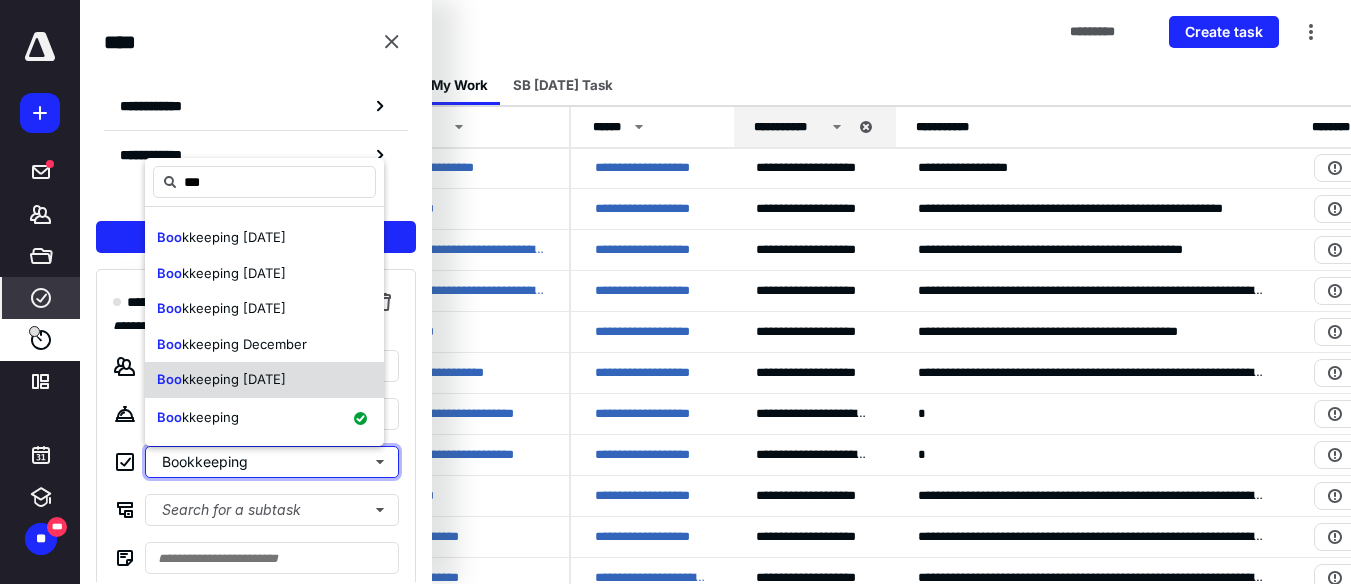 type 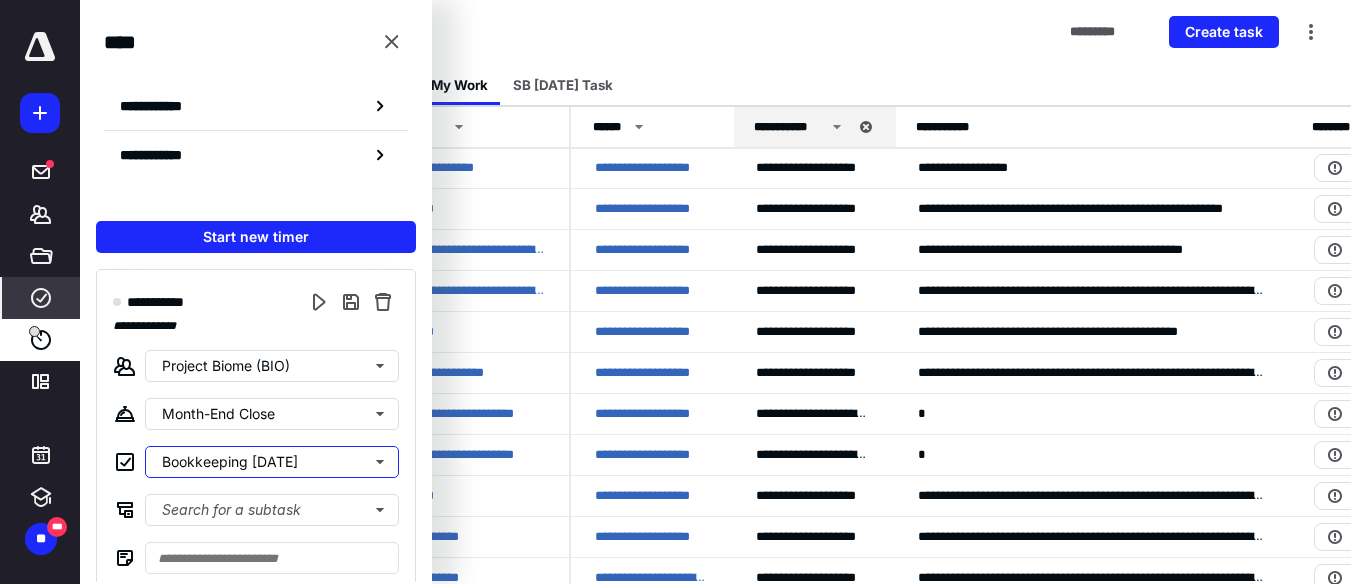 scroll, scrollTop: 0, scrollLeft: 0, axis: both 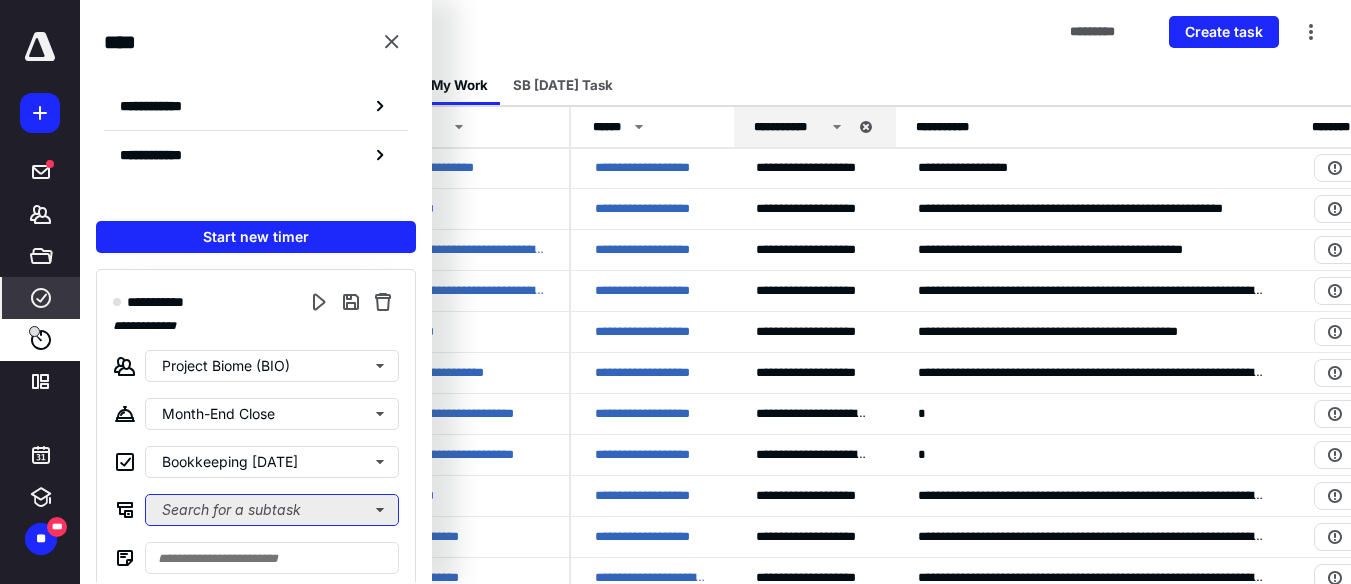 click on "Search for a subtask" at bounding box center (272, 510) 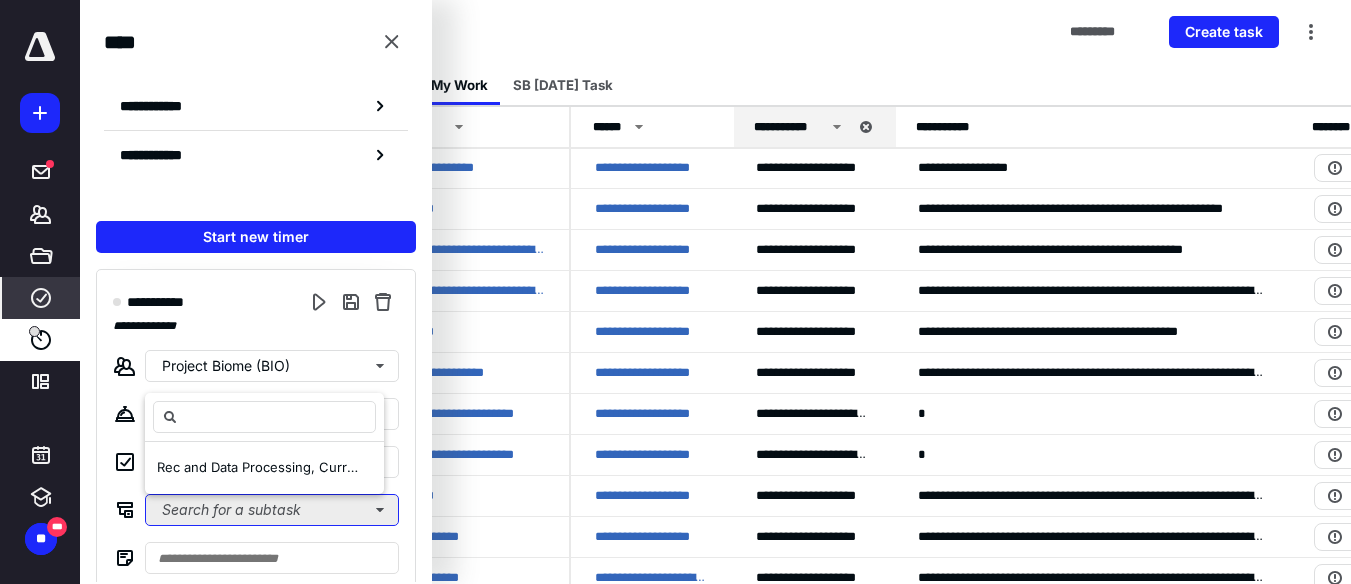 click on "Search for a subtask" at bounding box center (272, 510) 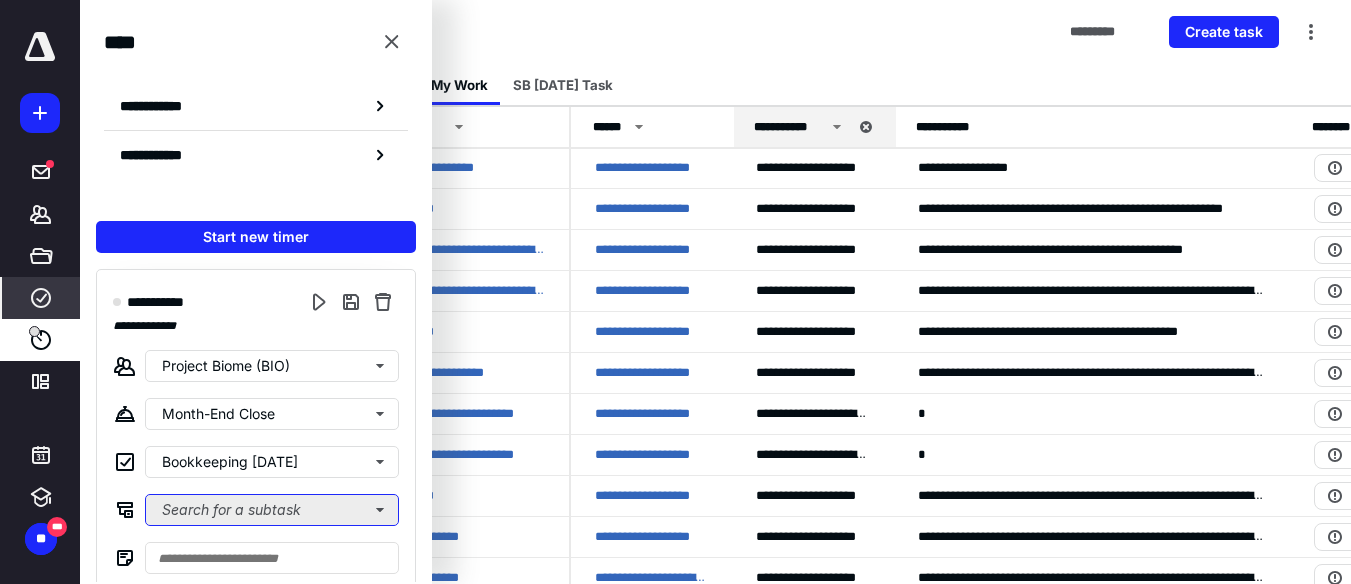 click on "Search for a subtask" at bounding box center [272, 510] 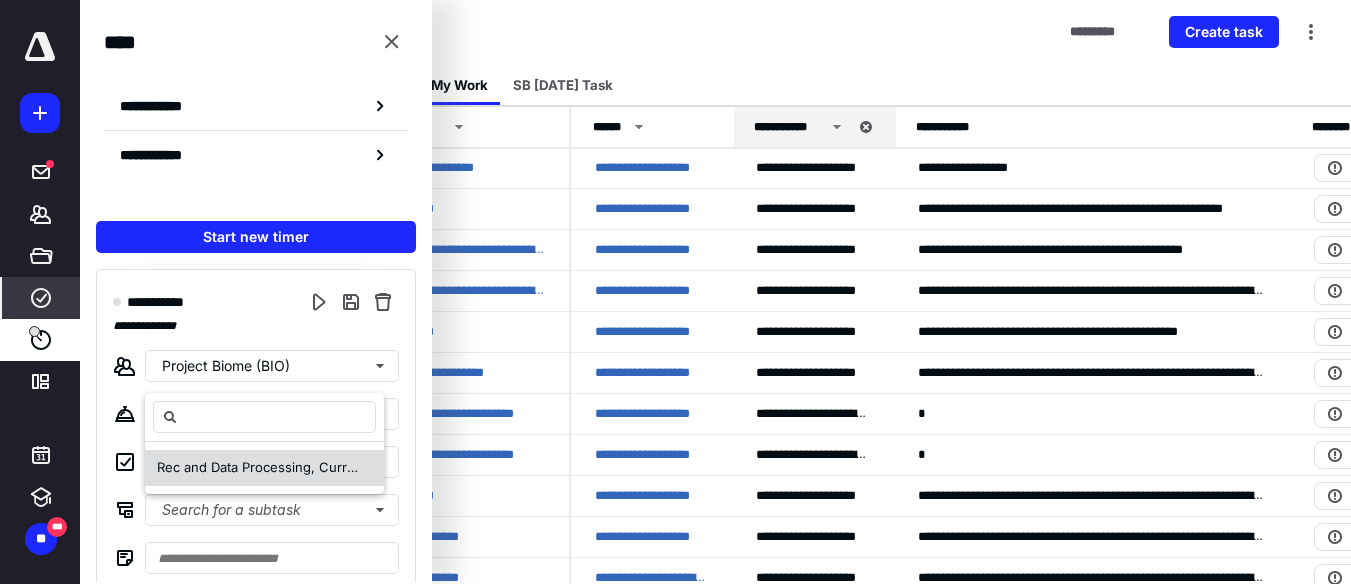 click on "Rec and Data Processing, Current Month" at bounding box center [264, 468] 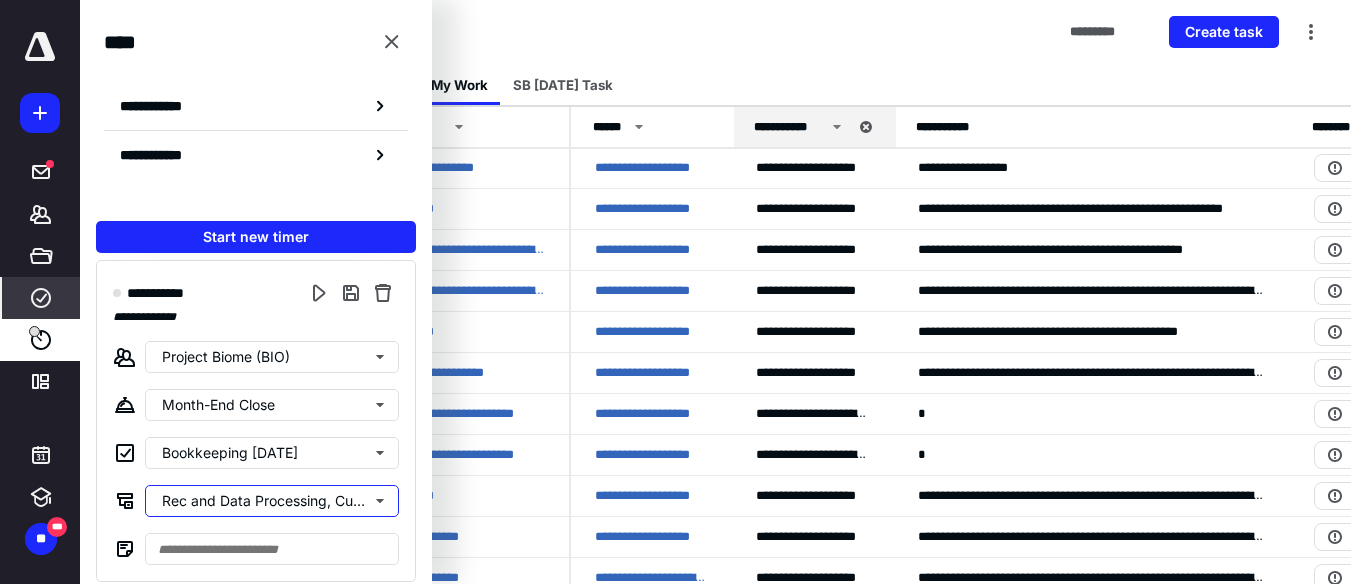 scroll, scrollTop: 0, scrollLeft: 0, axis: both 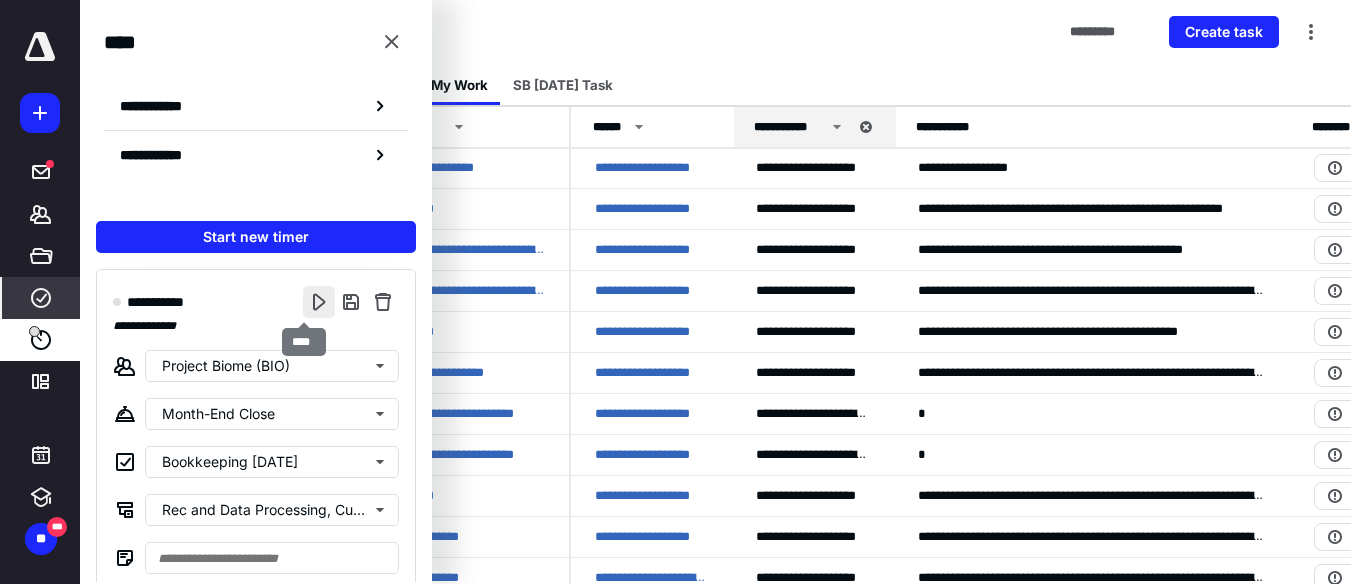click at bounding box center (319, 302) 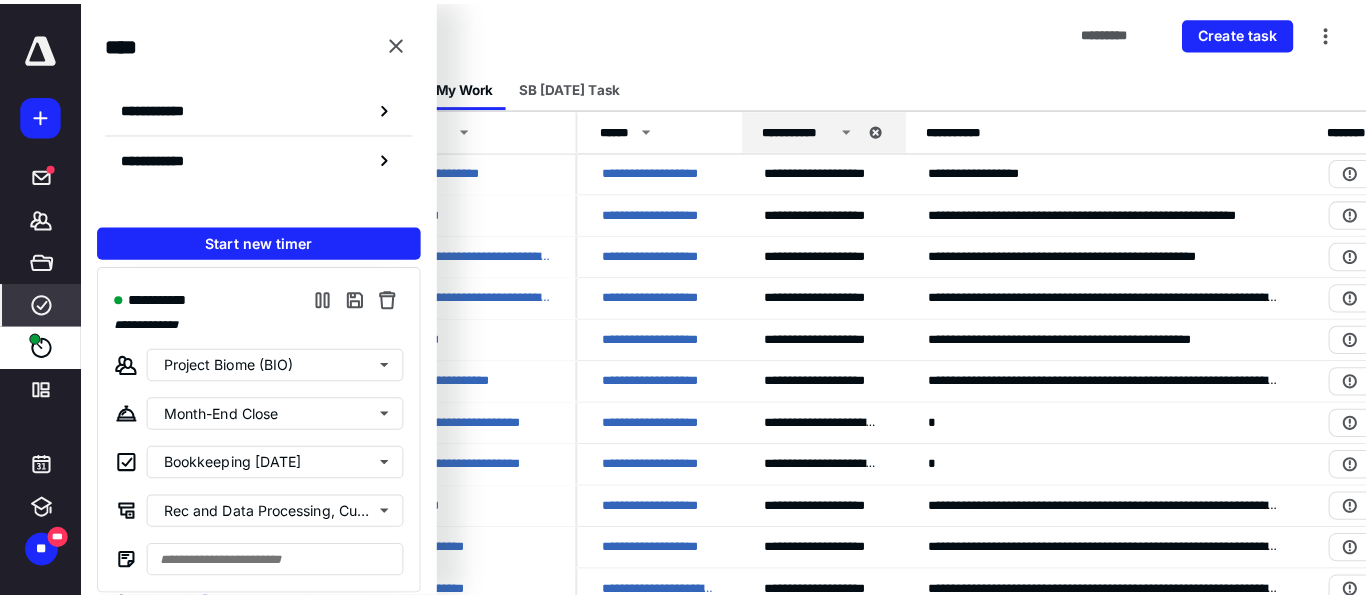 scroll, scrollTop: 4, scrollLeft: 0, axis: vertical 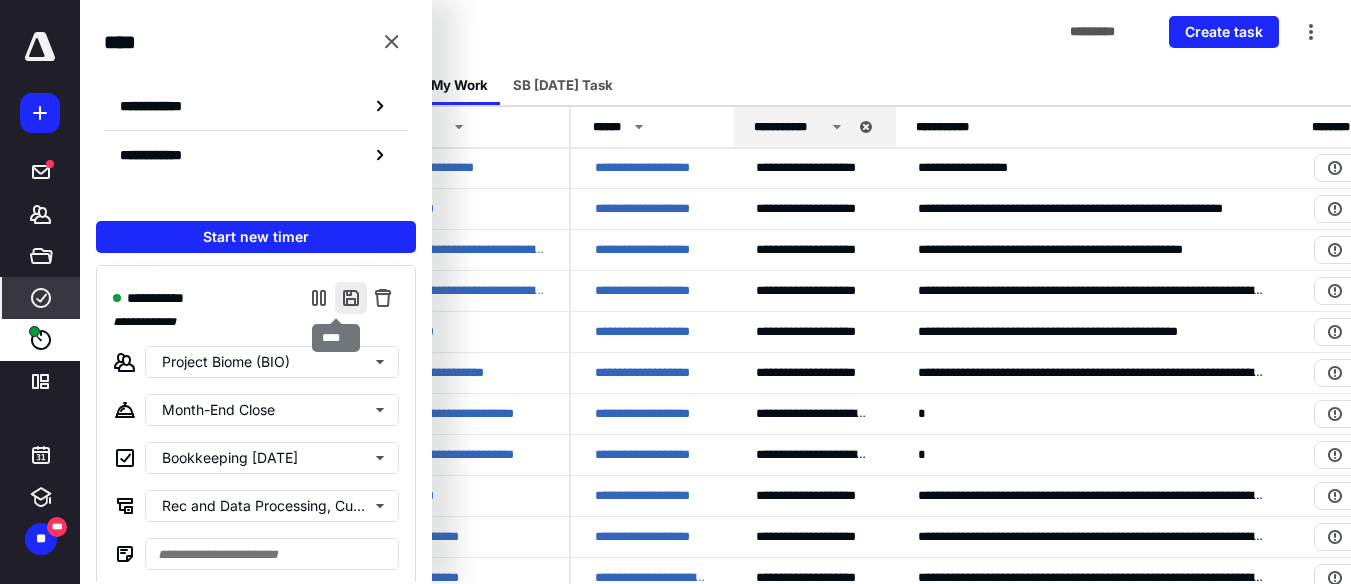 click at bounding box center (351, 298) 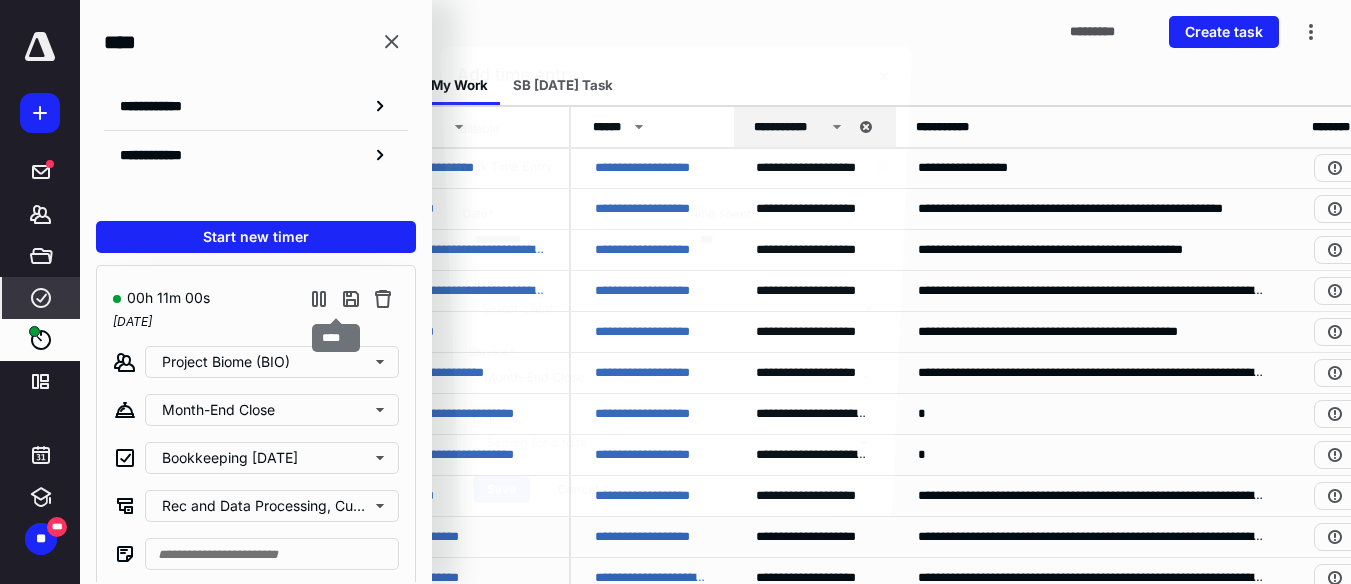 type on "***" 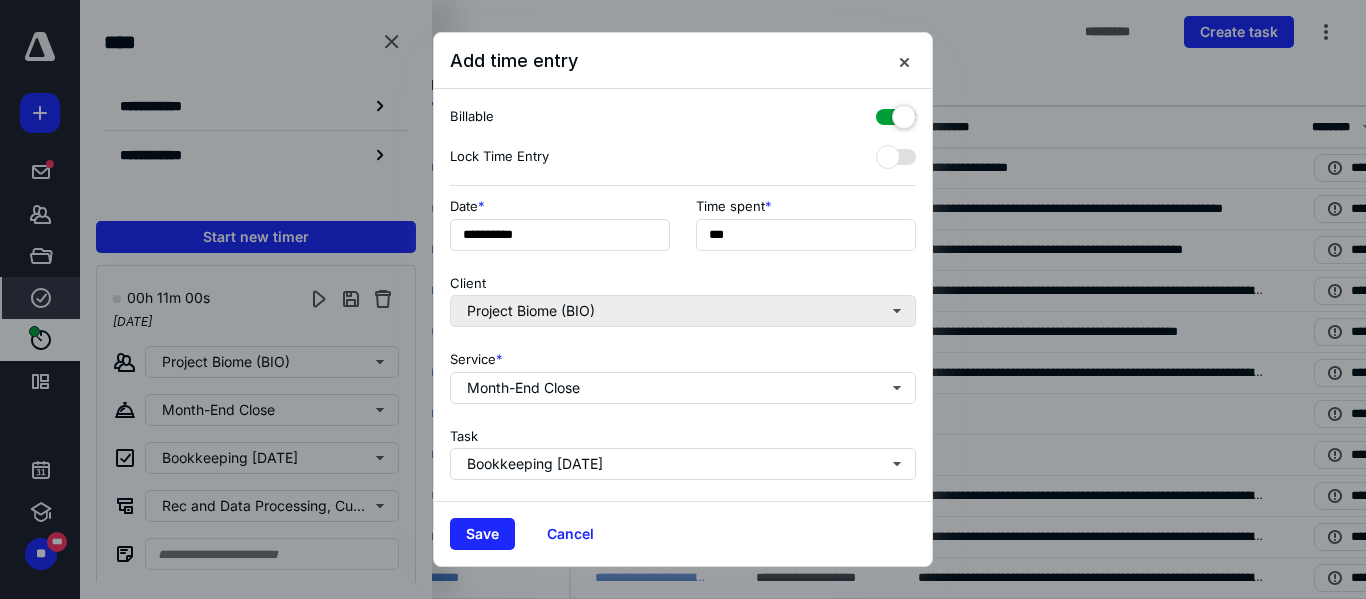 scroll, scrollTop: 303, scrollLeft: 0, axis: vertical 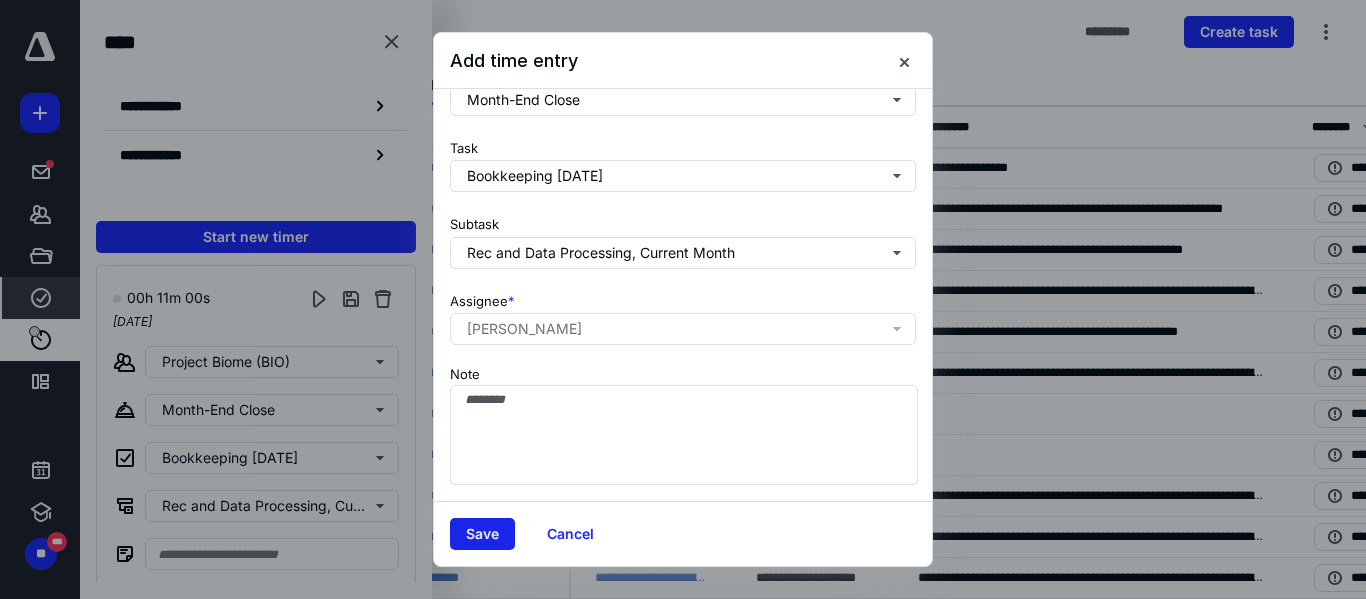 click on "Save" at bounding box center (482, 534) 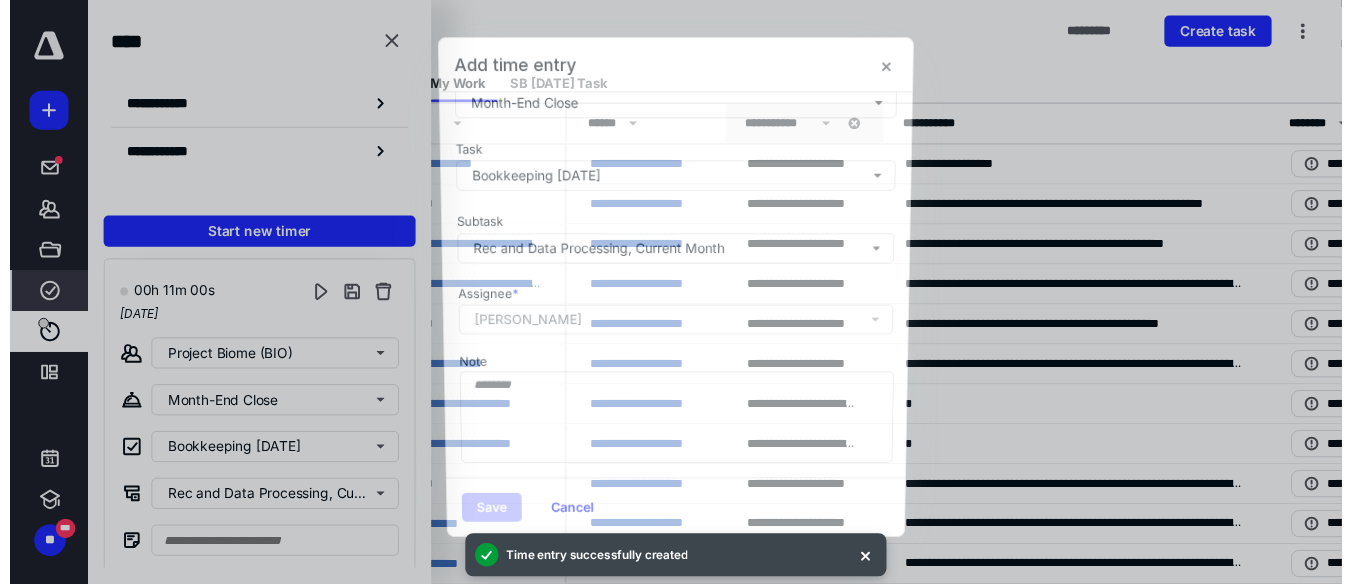scroll, scrollTop: 0, scrollLeft: 0, axis: both 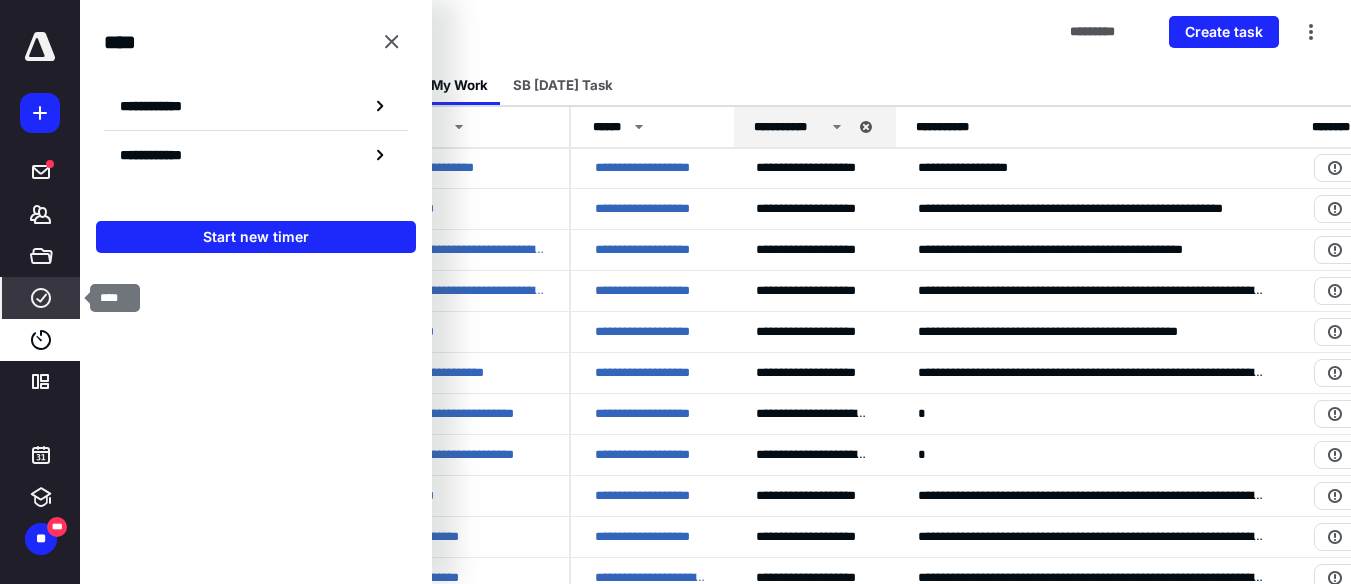 click 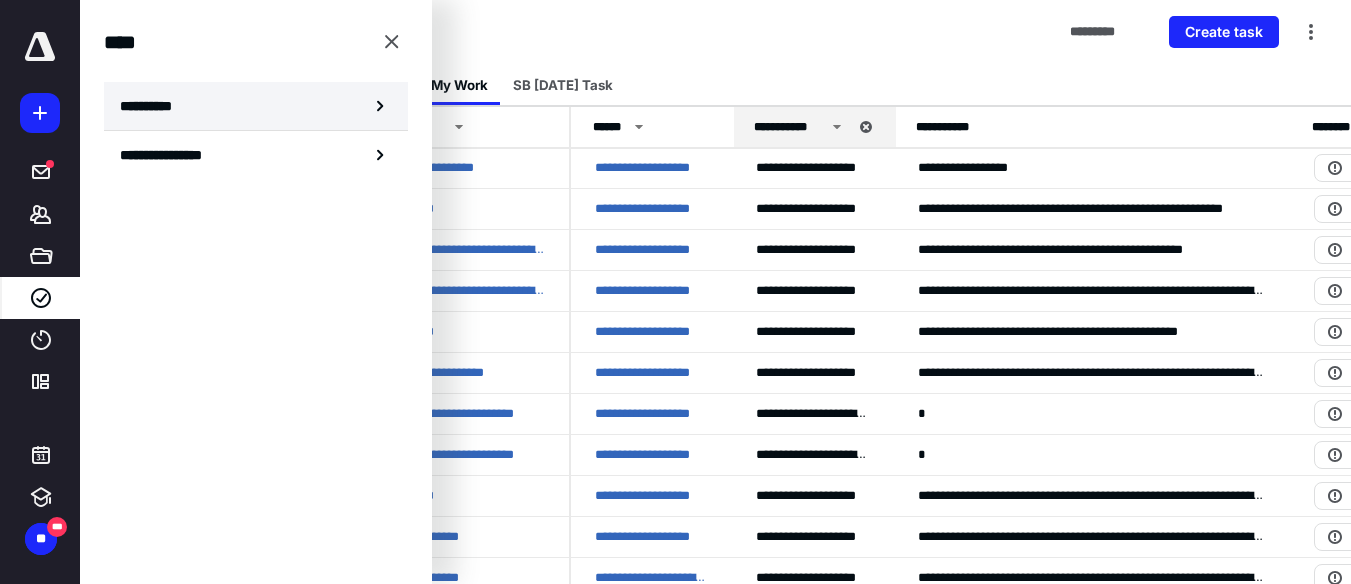 click on "**********" at bounding box center (256, 106) 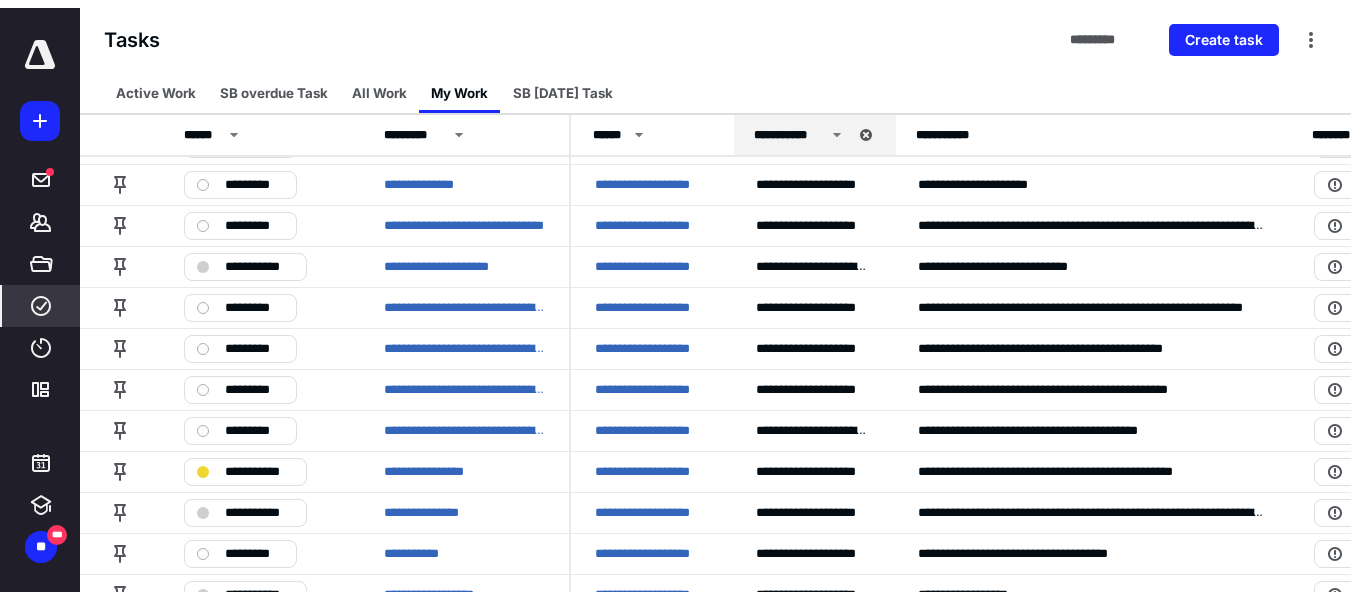 scroll, scrollTop: 0, scrollLeft: 0, axis: both 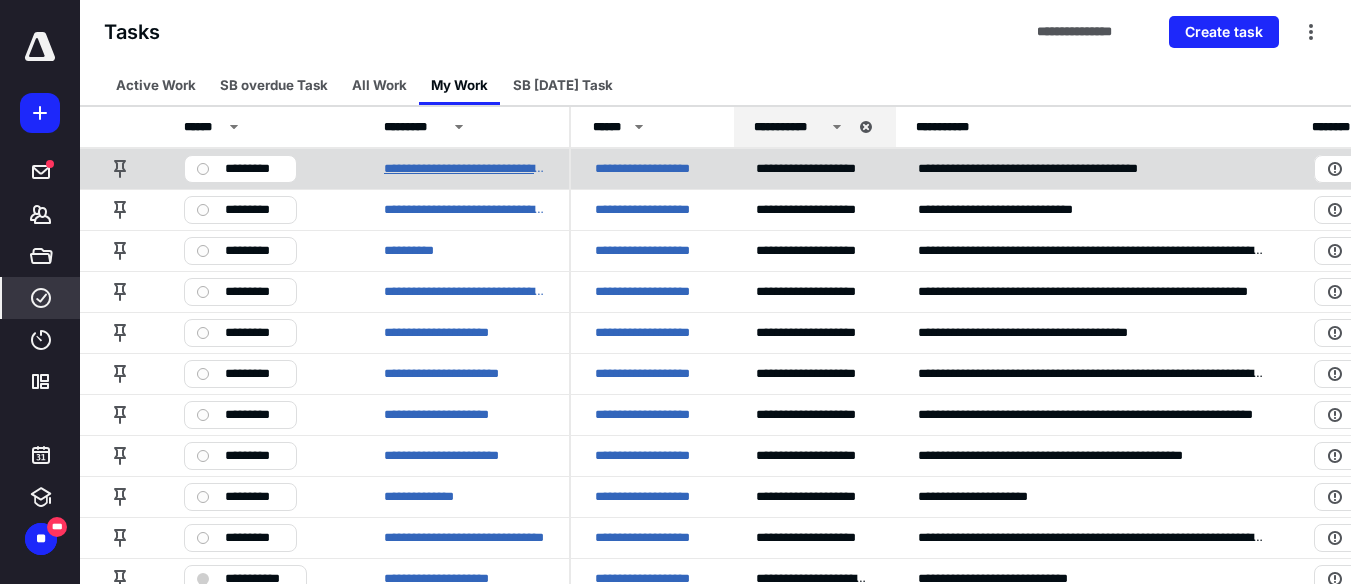 click on "**********" at bounding box center [464, 169] 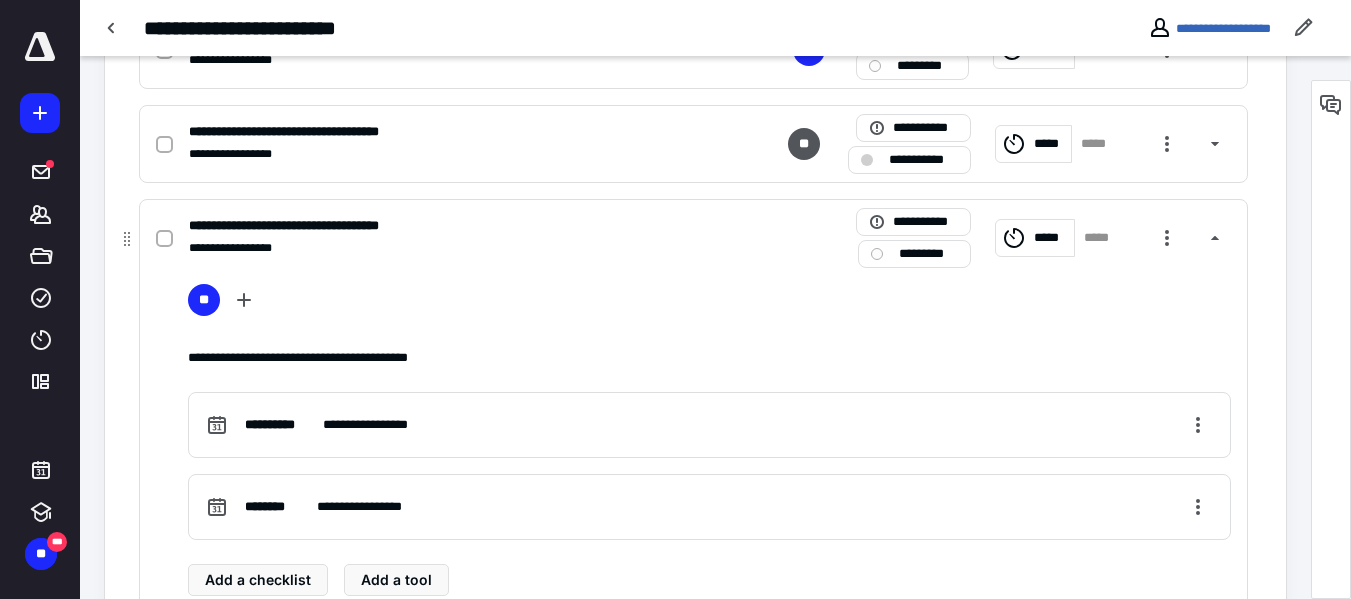 scroll, scrollTop: 1036, scrollLeft: 0, axis: vertical 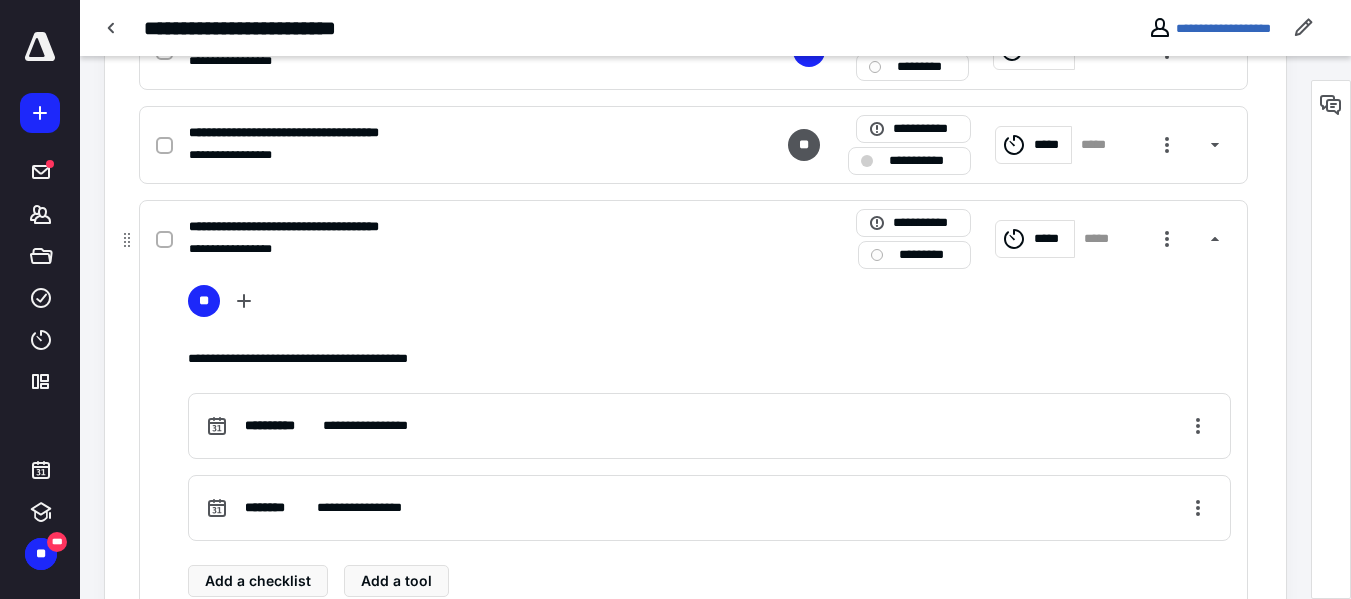 click on "*****" at bounding box center (1051, 239) 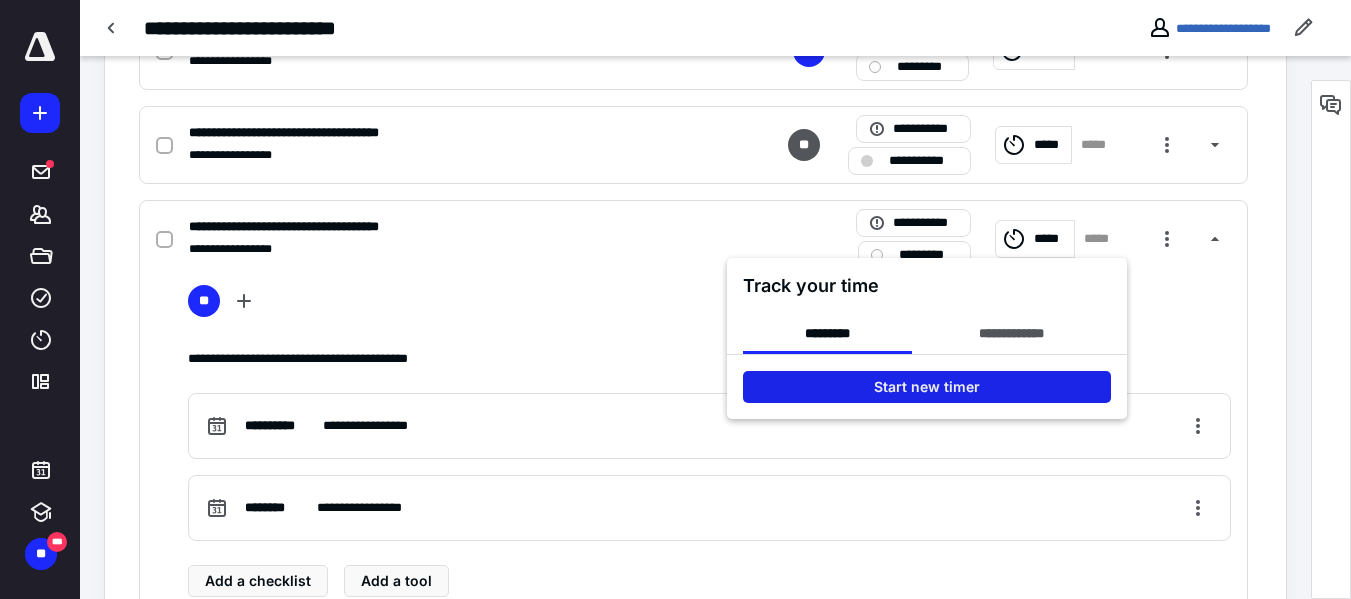 click on "Start new timer" at bounding box center (927, 387) 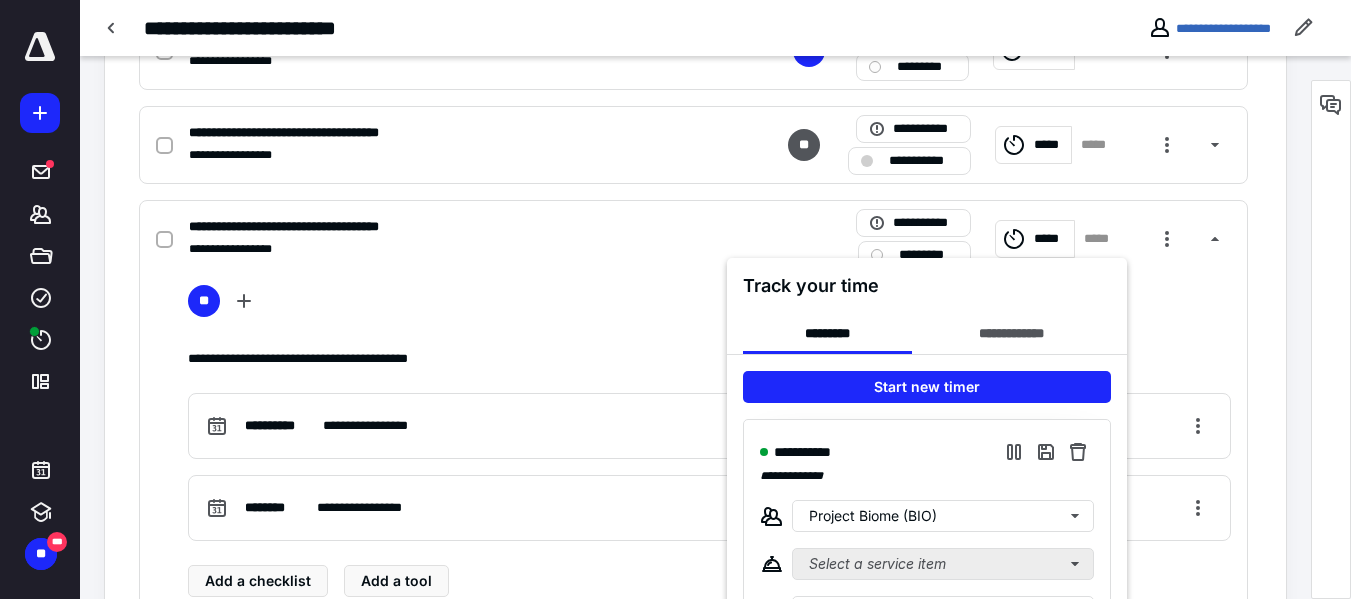 scroll, scrollTop: 1194, scrollLeft: 0, axis: vertical 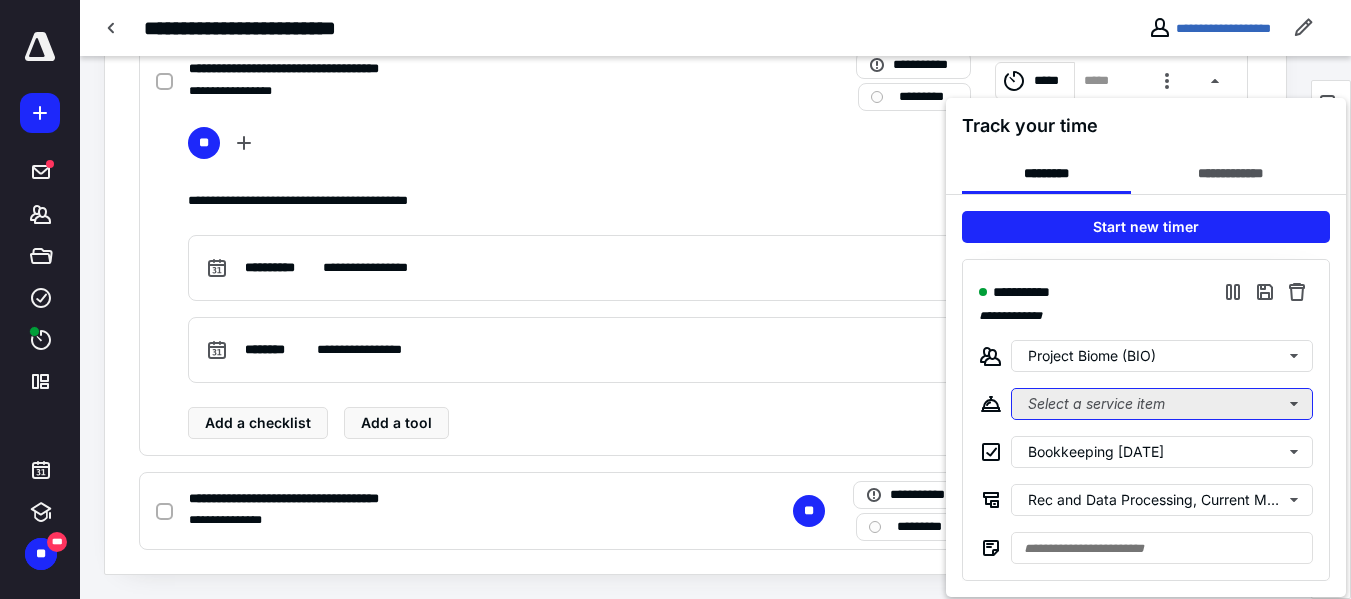 click on "Select a service item" at bounding box center (1162, 404) 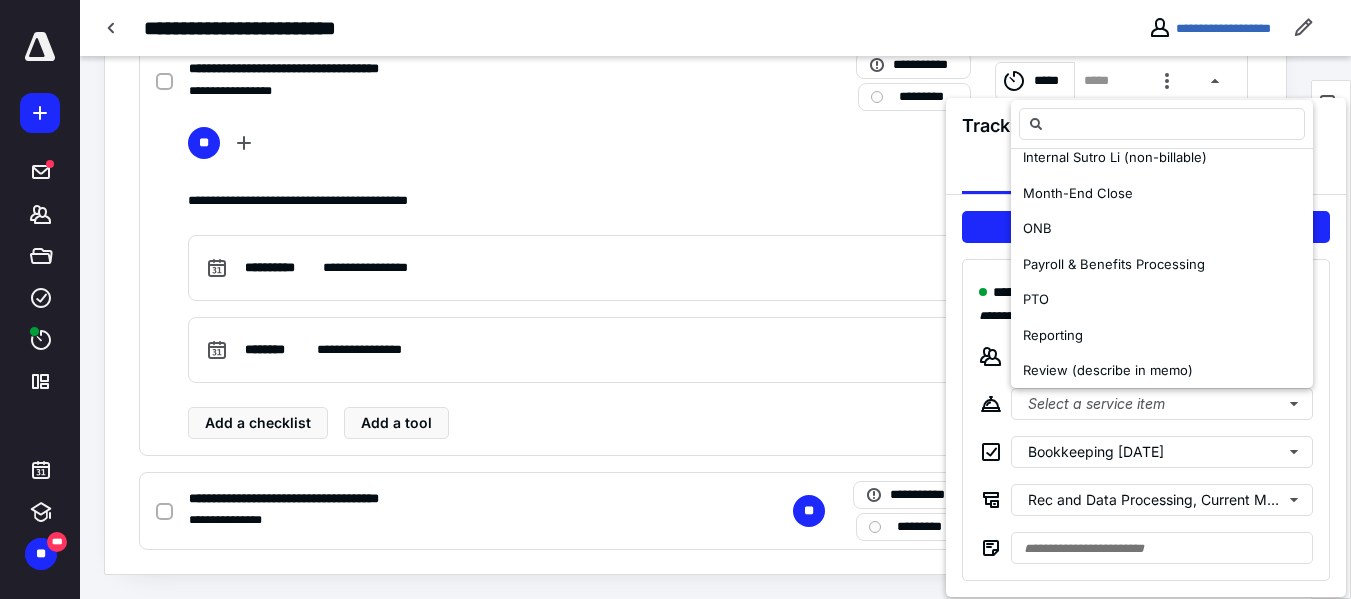 scroll, scrollTop: 309, scrollLeft: 0, axis: vertical 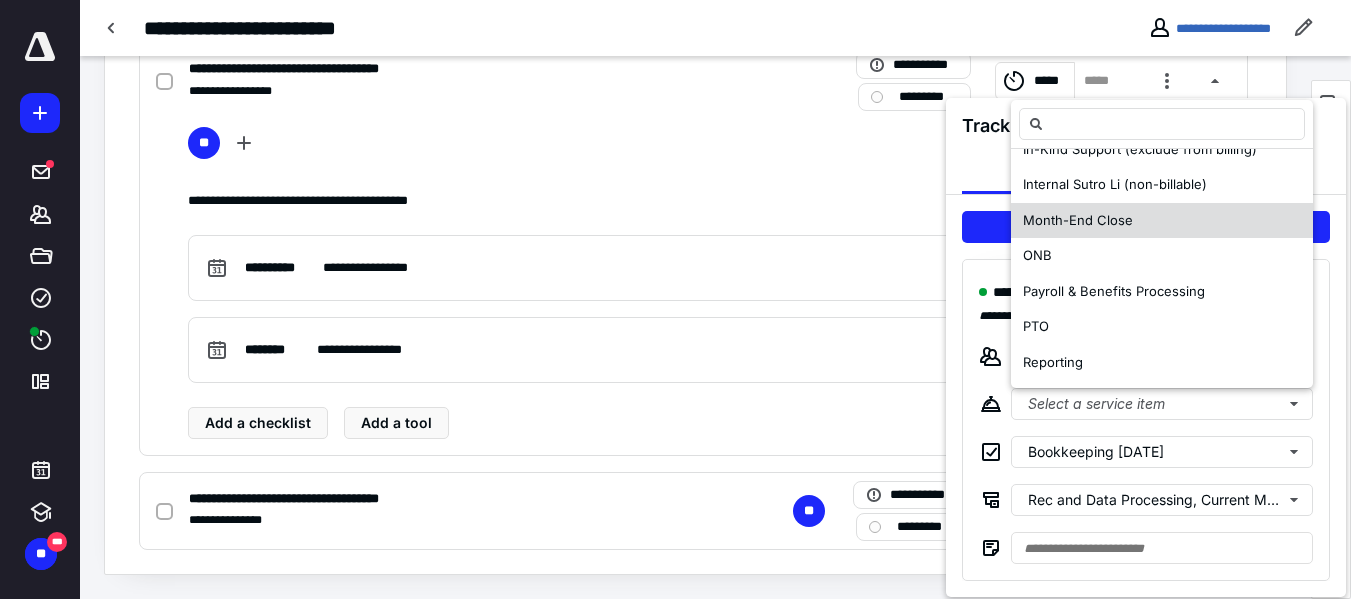 click on "Month-End Close" at bounding box center [1162, 221] 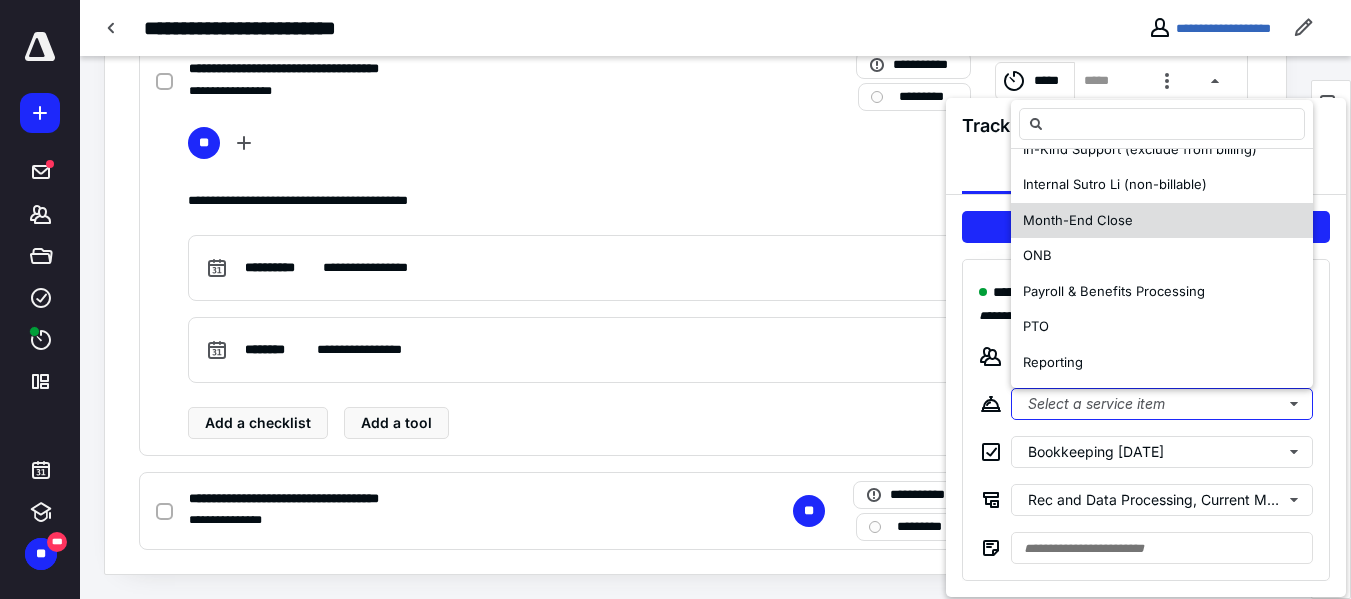 scroll, scrollTop: 0, scrollLeft: 0, axis: both 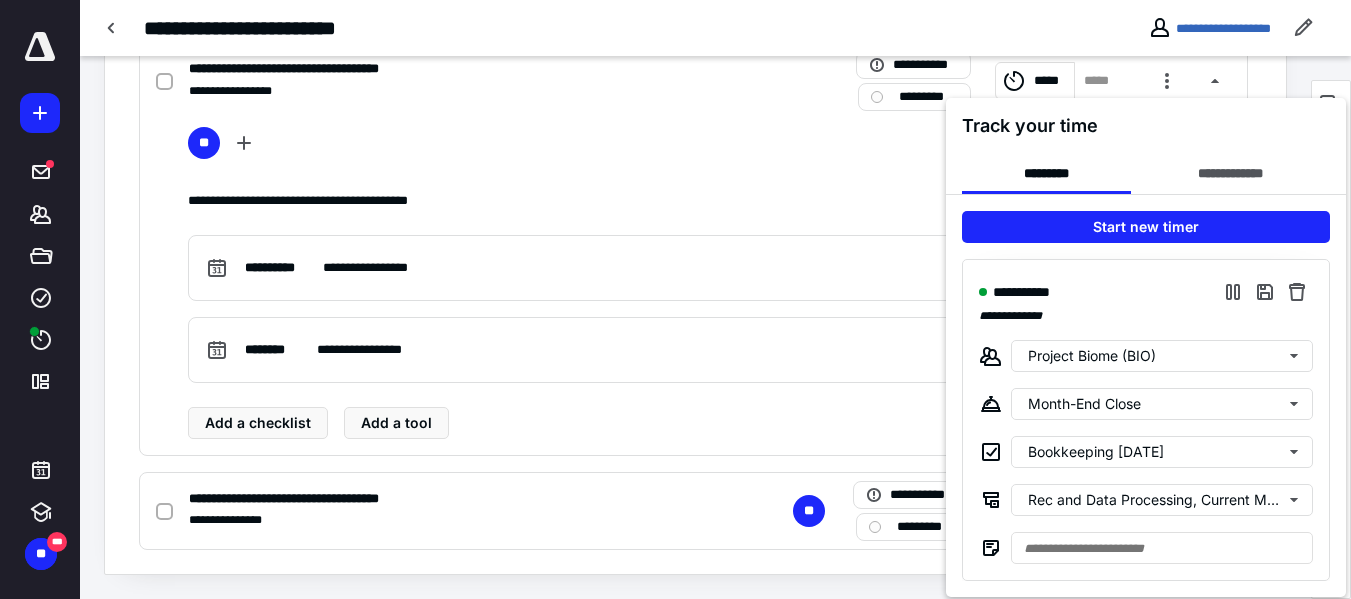 click at bounding box center (675, 299) 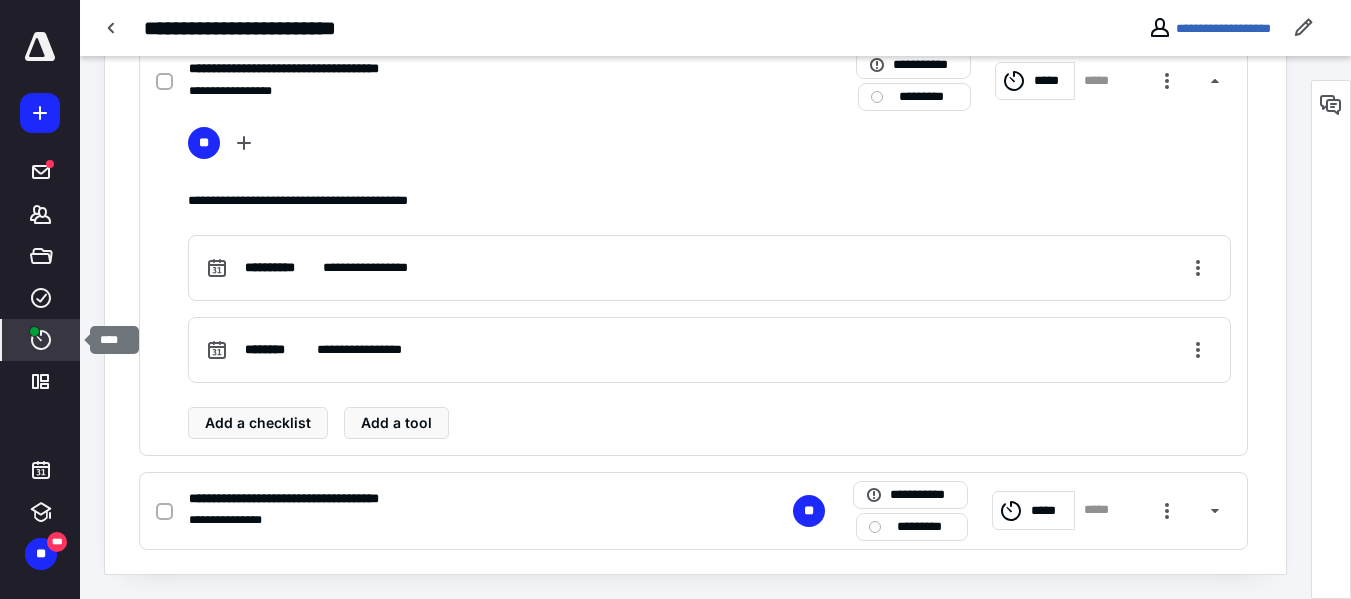 click on "****" at bounding box center (41, 340) 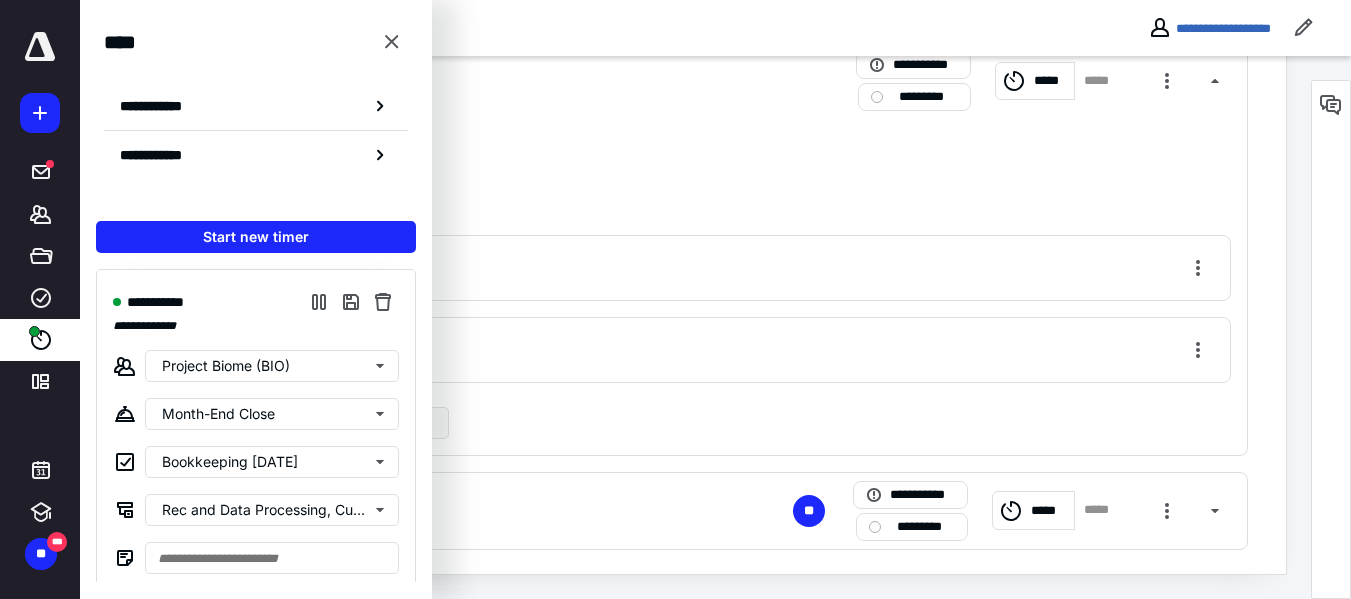 scroll, scrollTop: 9, scrollLeft: 0, axis: vertical 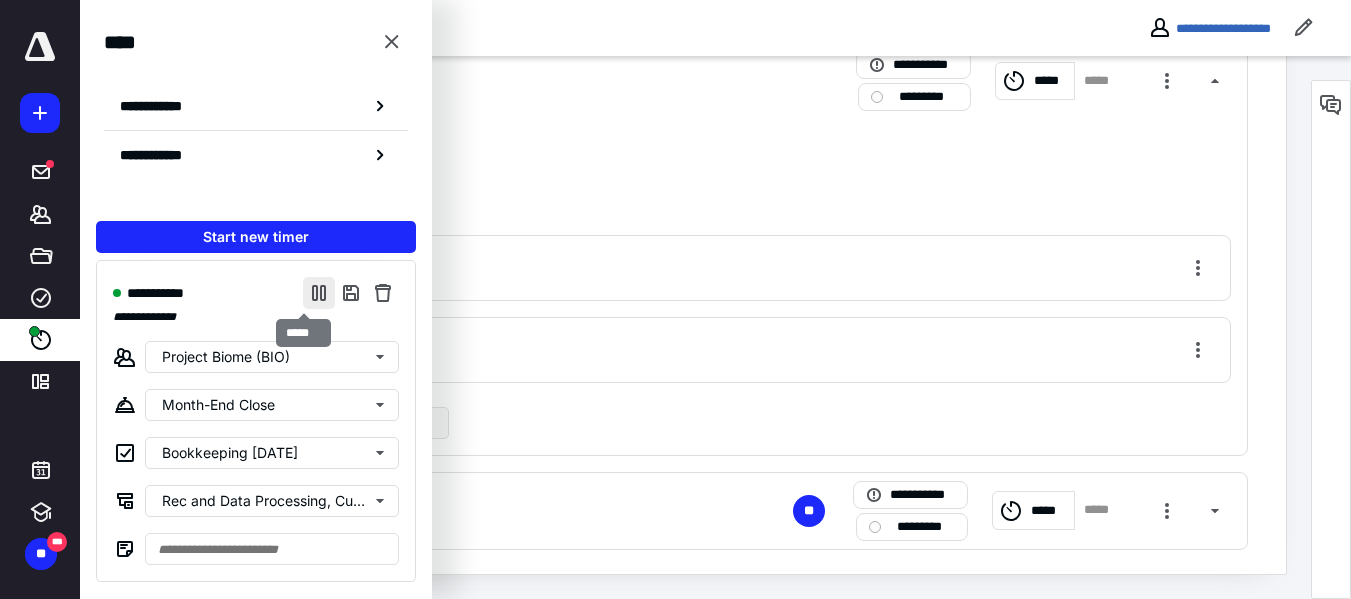 click at bounding box center [319, 293] 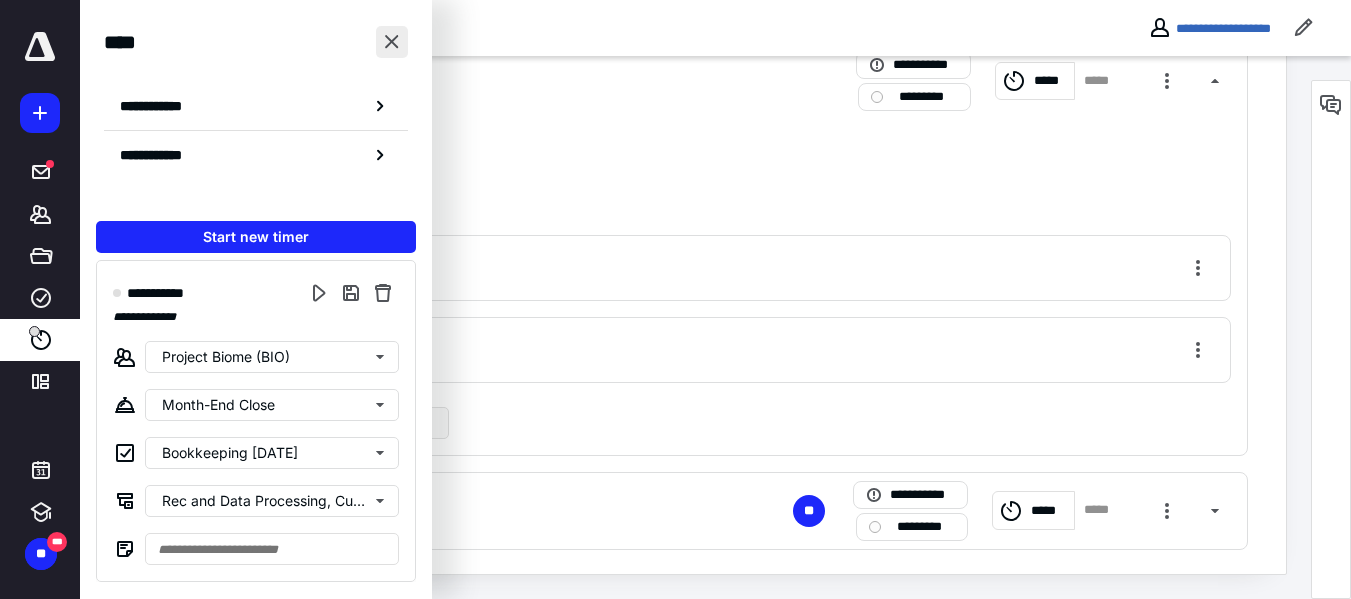 click at bounding box center (392, 42) 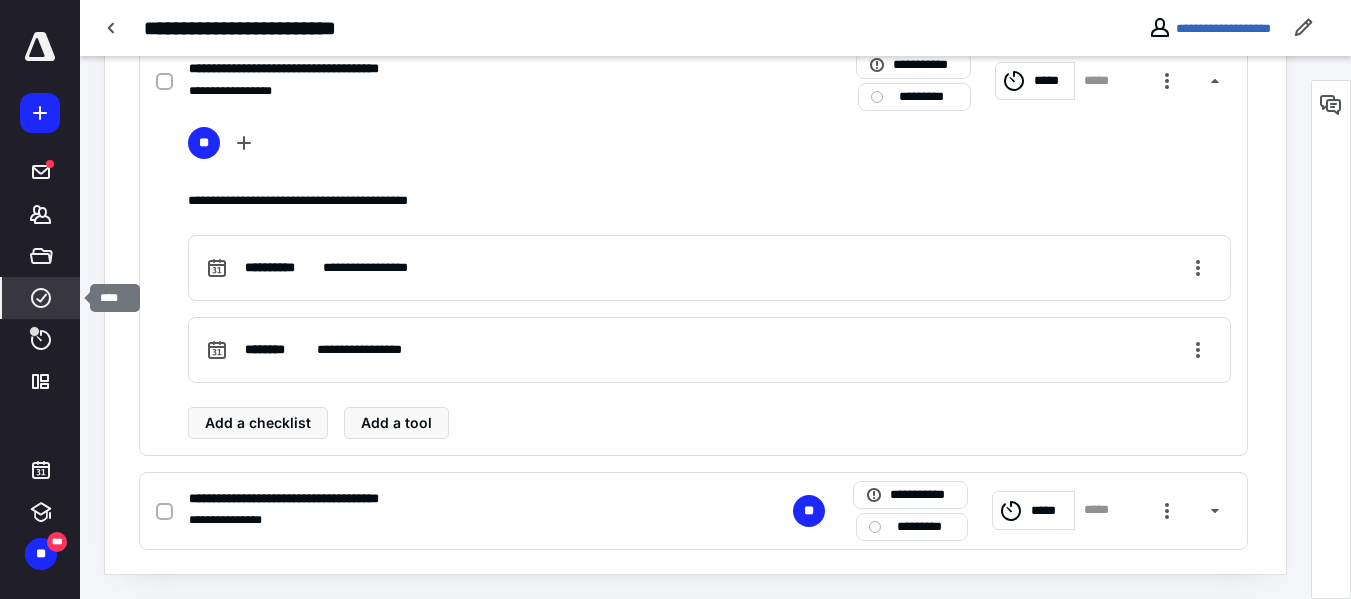 click 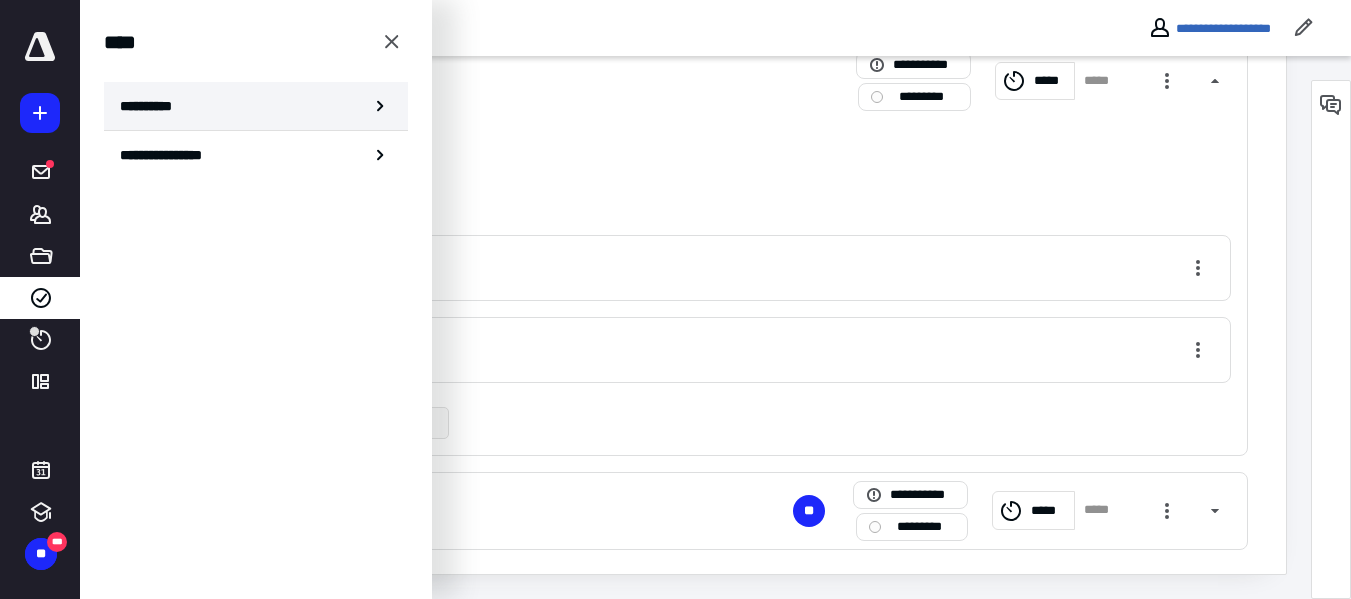 click on "**********" at bounding box center (256, 106) 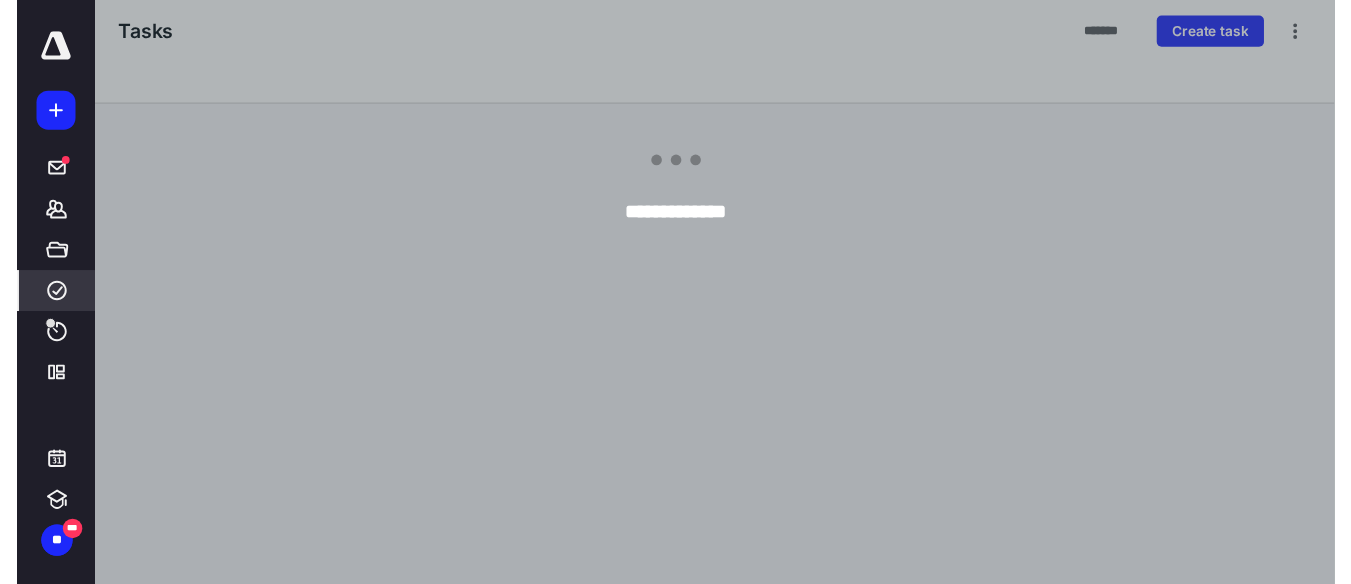 scroll, scrollTop: 0, scrollLeft: 0, axis: both 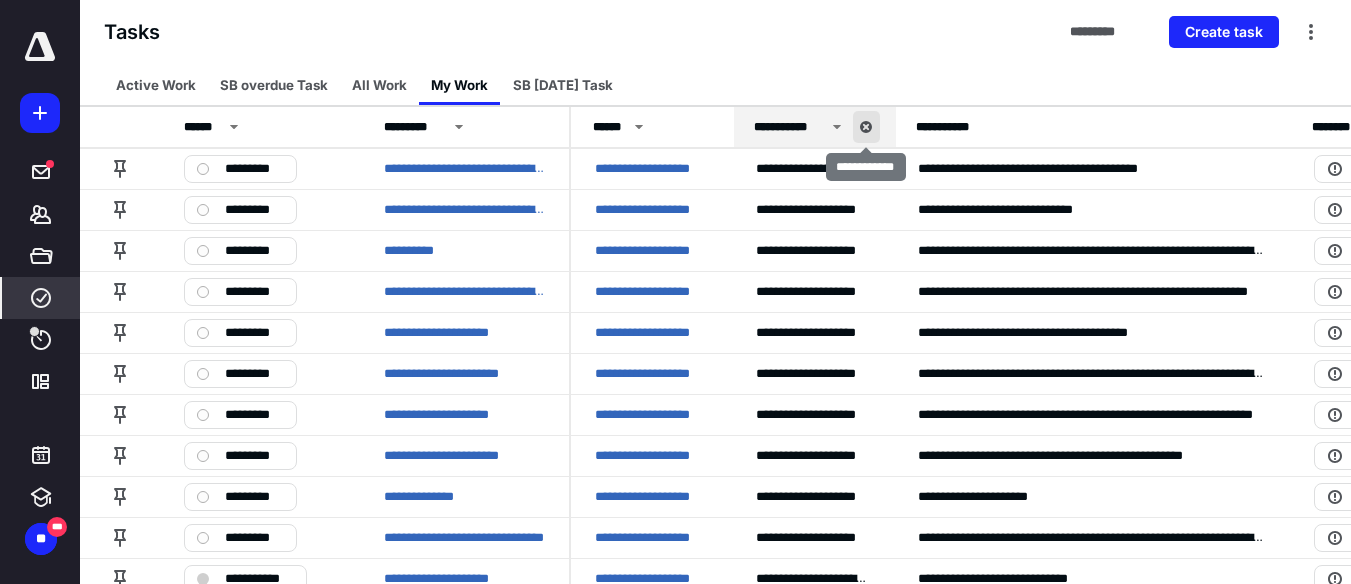 click at bounding box center [866, 127] 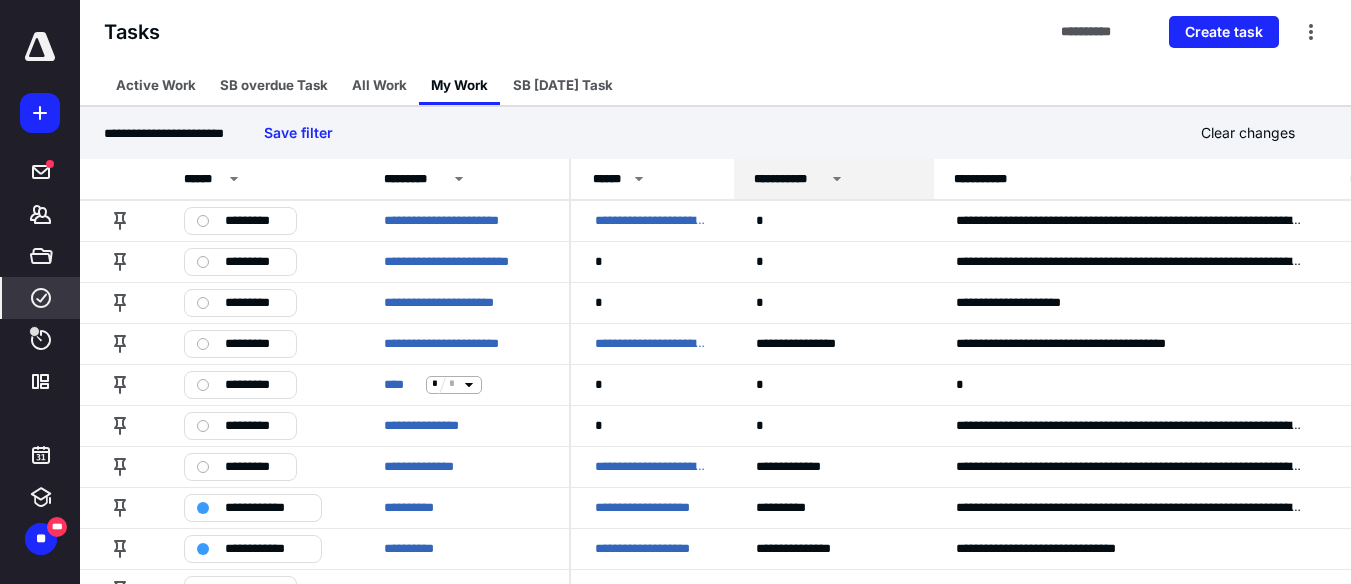 click on "**********" at bounding box center (834, 179) 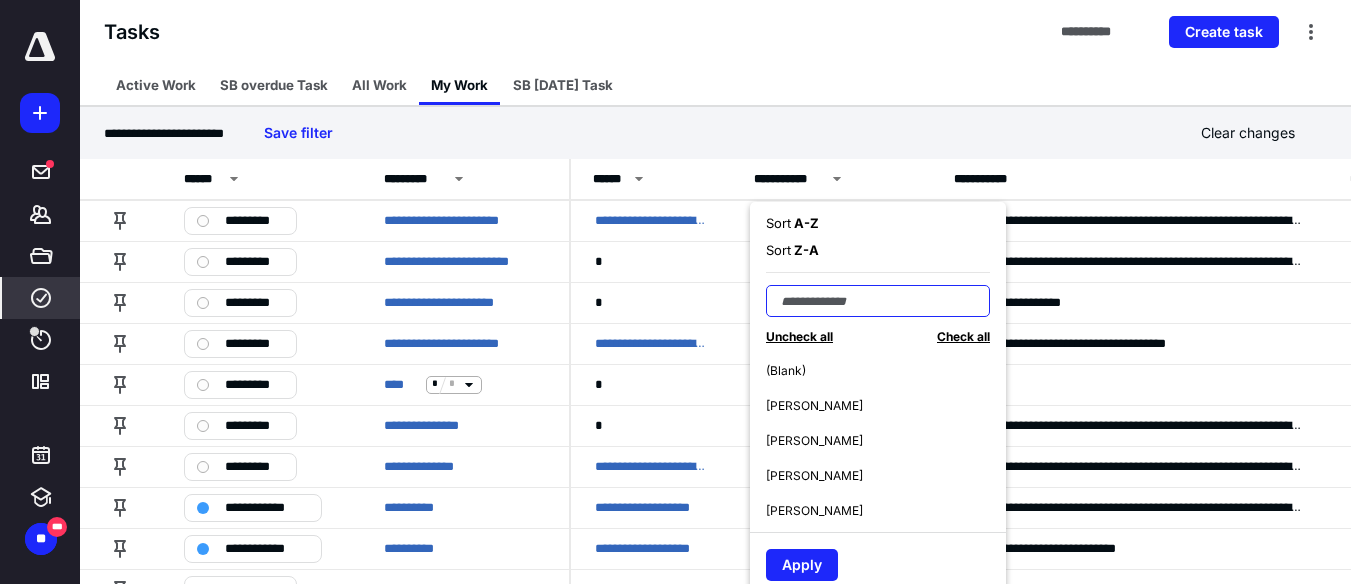 click at bounding box center [878, 301] 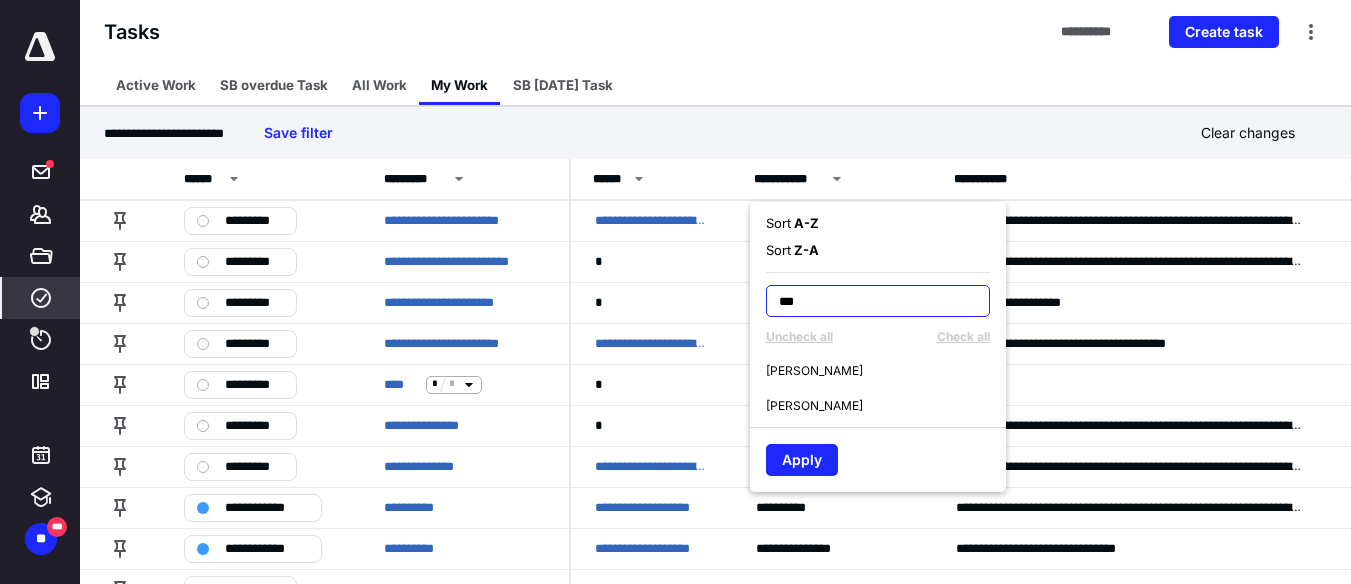 type on "***" 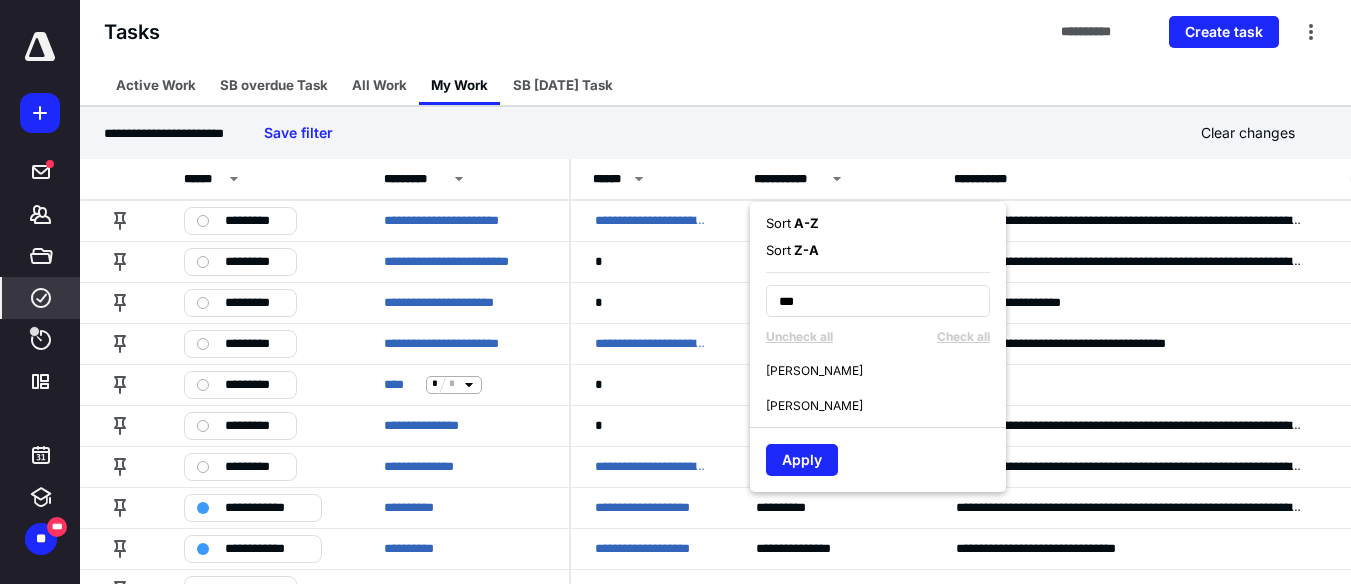 click on "Vaibhav Sharma" at bounding box center [814, 371] 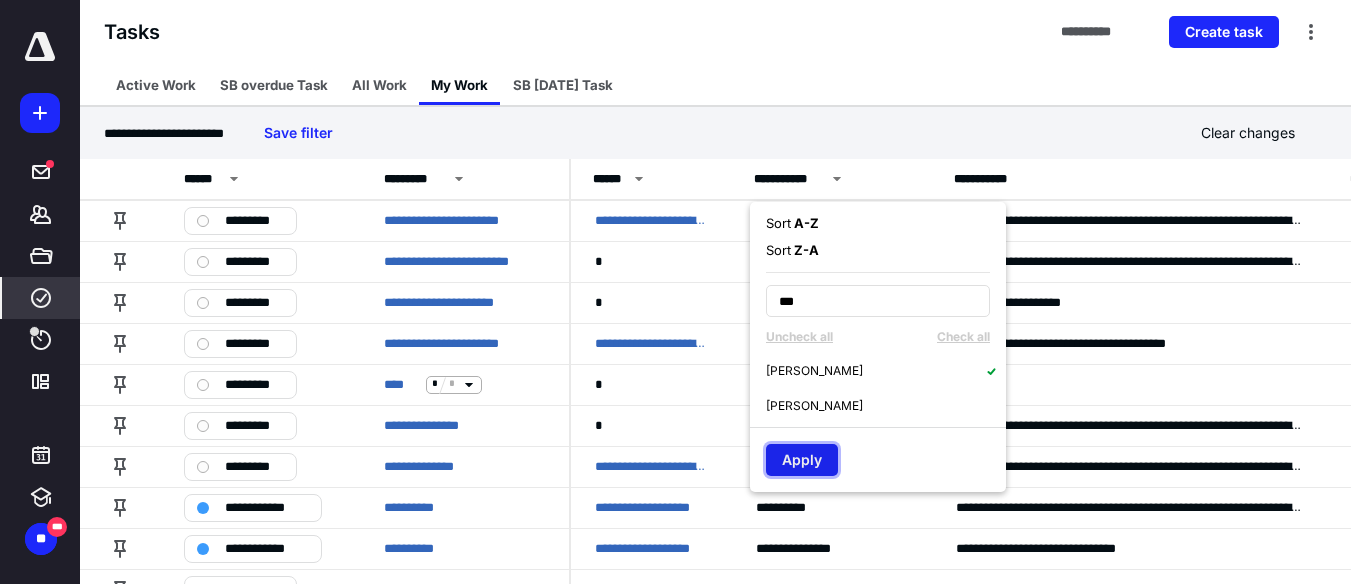 click on "Apply" at bounding box center [802, 460] 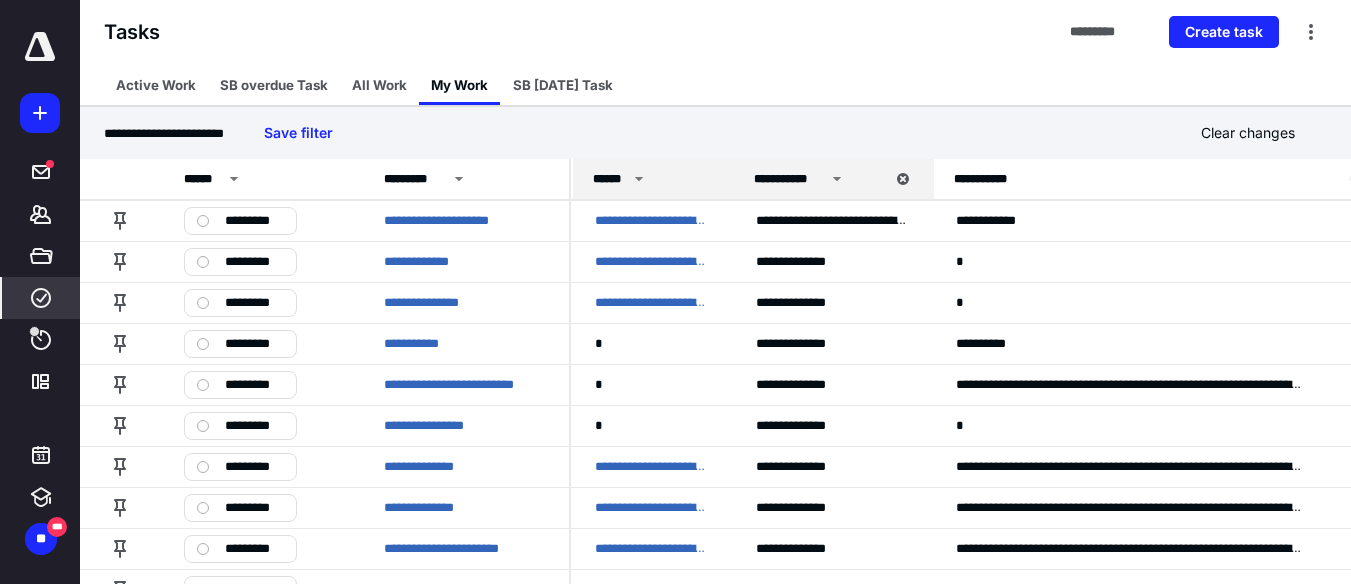 click 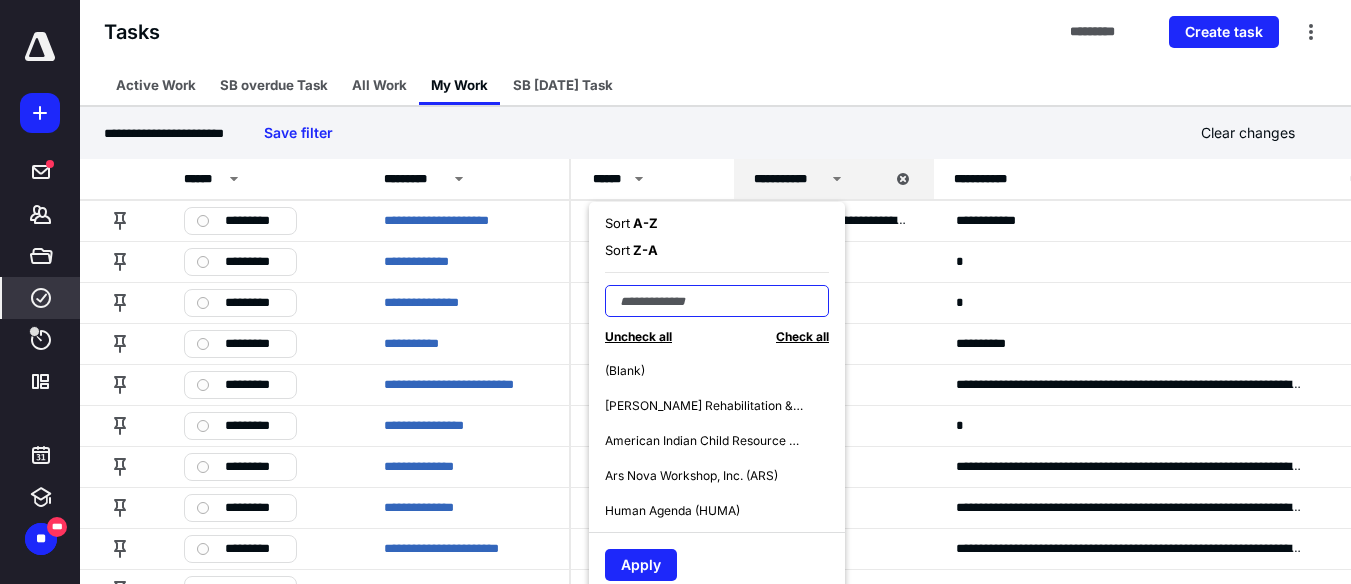 click at bounding box center [717, 301] 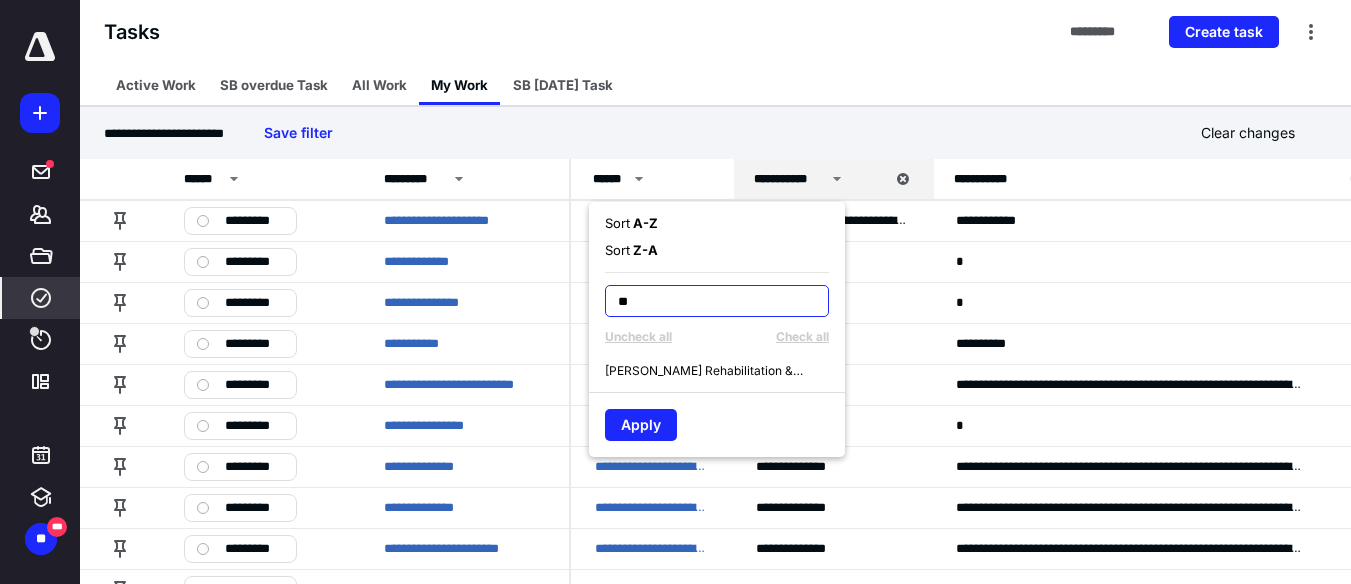 type on "**" 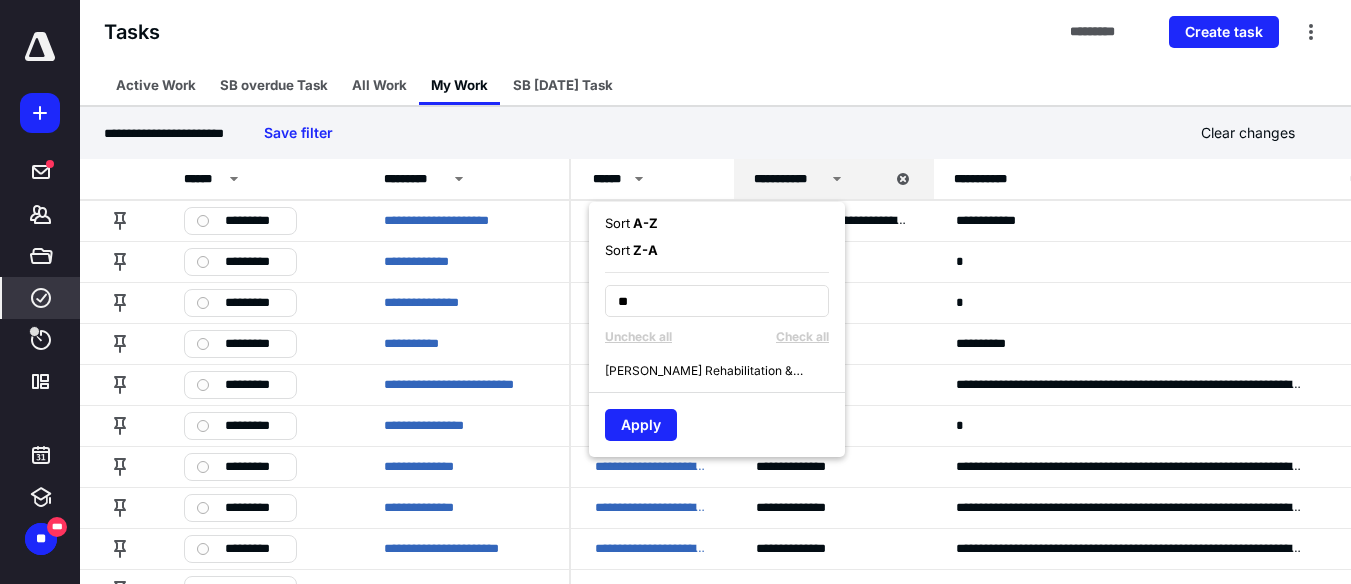 click on "Akindale Rehabilitation & Land Conservancy Fund (AKD)" at bounding box center [705, 371] 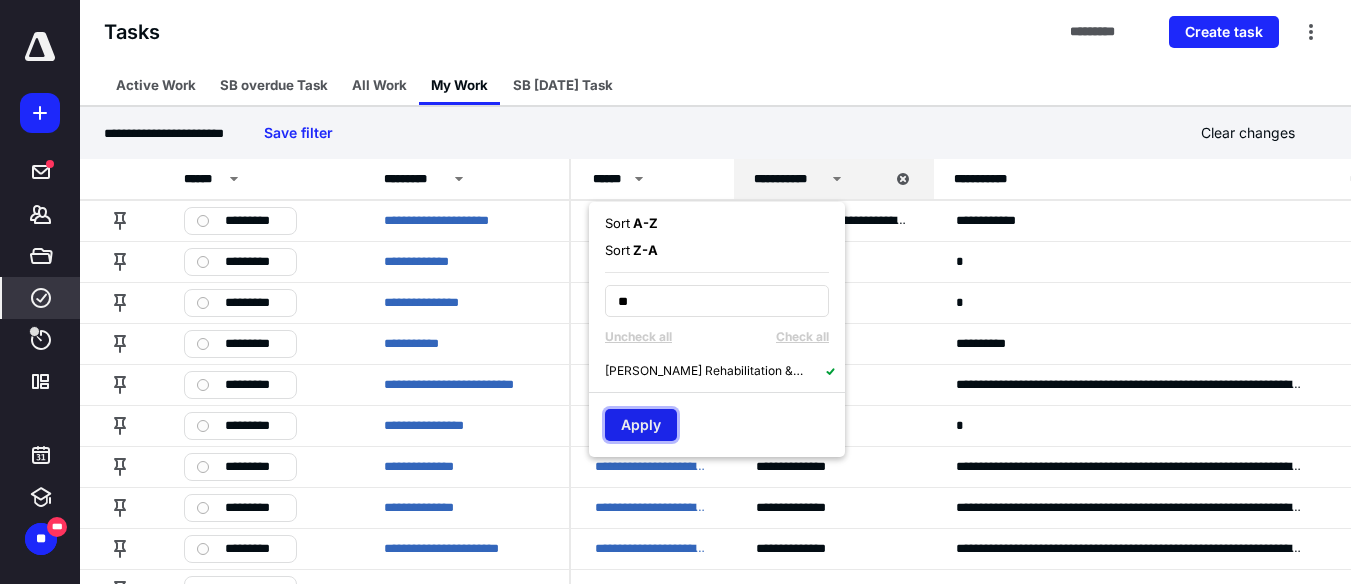 click on "Apply" at bounding box center (641, 425) 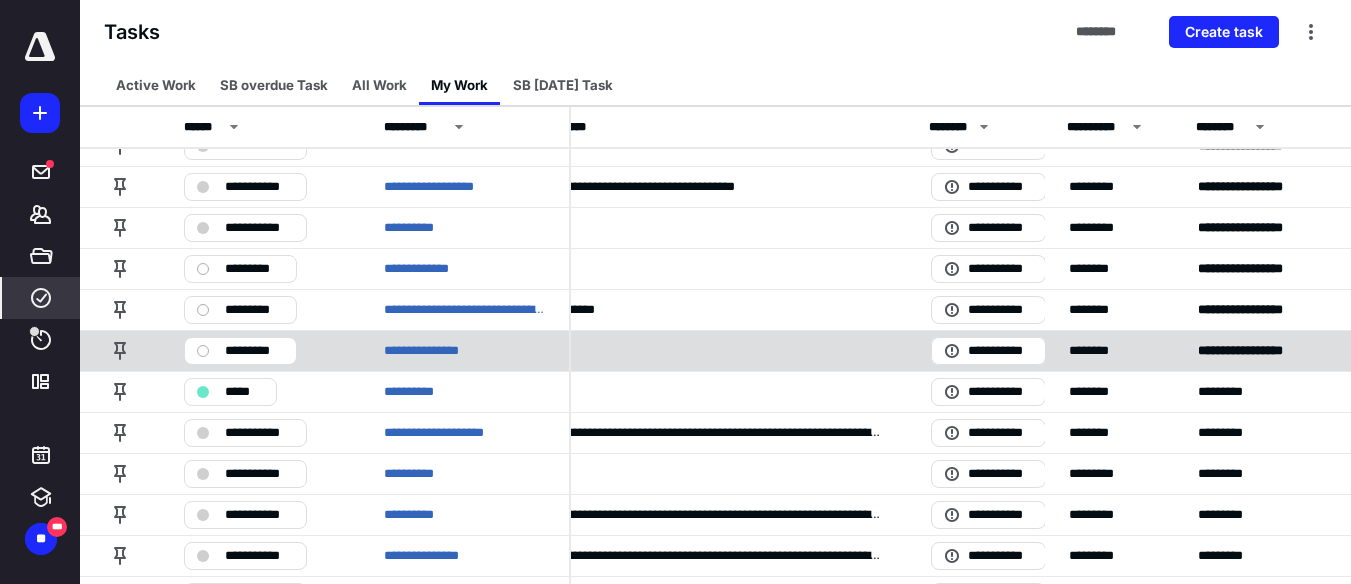 scroll, scrollTop: 444, scrollLeft: 0, axis: vertical 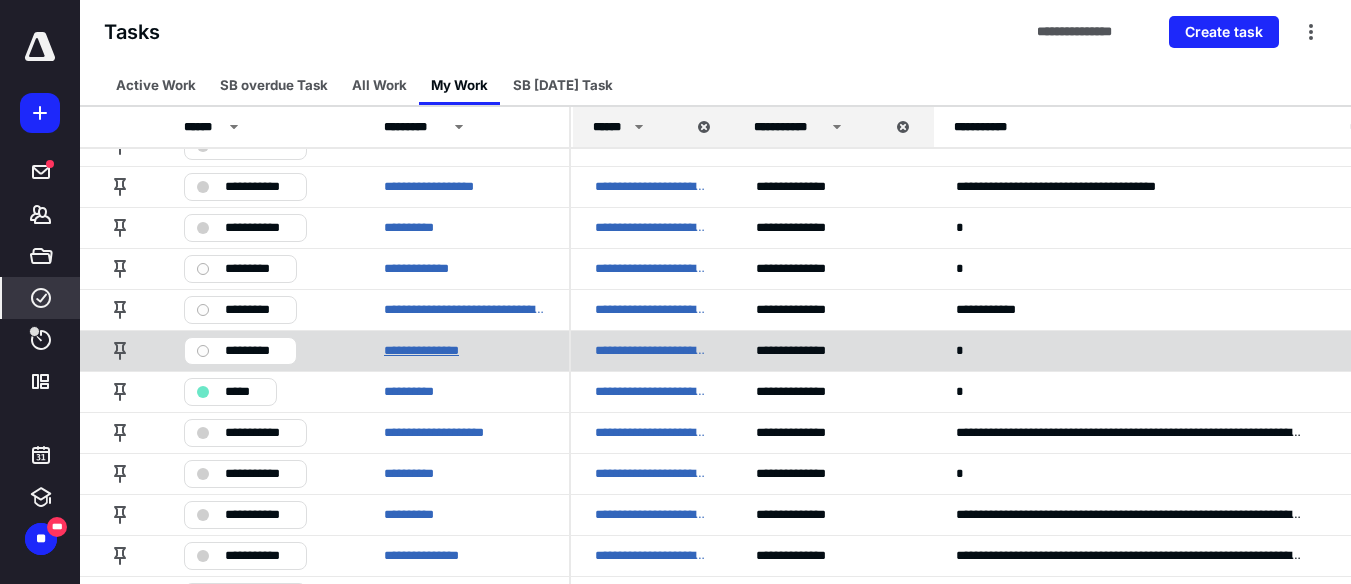 click on "**********" at bounding box center [433, 351] 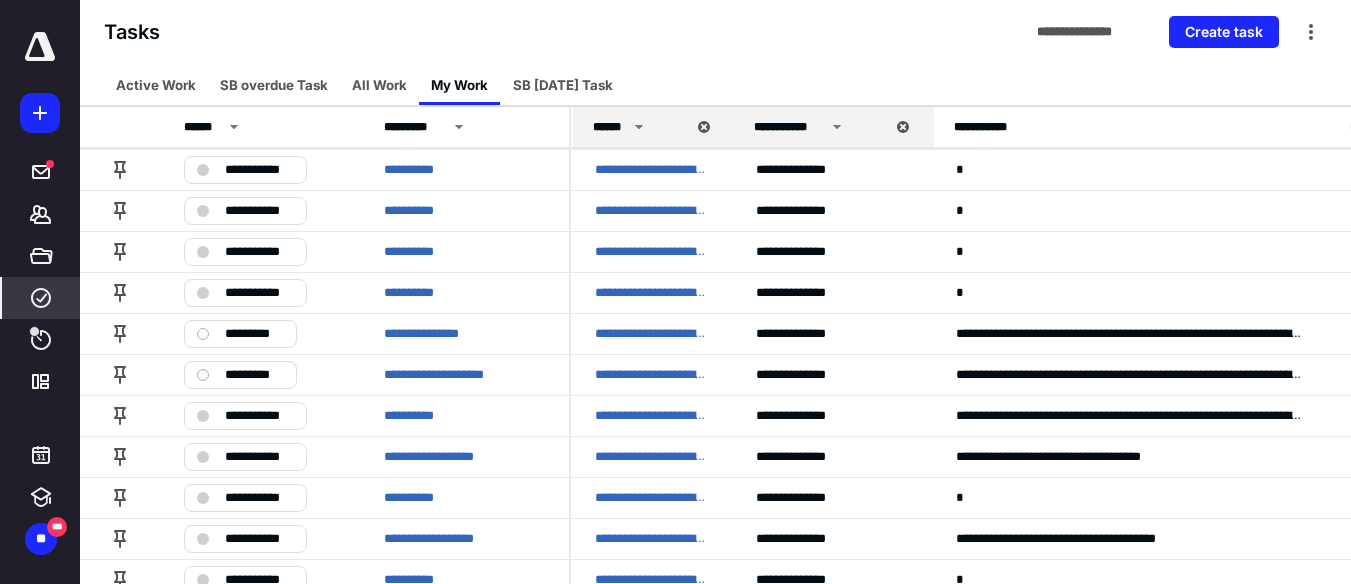 scroll, scrollTop: 0, scrollLeft: 0, axis: both 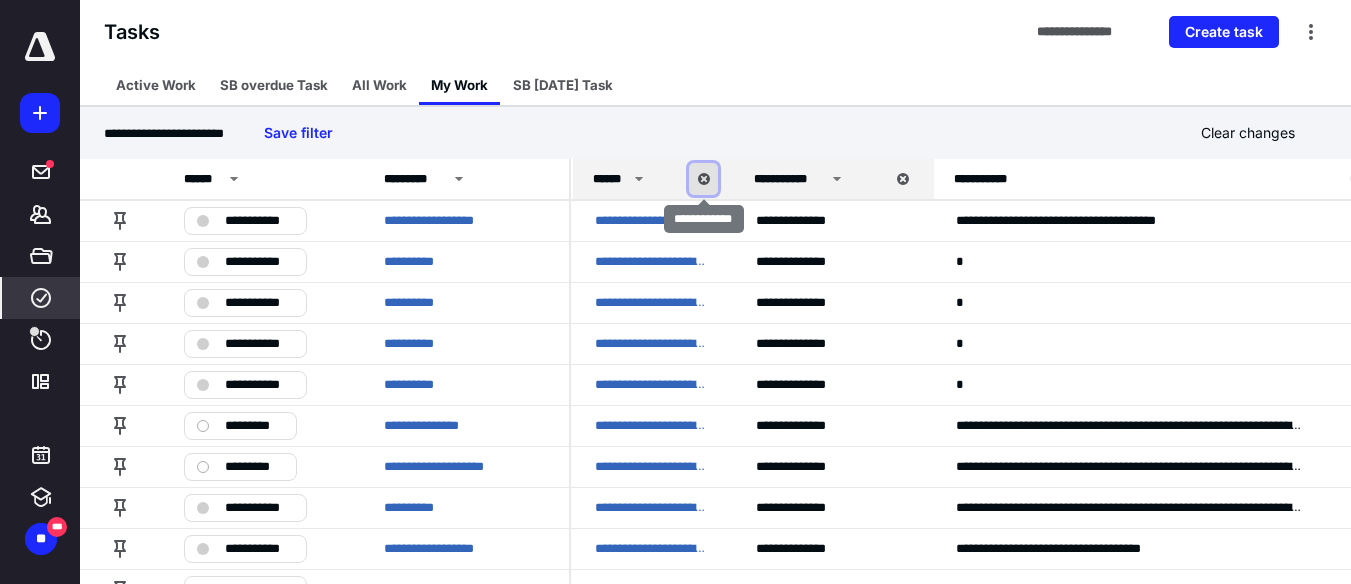 click at bounding box center [703, 179] 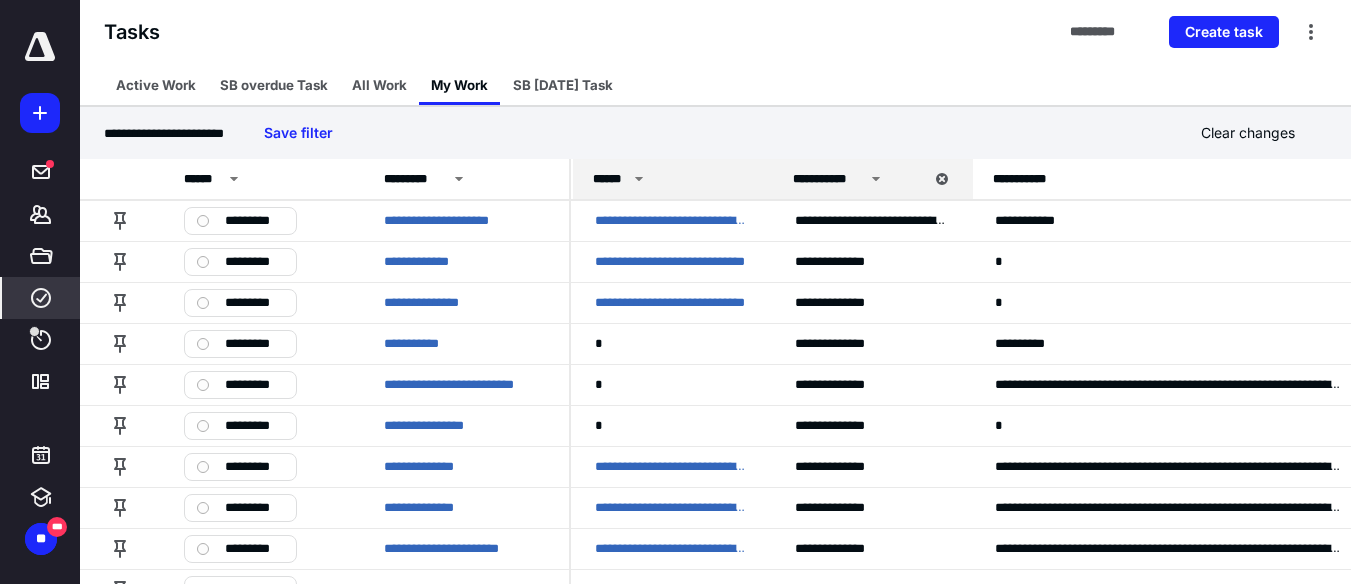 click on "******" at bounding box center (673, 179) 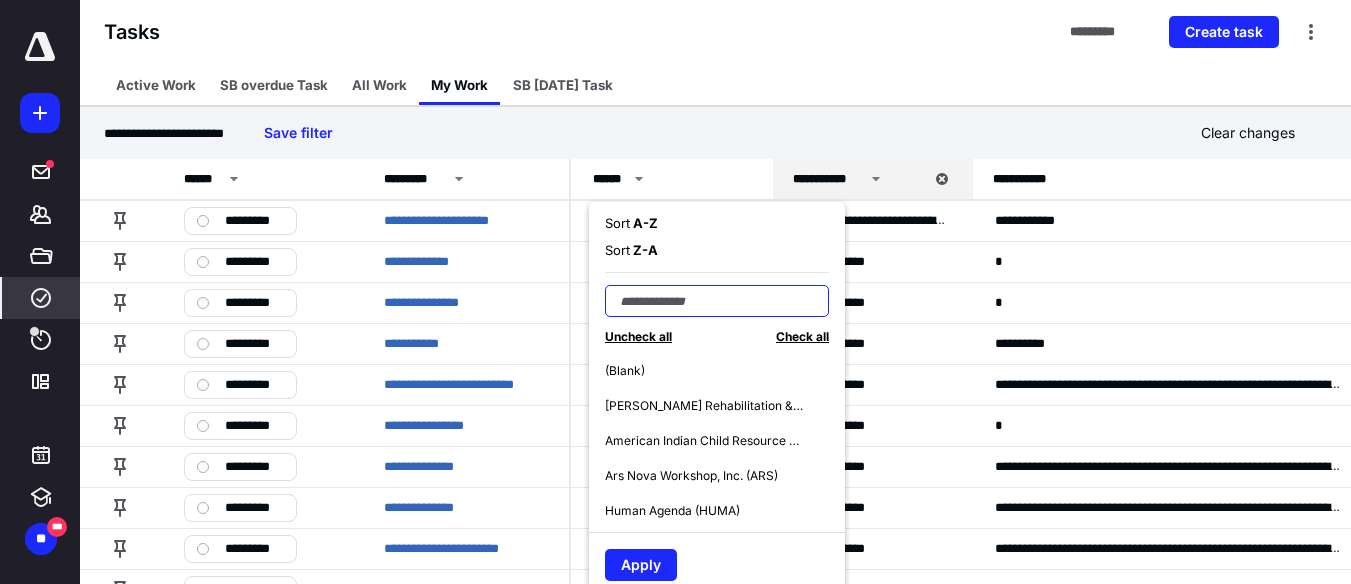 click at bounding box center (717, 301) 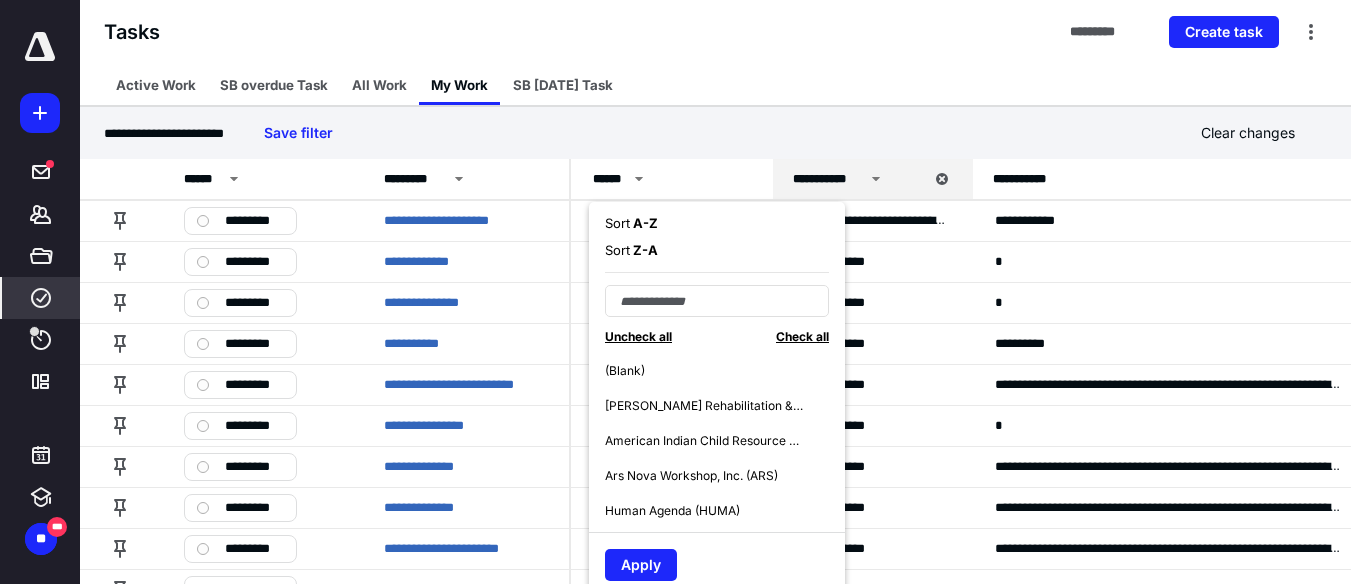 click on "Akindale Rehabilitation & Land Conservancy Fund (AKD)" at bounding box center [705, 406] 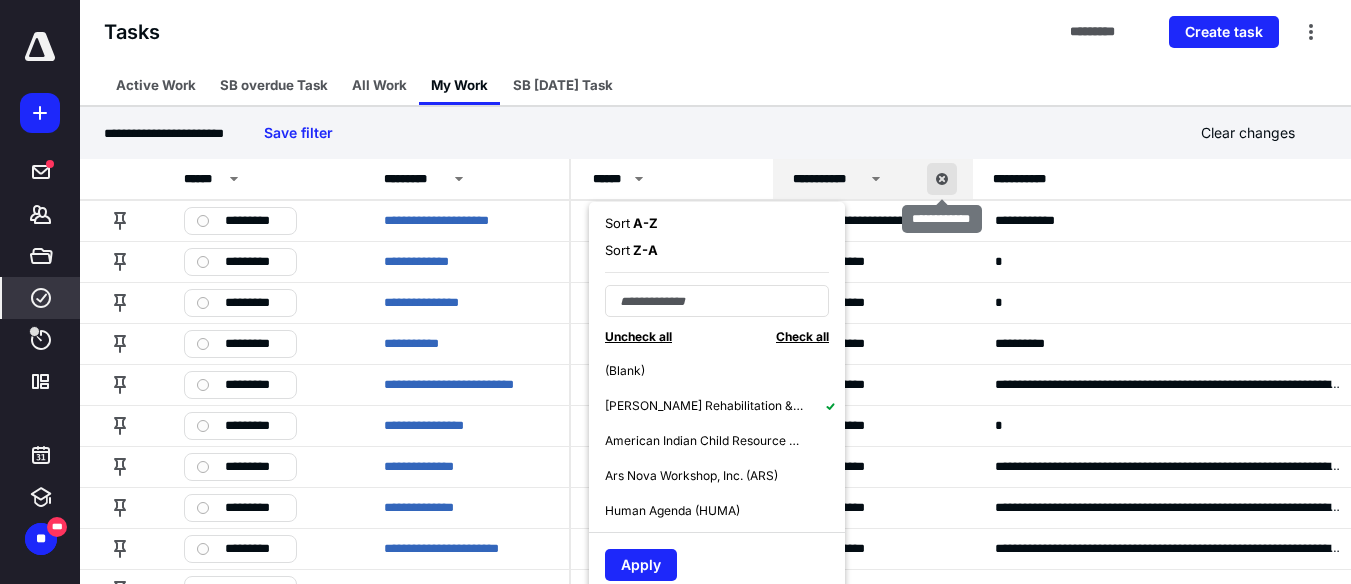 click at bounding box center (942, 179) 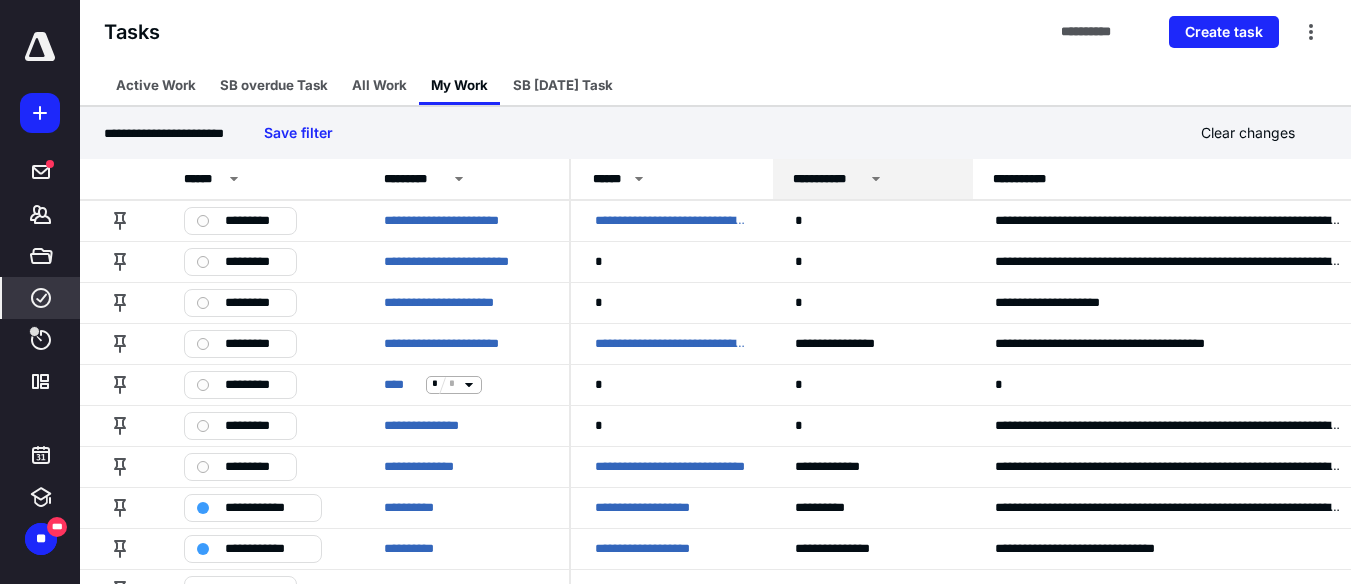 click on "**********" at bounding box center (873, 179) 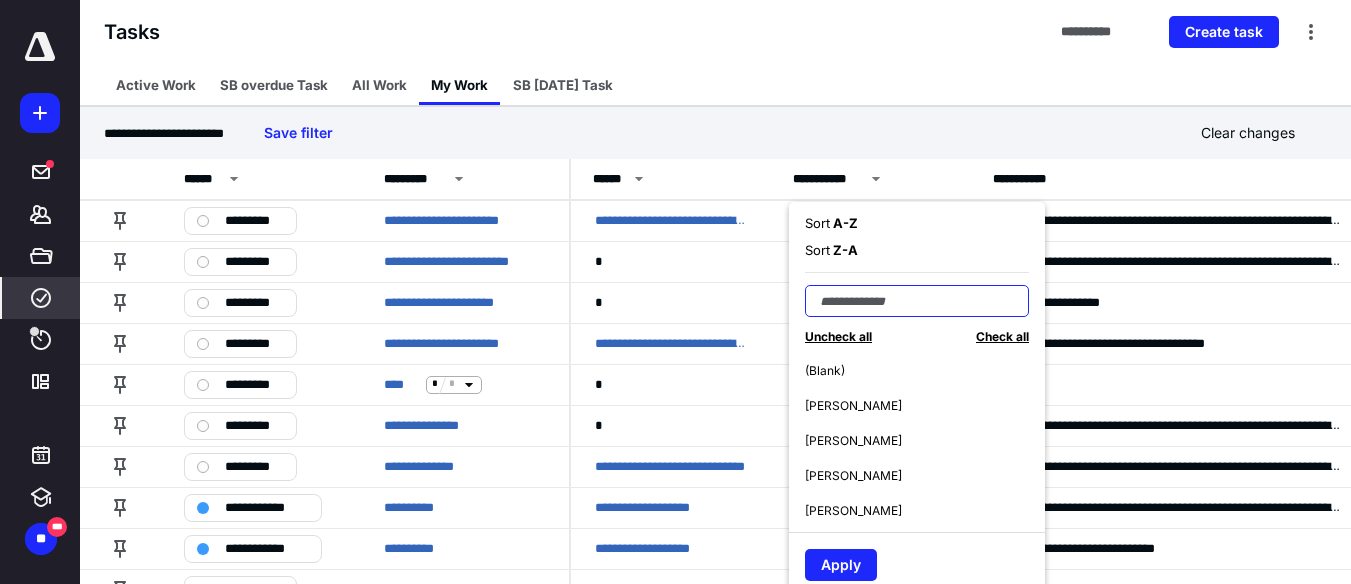 click at bounding box center [917, 301] 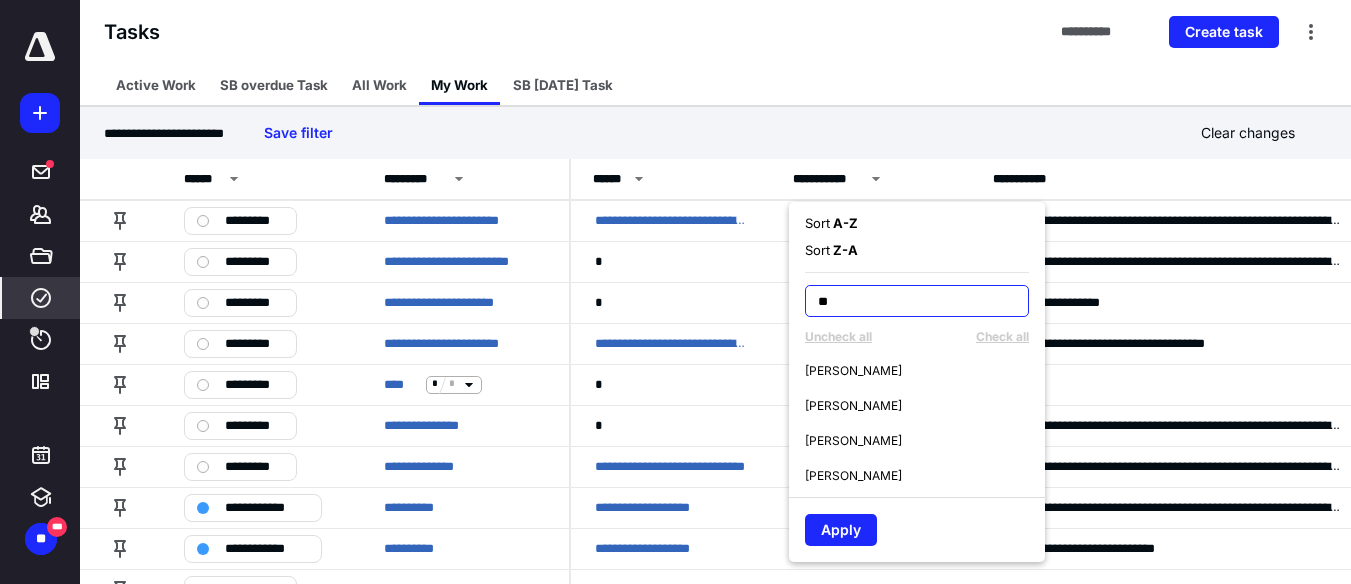 type on "***" 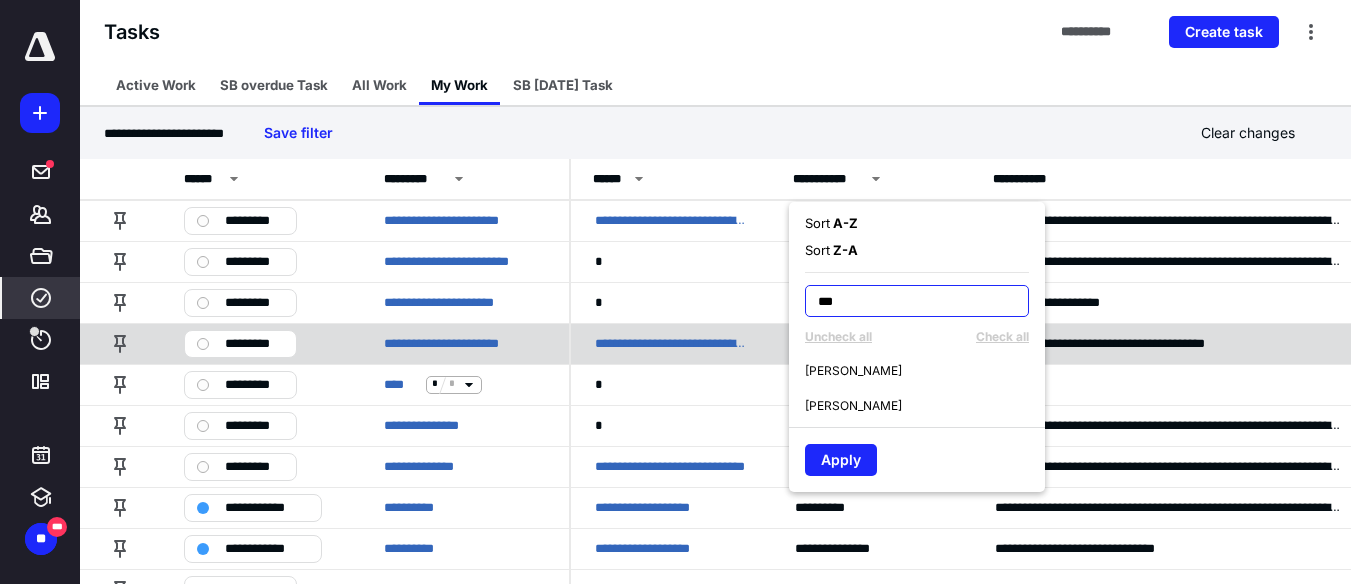 drag, startPoint x: 853, startPoint y: 293, endPoint x: 704, endPoint y: 329, distance: 153.28731 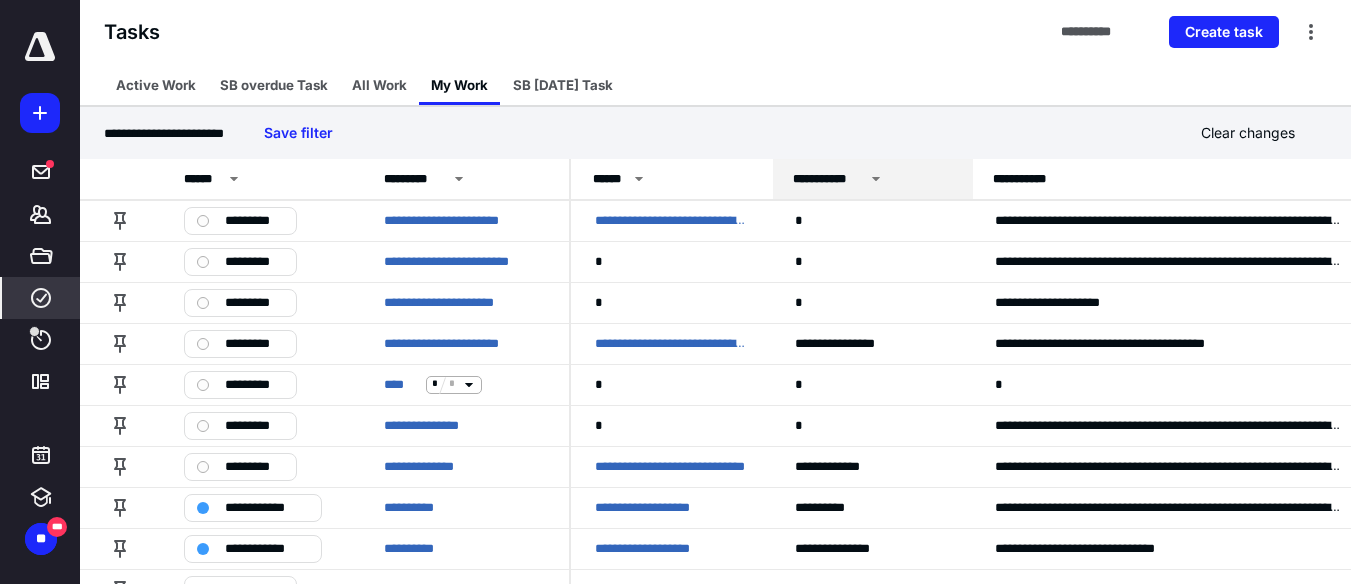 click 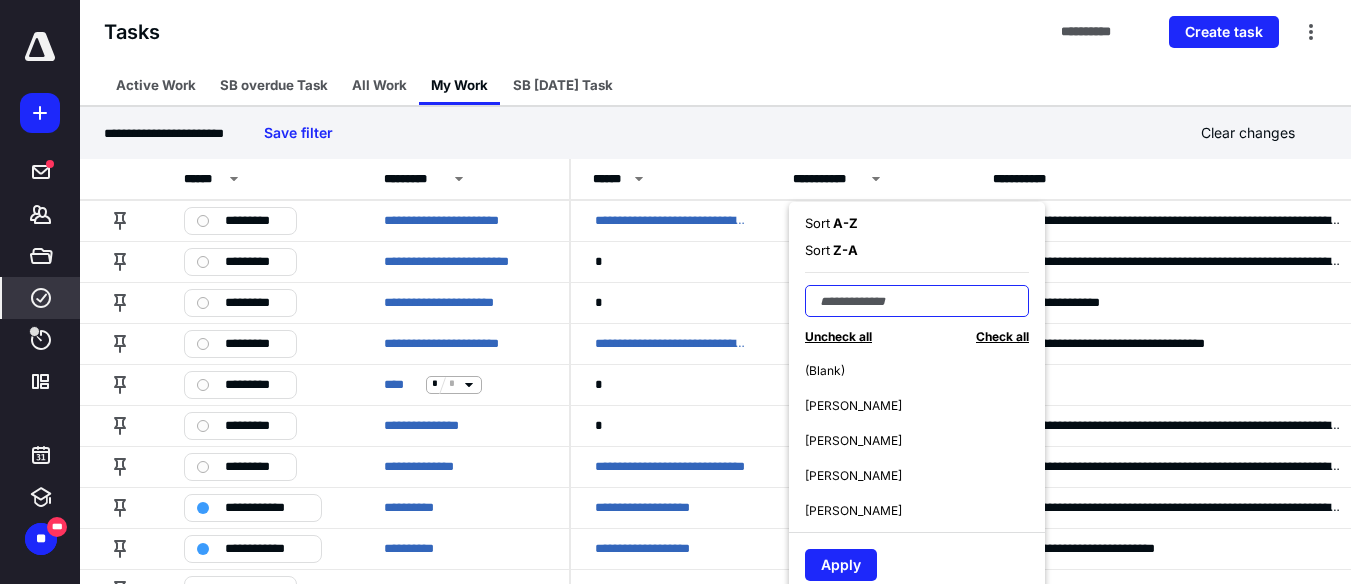 click at bounding box center [917, 301] 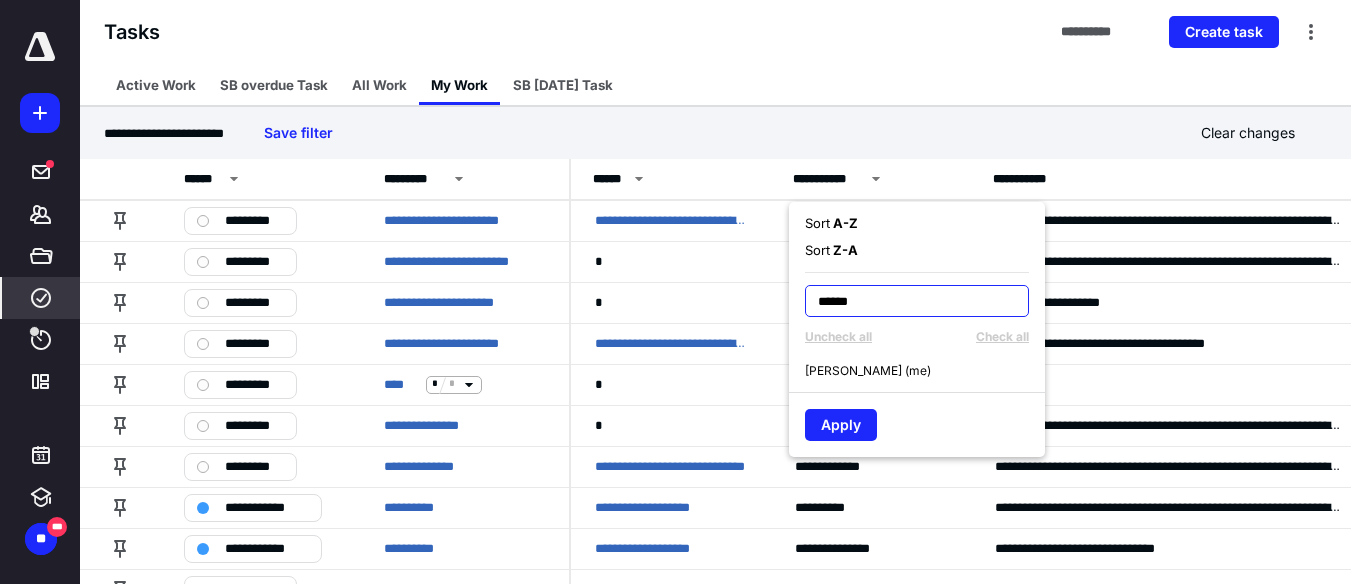 type on "******" 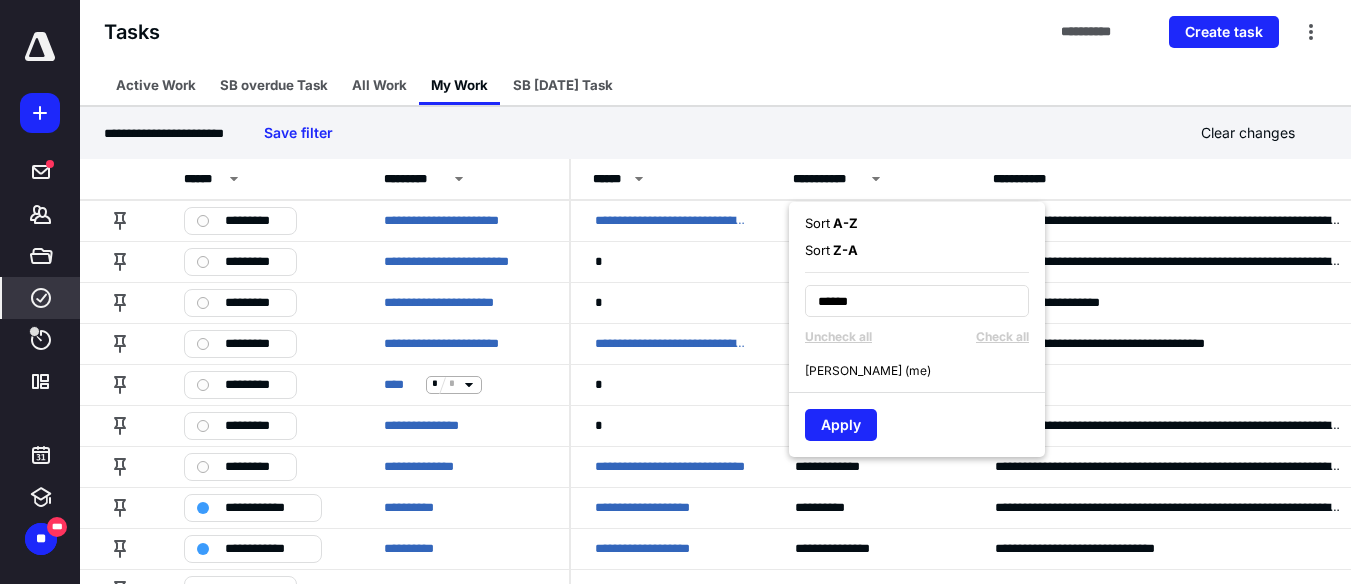 click on "Shruti Bhardwaj (me)" at bounding box center [868, 371] 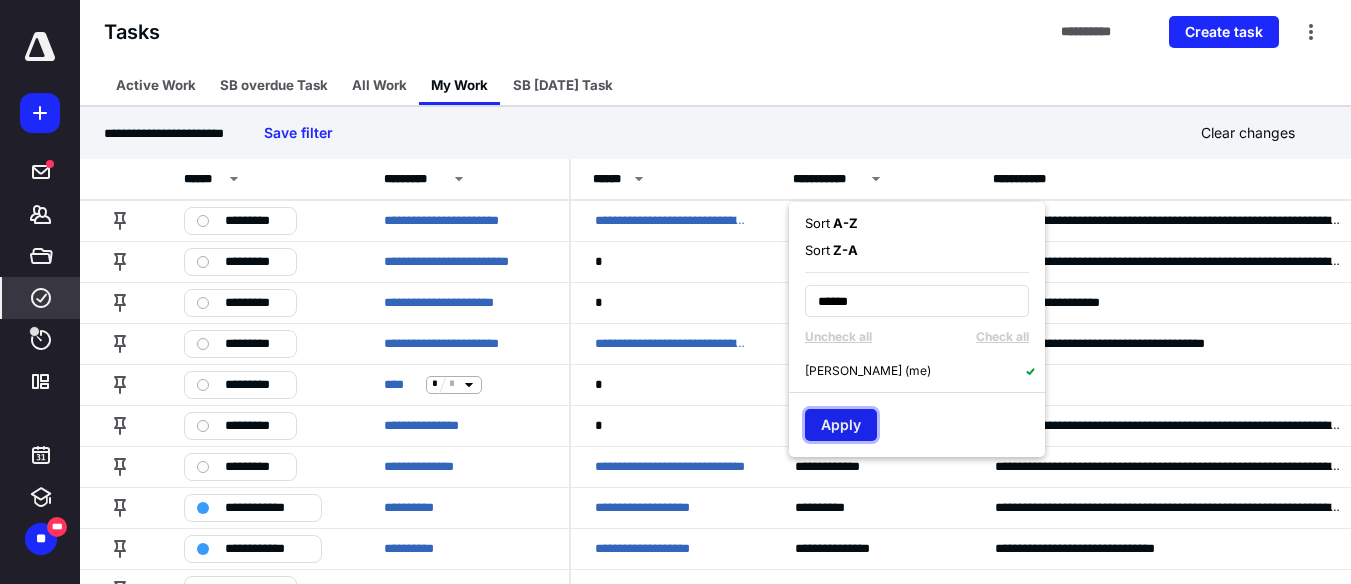click on "Apply" at bounding box center (841, 425) 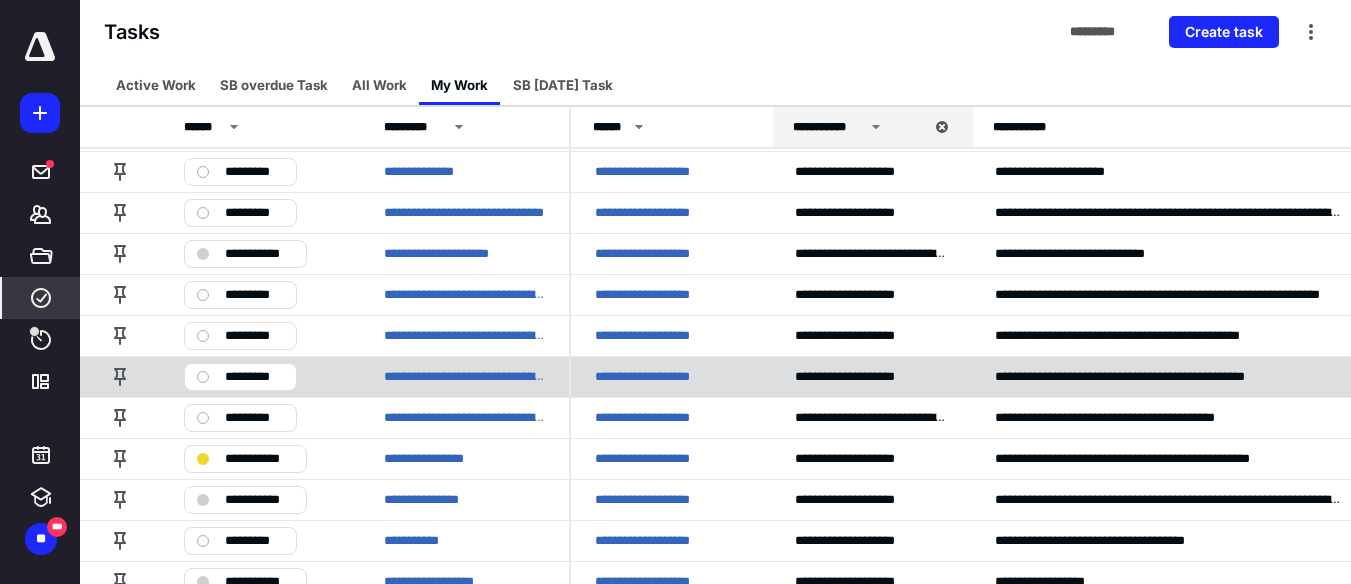 scroll, scrollTop: 378, scrollLeft: 0, axis: vertical 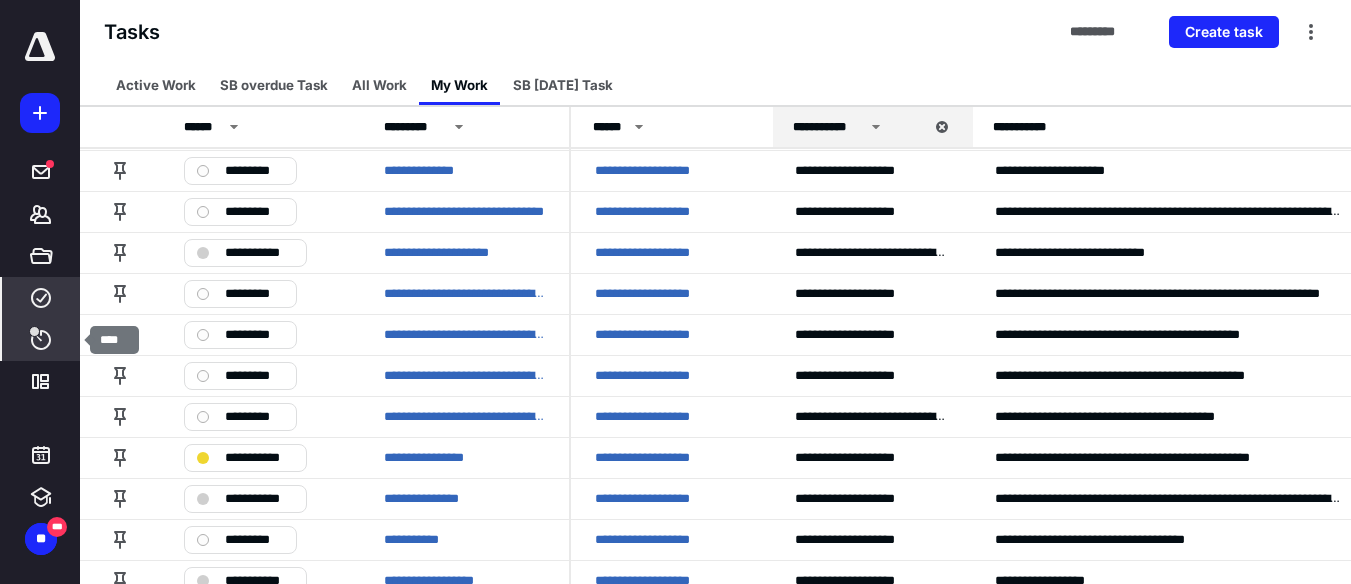 click 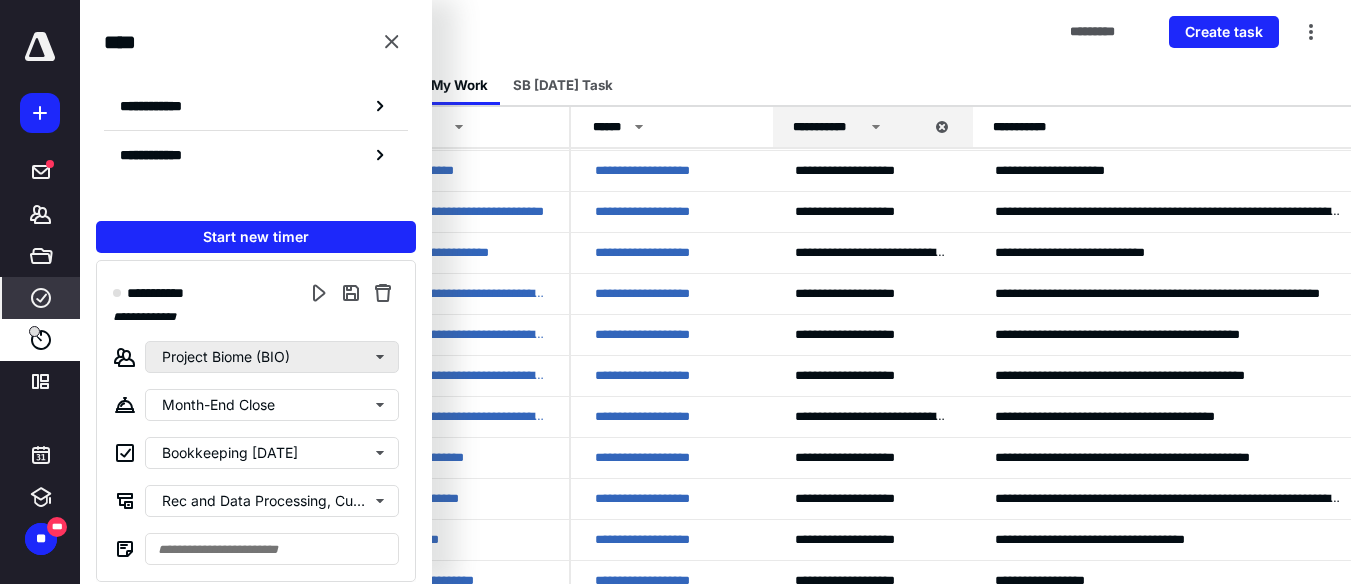 scroll, scrollTop: 0, scrollLeft: 0, axis: both 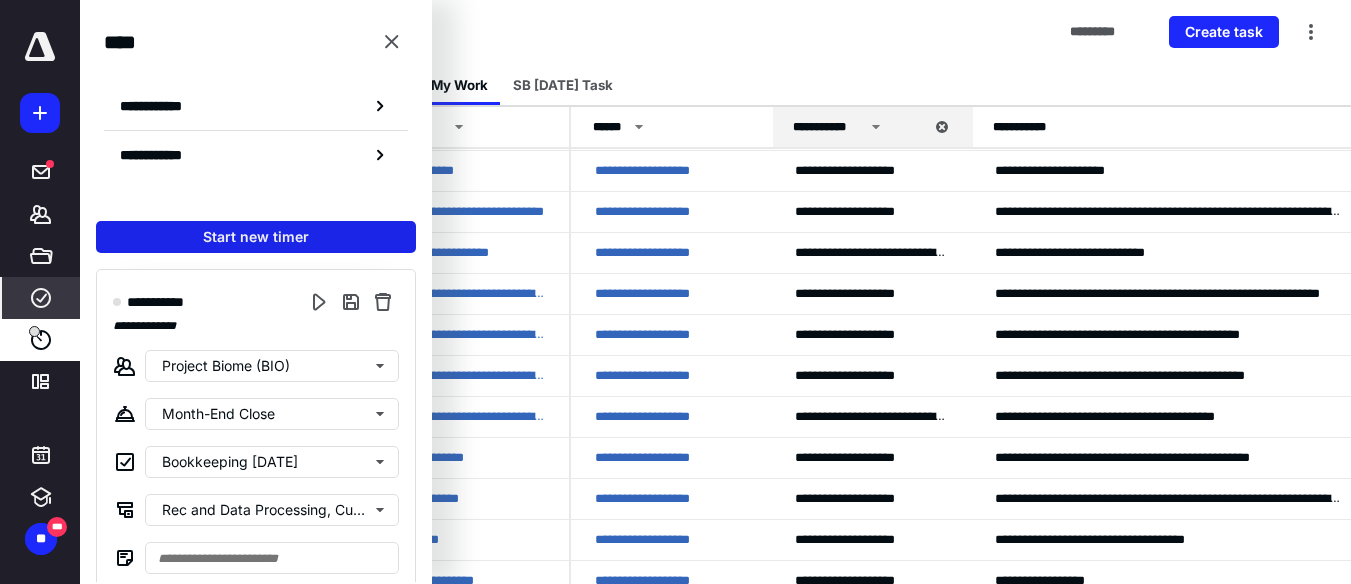 click on "Start new timer" at bounding box center [256, 237] 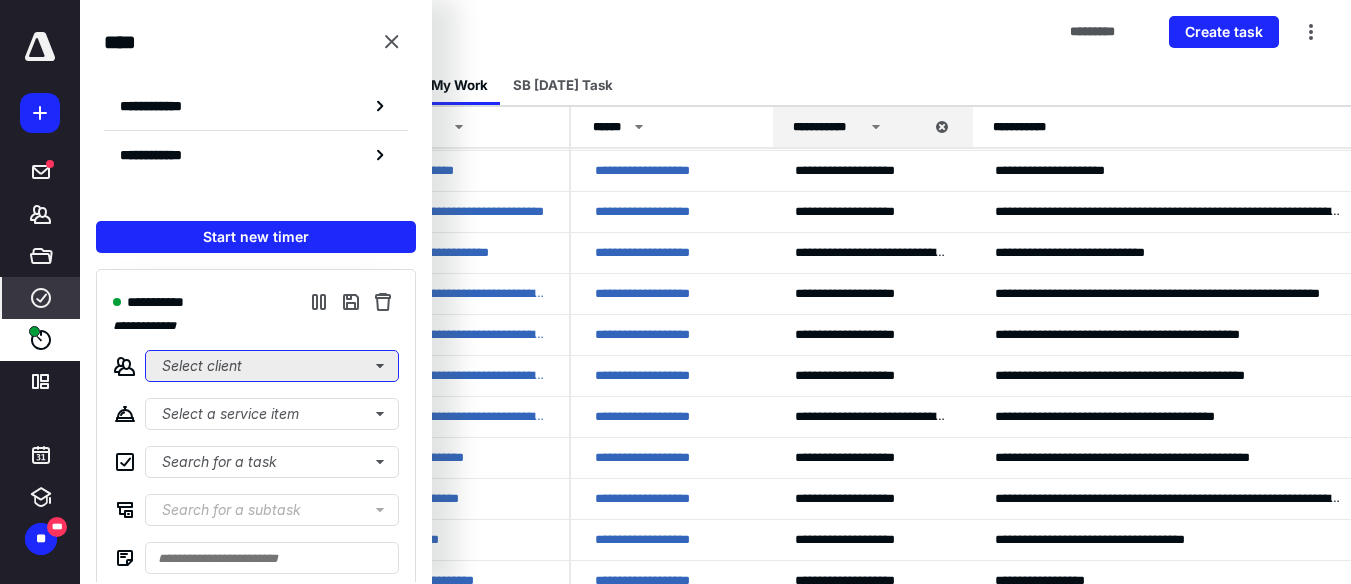 click on "Select client" at bounding box center (272, 366) 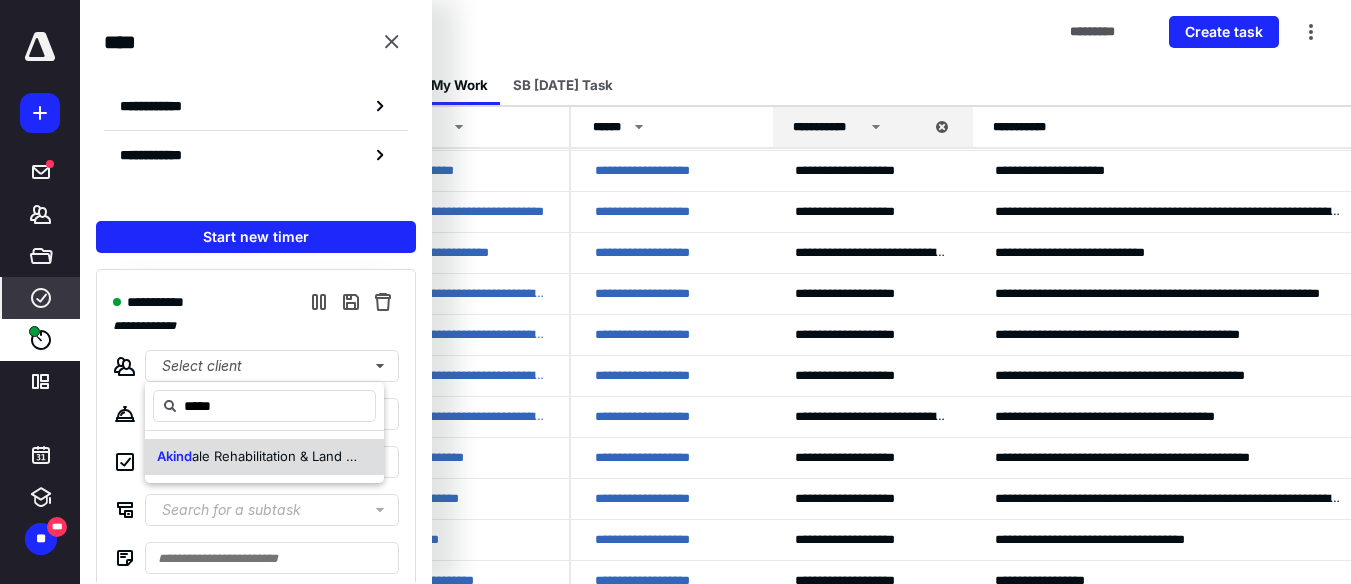 click on "ale Rehabilitation & Land Conservancy Fund (AKD)" at bounding box center [348, 456] 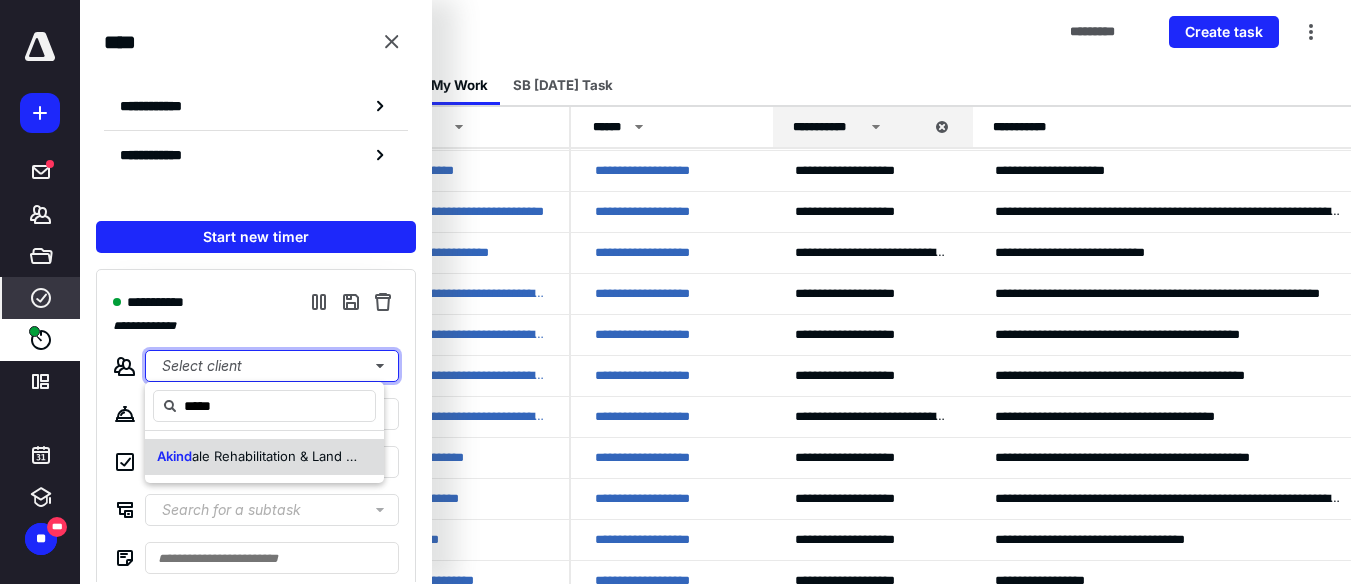 type 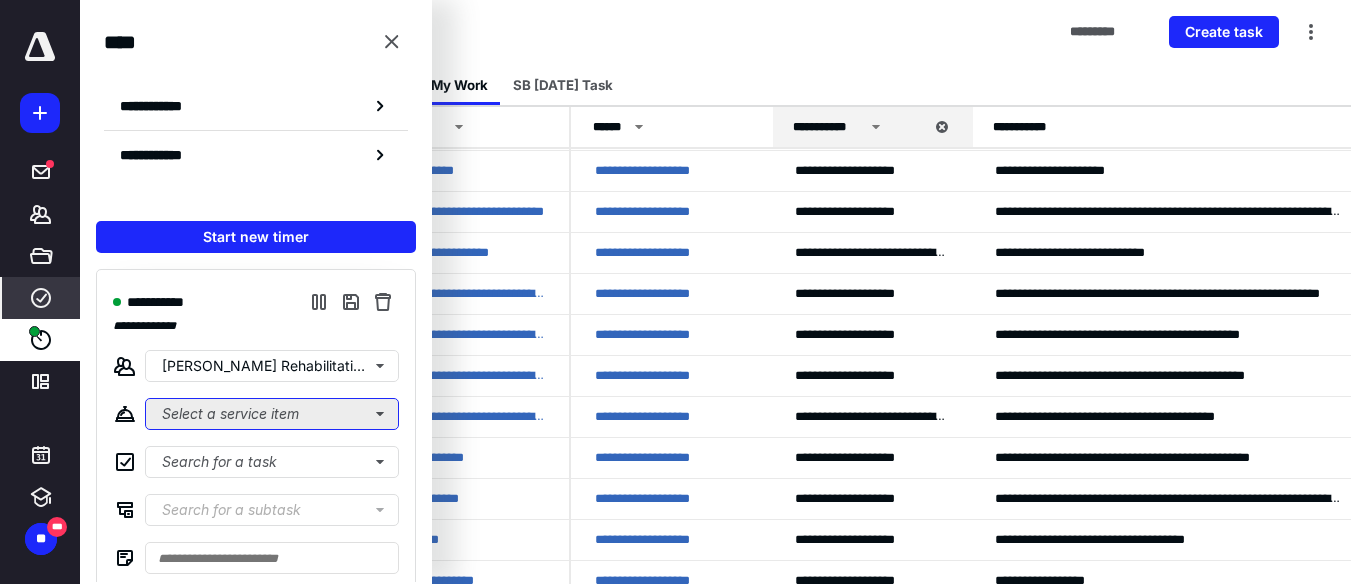 click on "Select a service item" at bounding box center [272, 414] 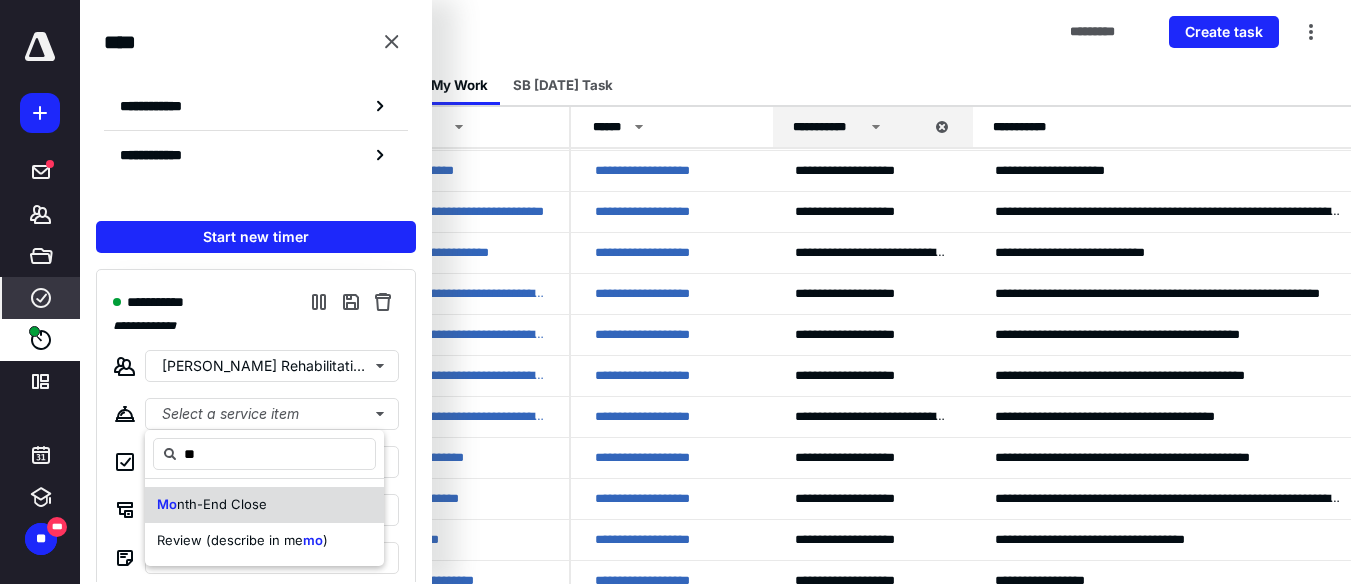 click on "nth-End Close" at bounding box center [222, 504] 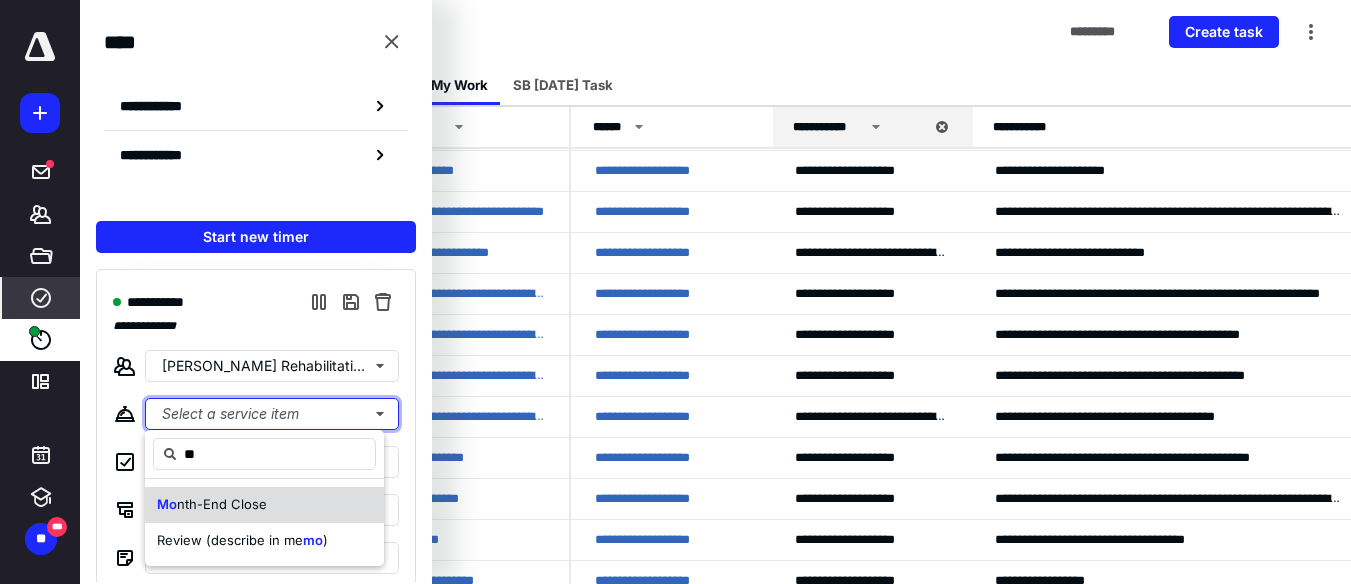 type 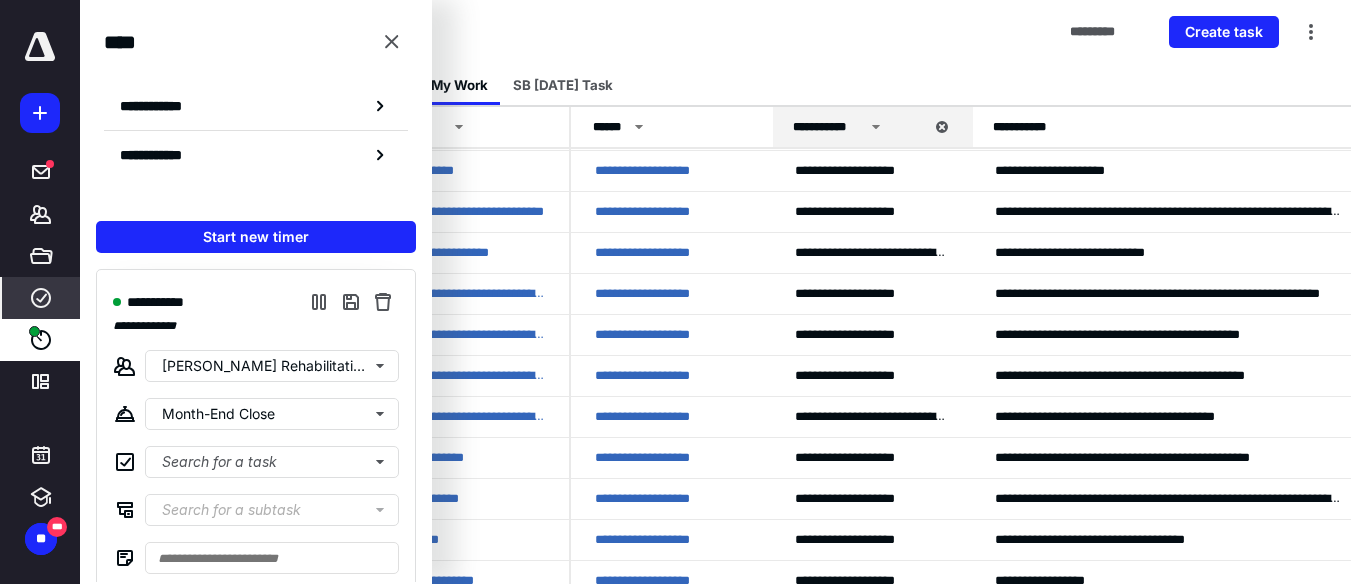 click on "**********" at bounding box center [256, 430] 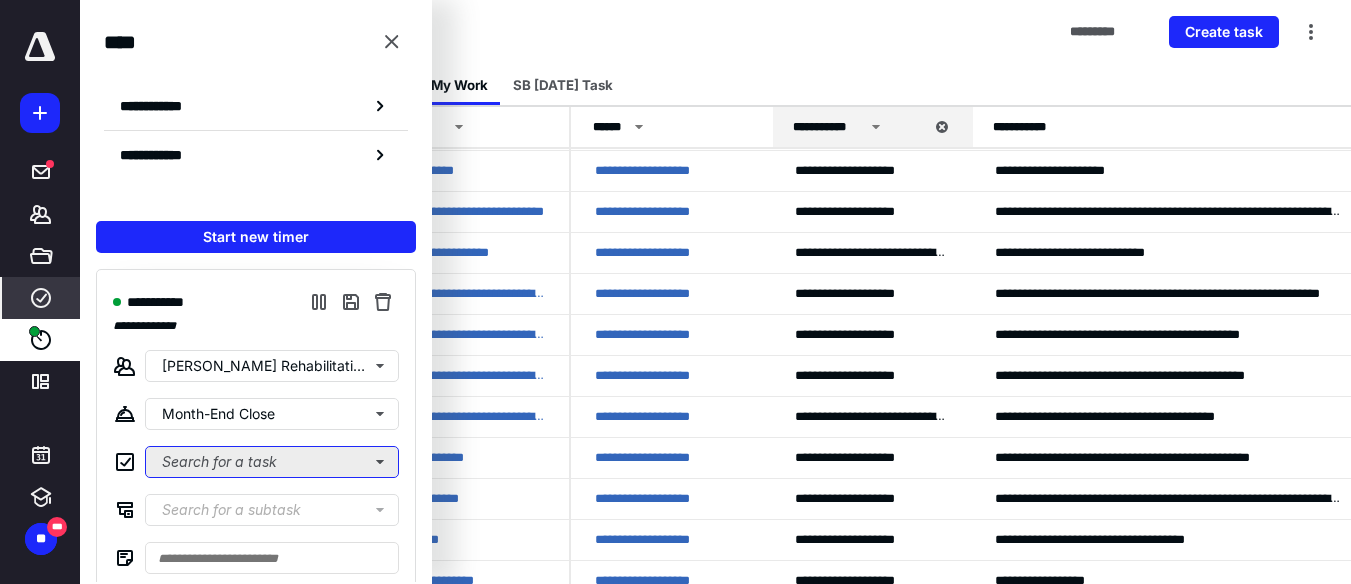 click on "Search for a task" at bounding box center (272, 462) 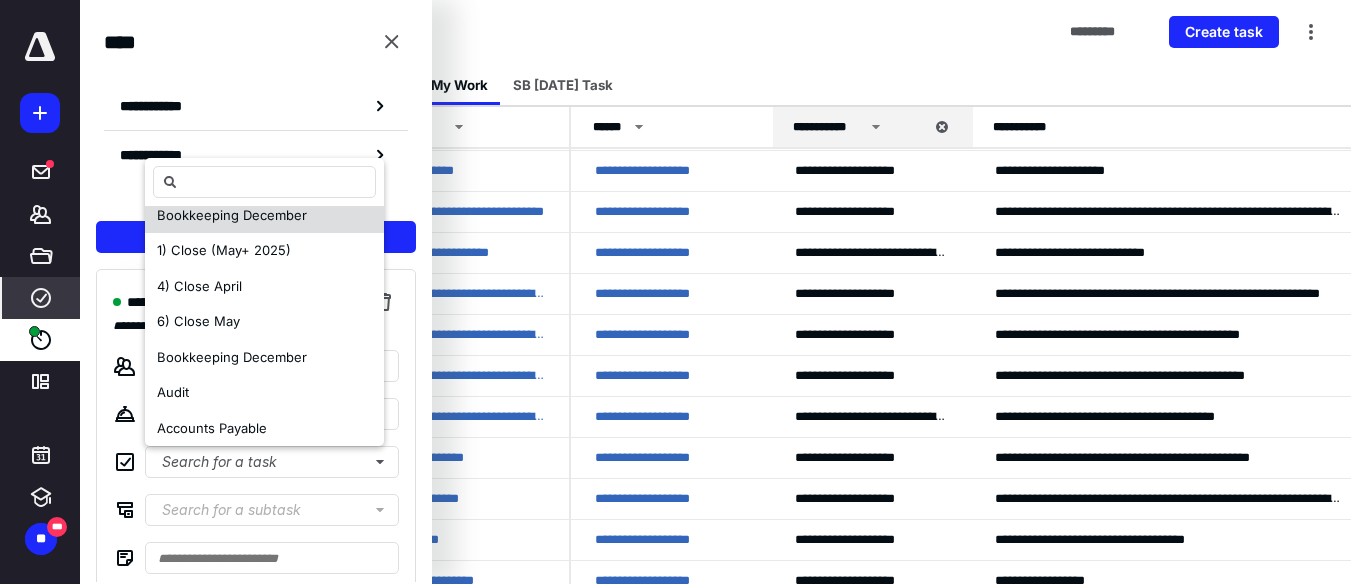 scroll, scrollTop: 16, scrollLeft: 0, axis: vertical 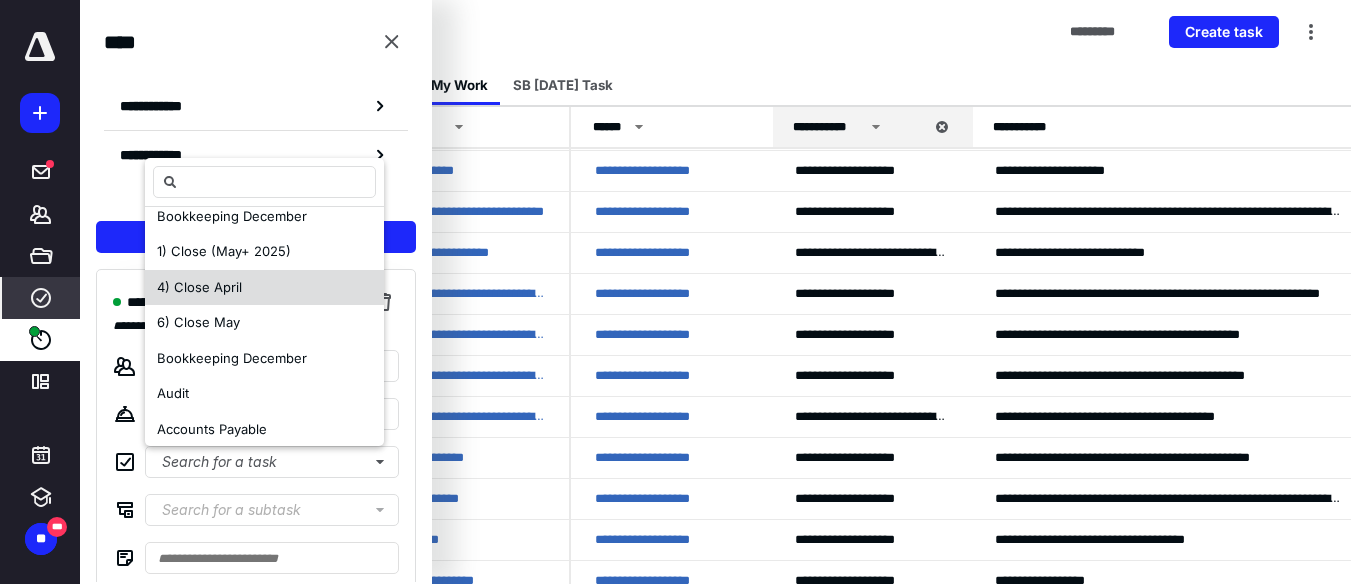 click on "4) Close April" at bounding box center [199, 288] 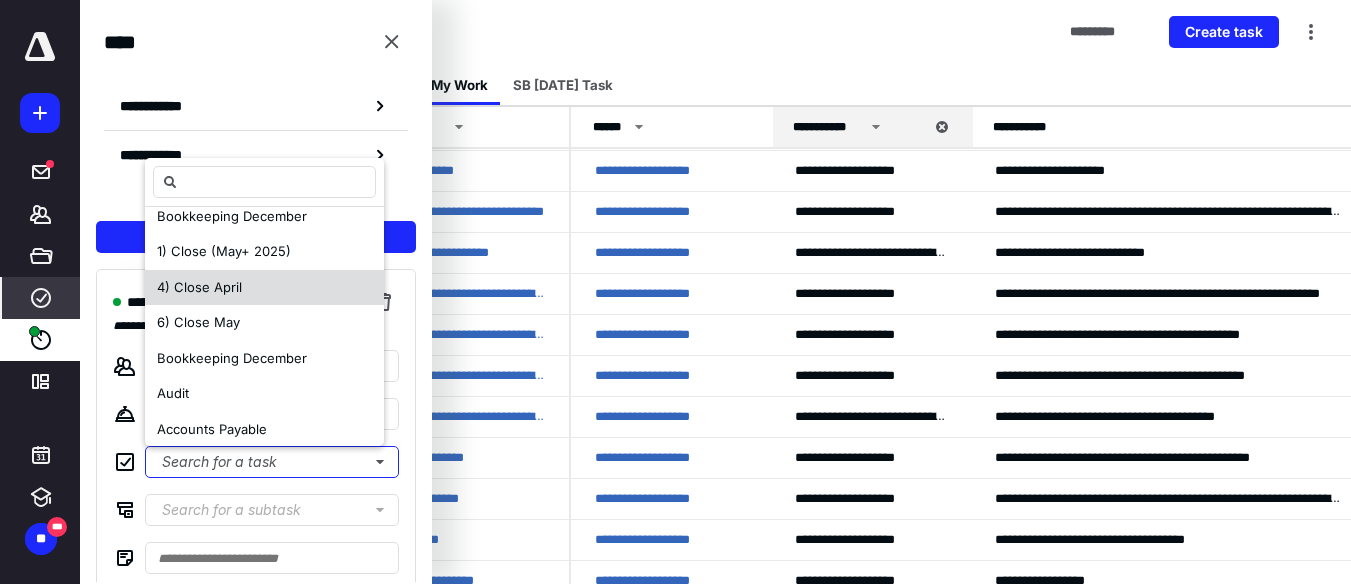 scroll, scrollTop: 0, scrollLeft: 0, axis: both 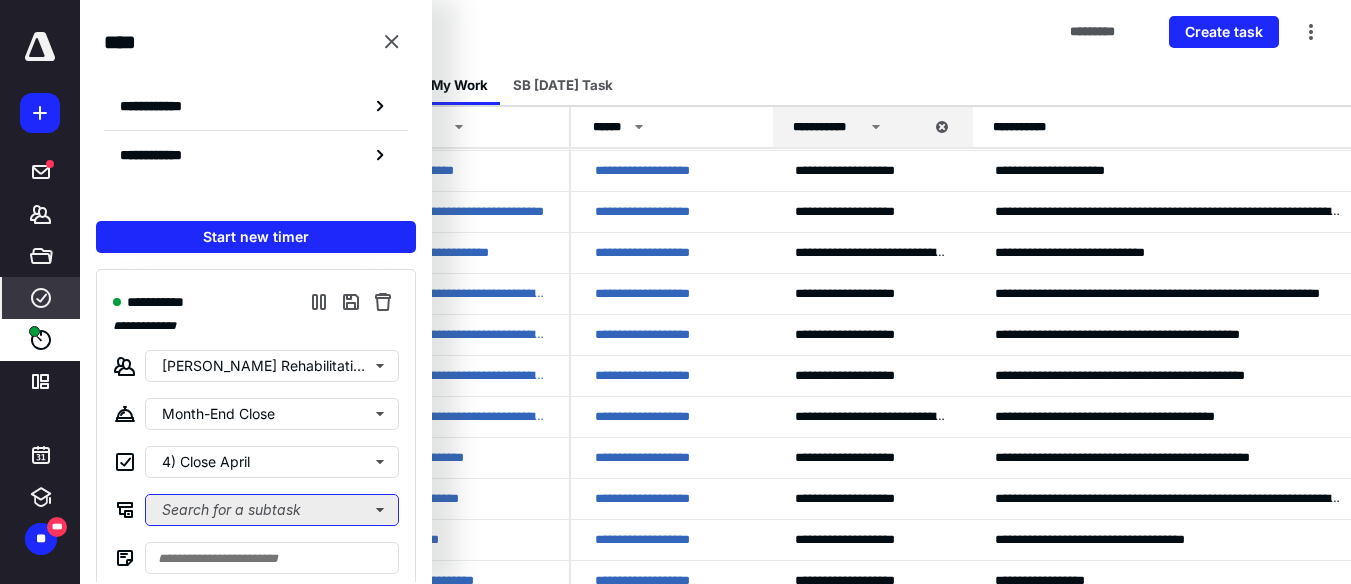 click on "Search for a subtask" at bounding box center [272, 510] 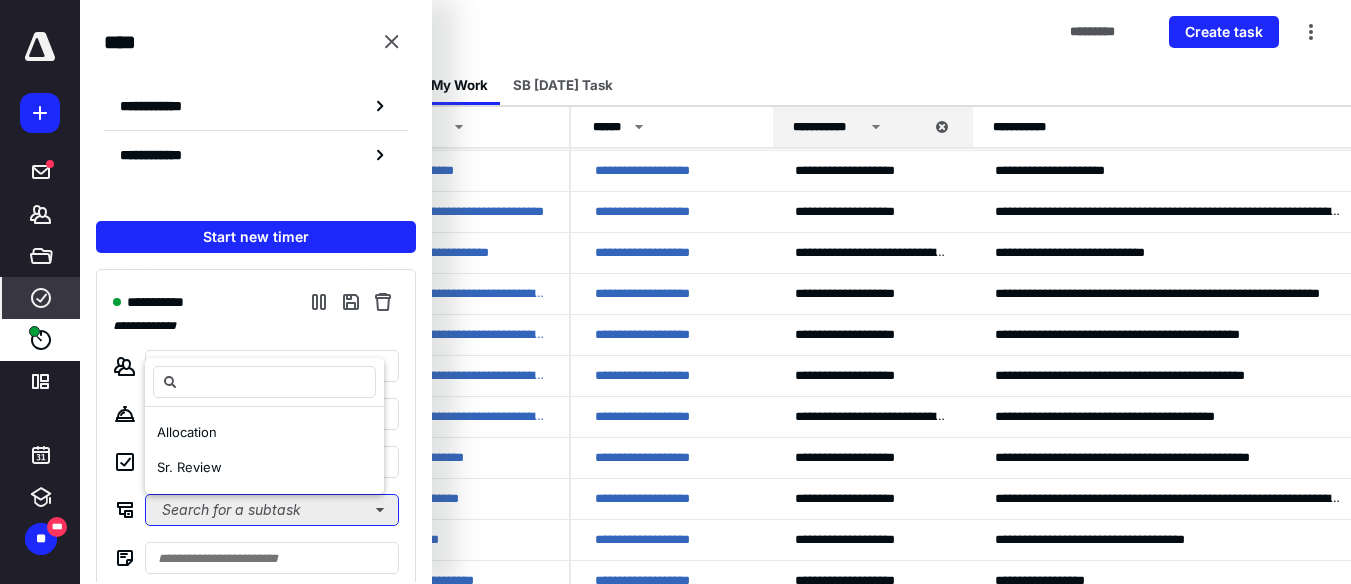 click on "Search for a subtask" at bounding box center [272, 510] 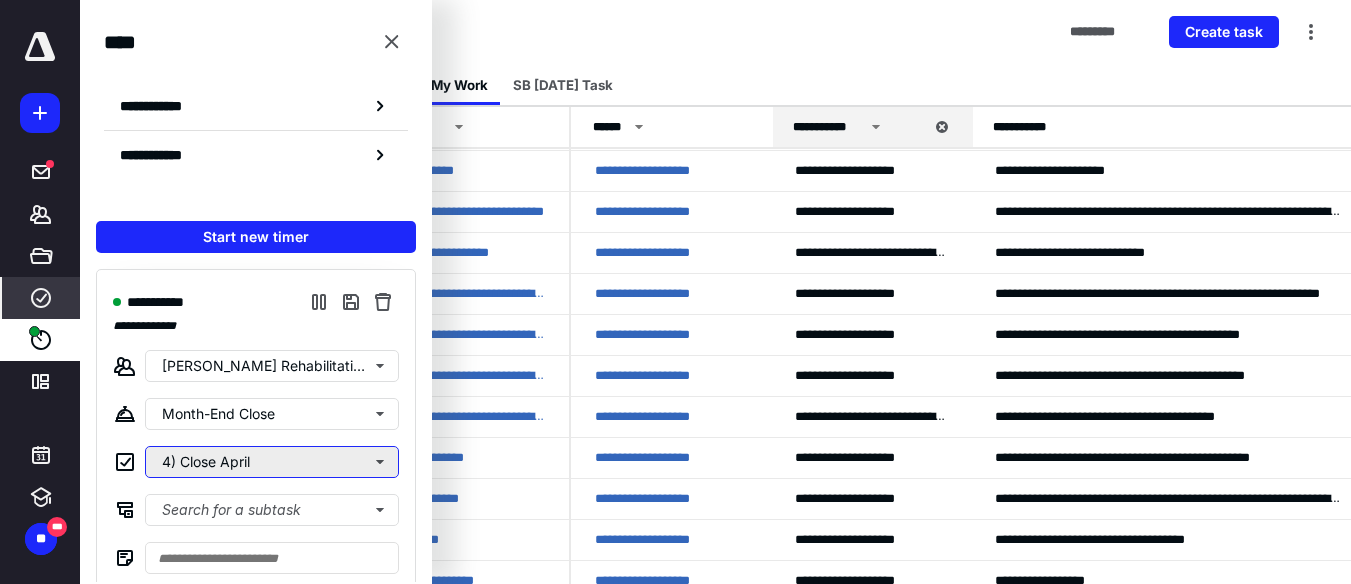 click on "4) Close April" at bounding box center [272, 462] 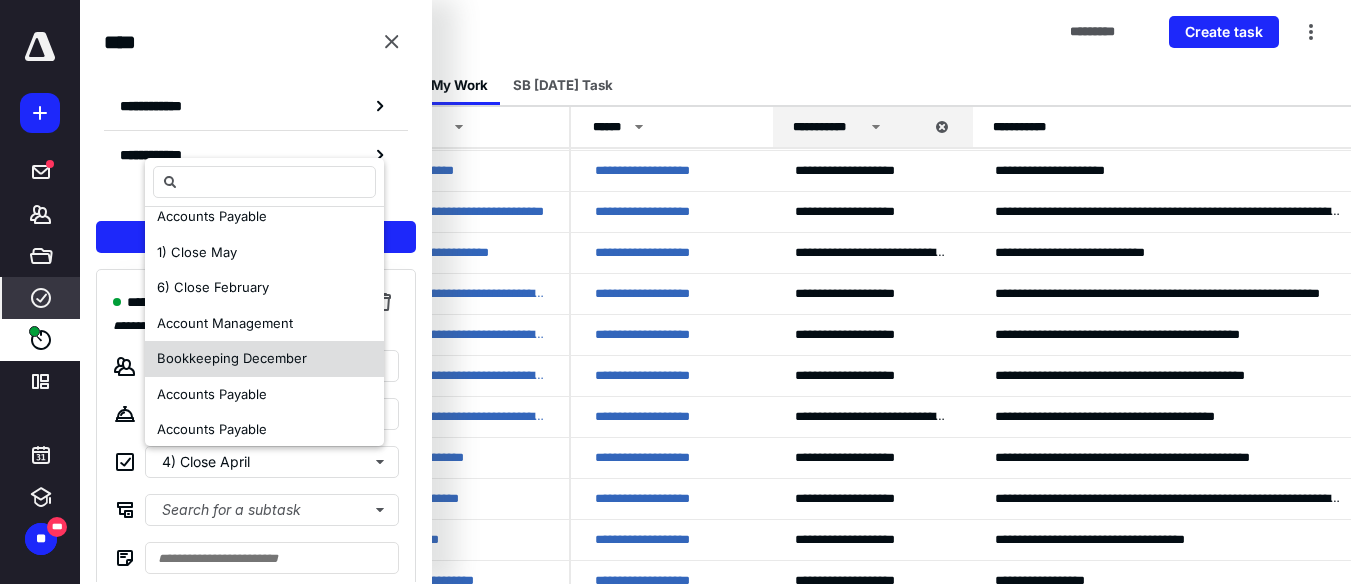 scroll, scrollTop: 527, scrollLeft: 0, axis: vertical 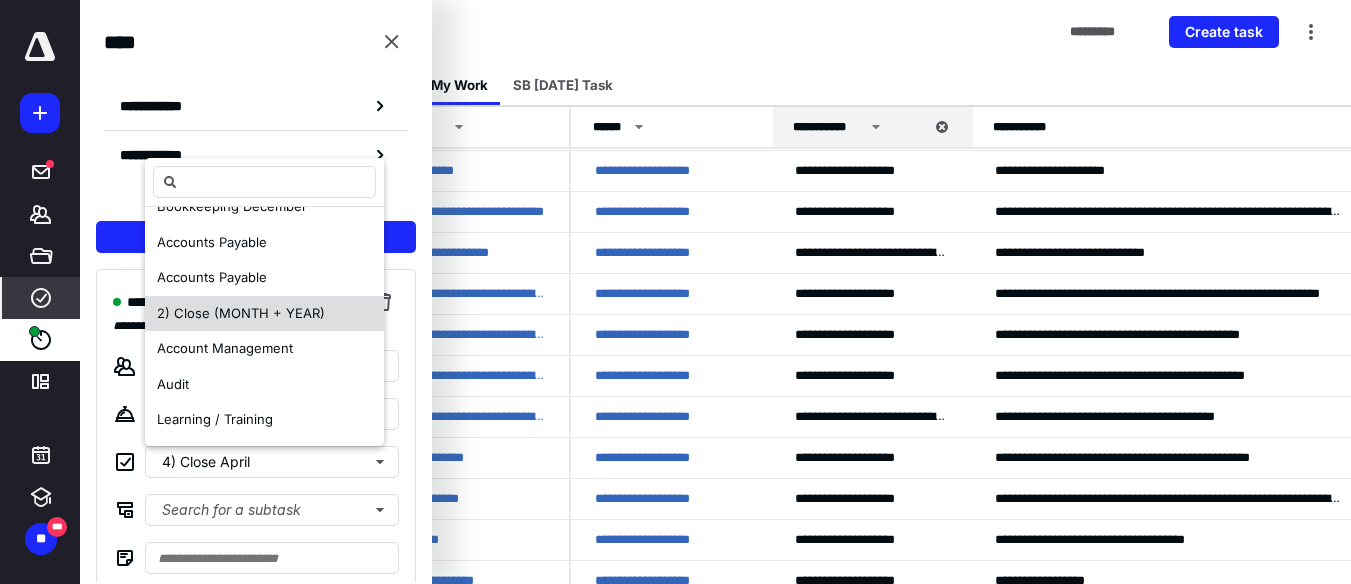 click on "2) Close (MONTH + YEAR)" at bounding box center (241, 313) 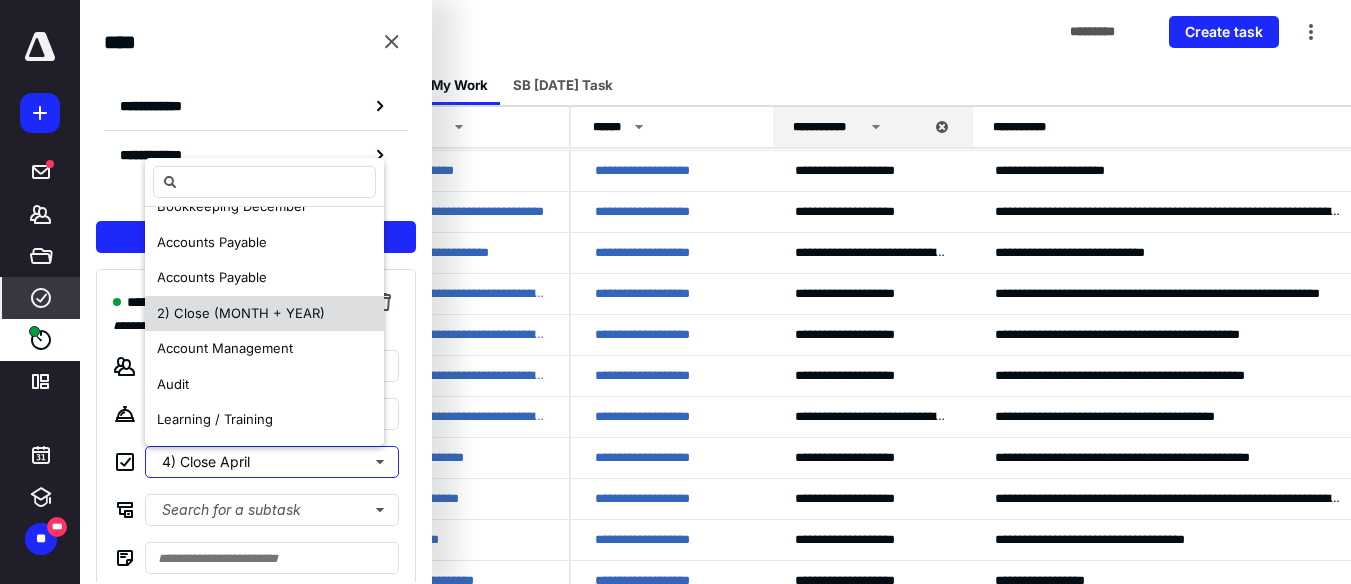 scroll, scrollTop: 0, scrollLeft: 0, axis: both 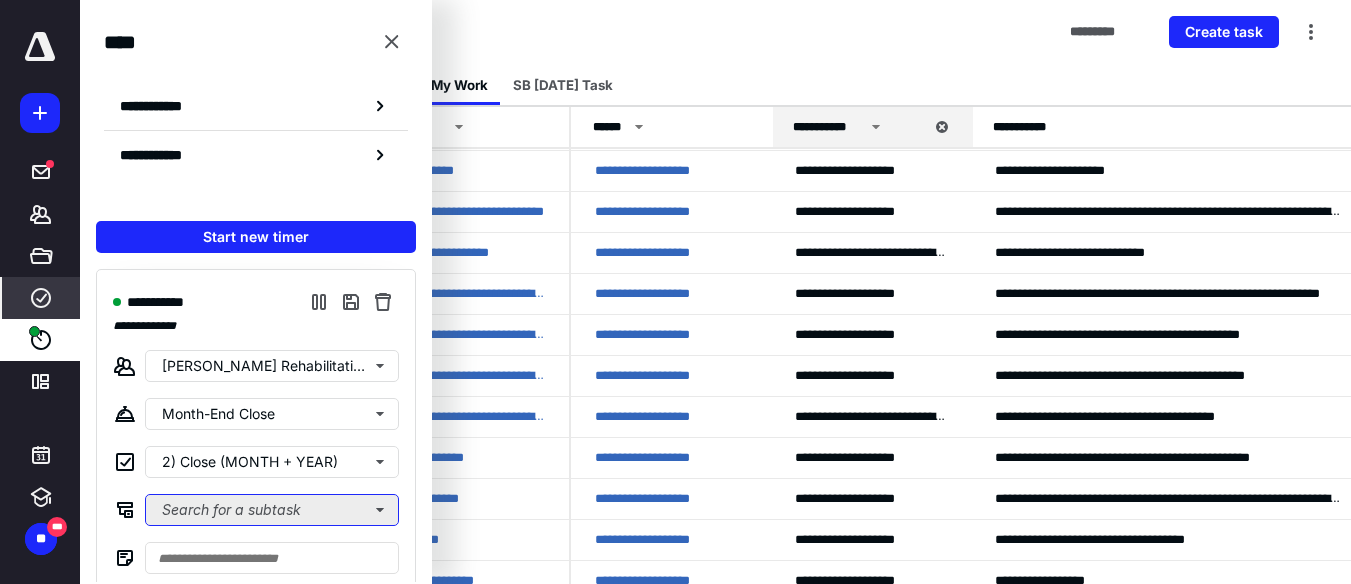 click on "Search for a subtask" at bounding box center (272, 510) 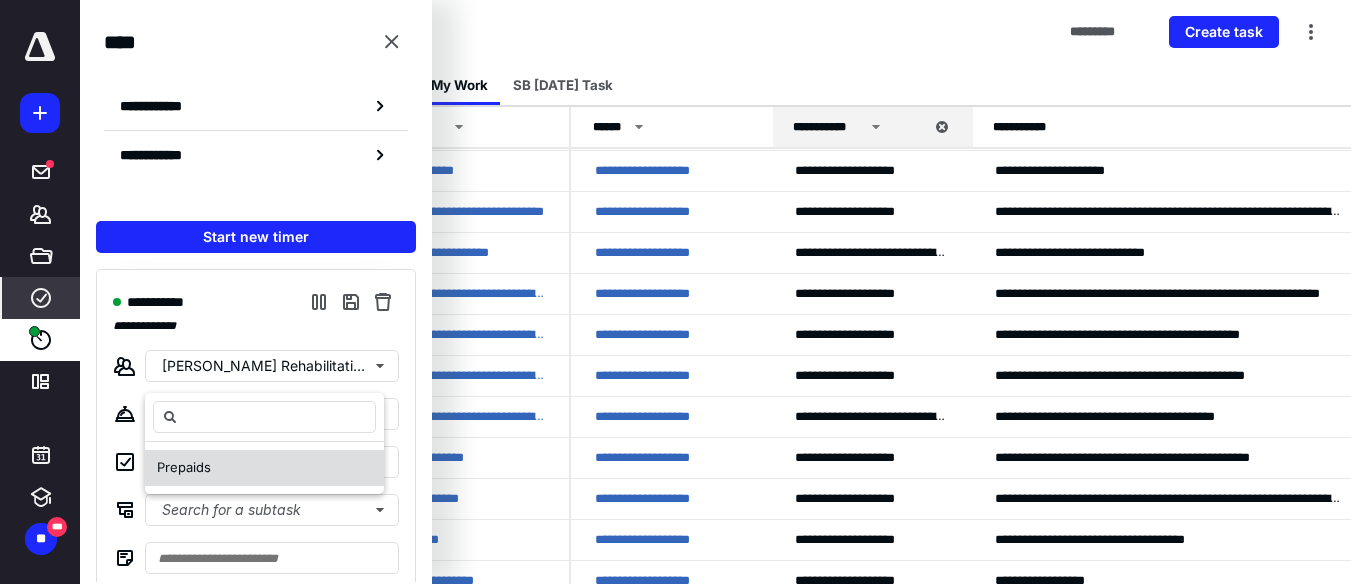 click on "Prepaids" at bounding box center [264, 468] 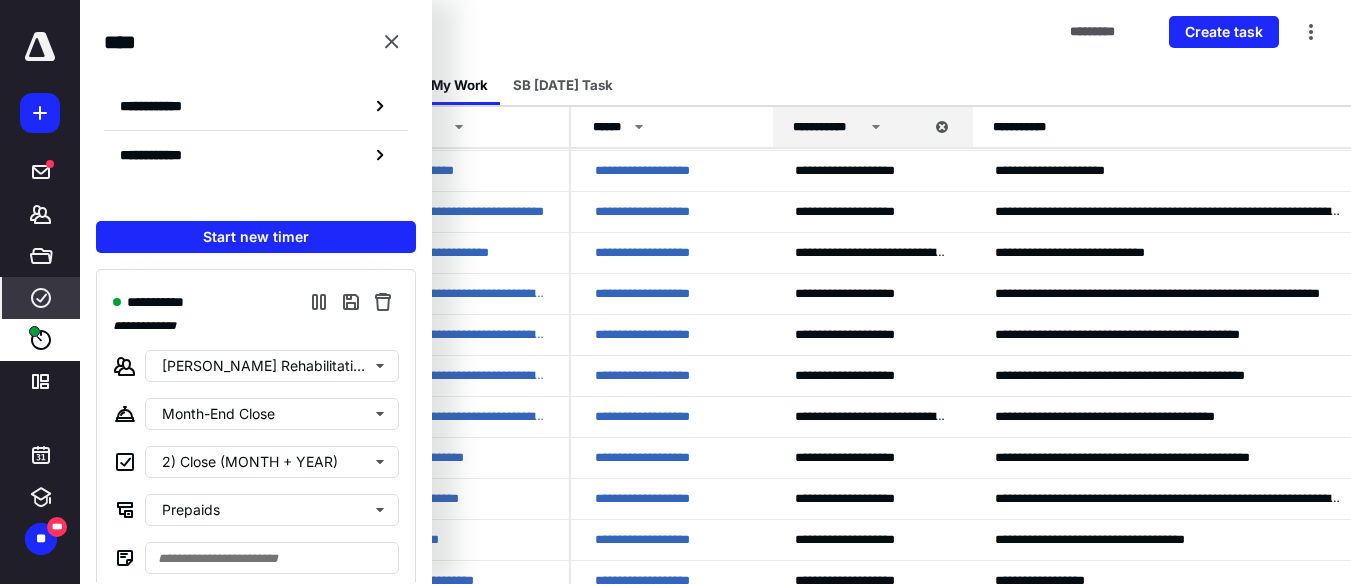 click on "**********" at bounding box center (256, 102) 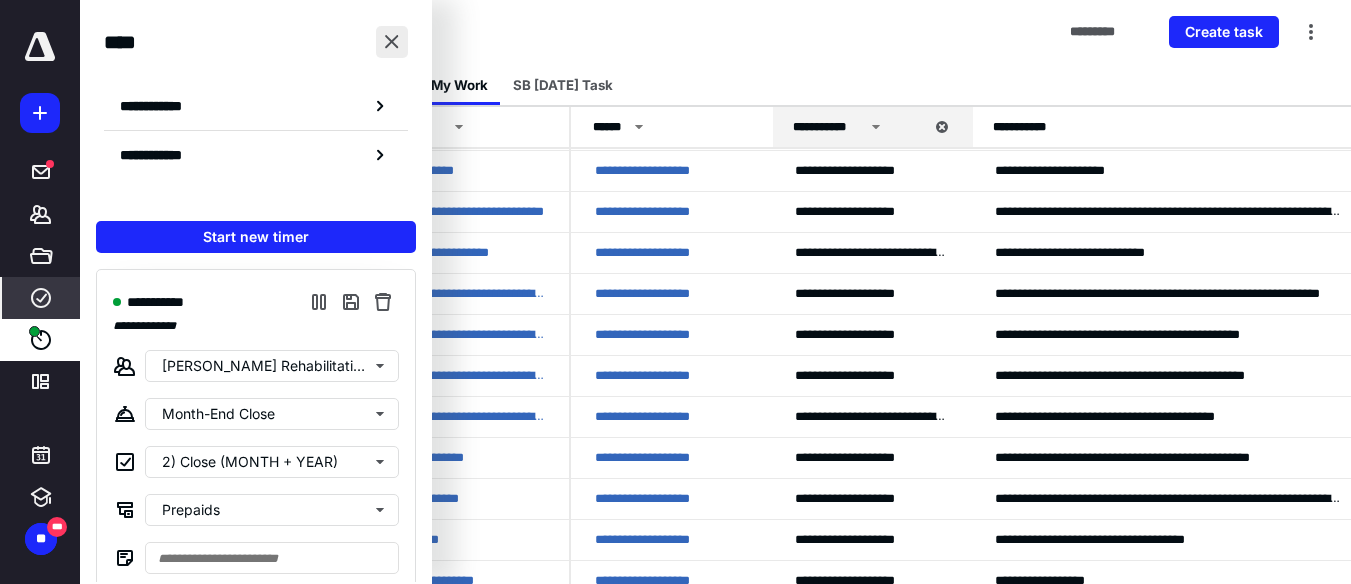 click at bounding box center [392, 42] 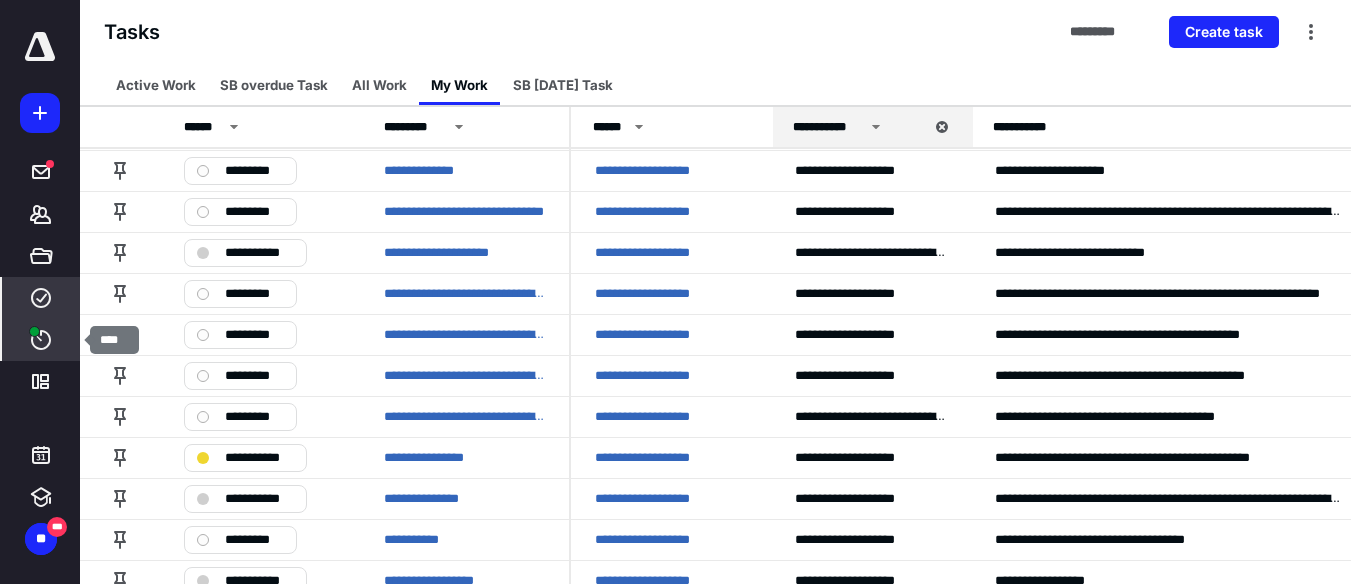 click 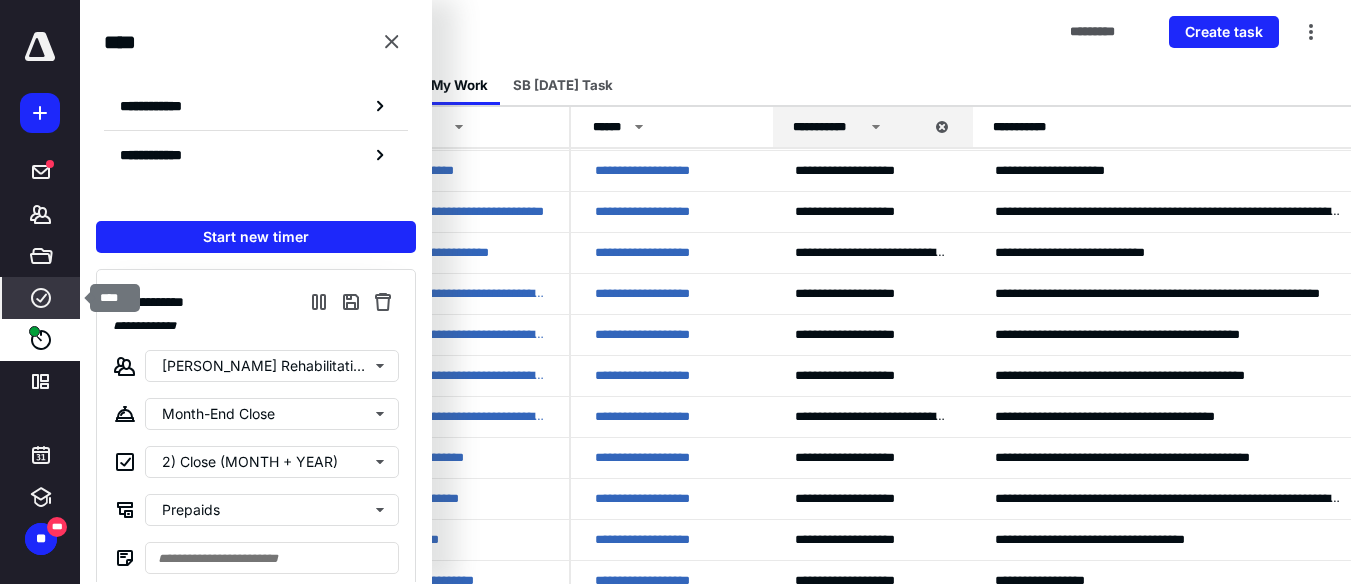 click on "****" at bounding box center (41, 298) 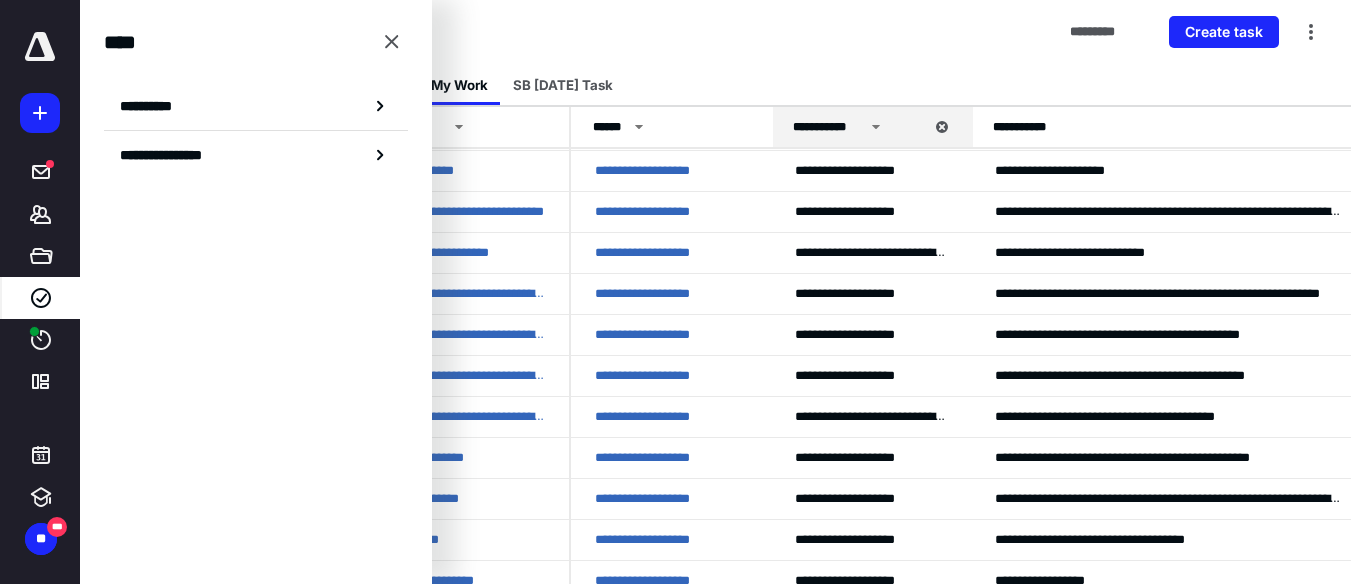 click on "Tasks ********* Create task" at bounding box center (715, 32) 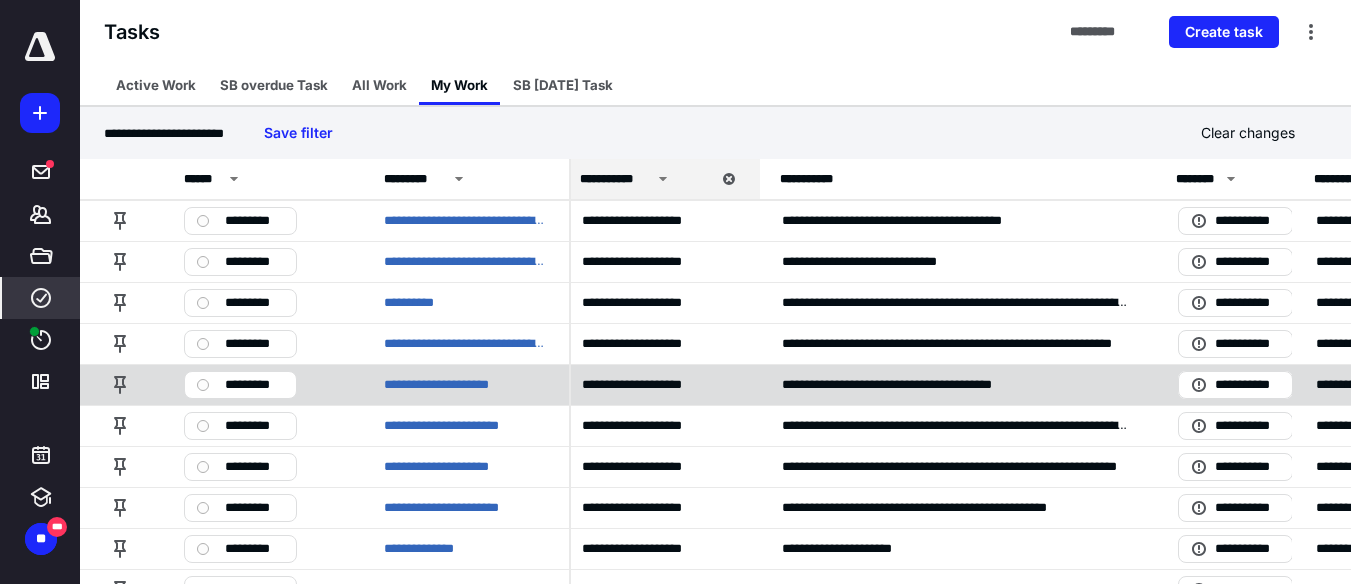 scroll, scrollTop: 0, scrollLeft: 85, axis: horizontal 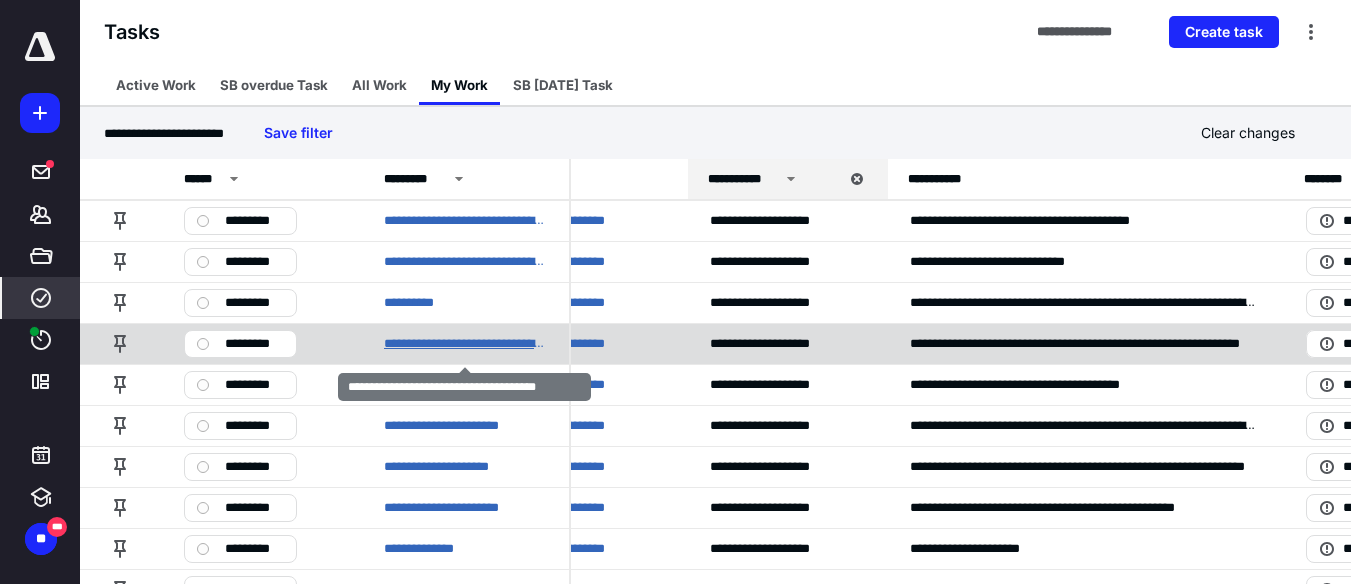 click on "**********" at bounding box center [464, 344] 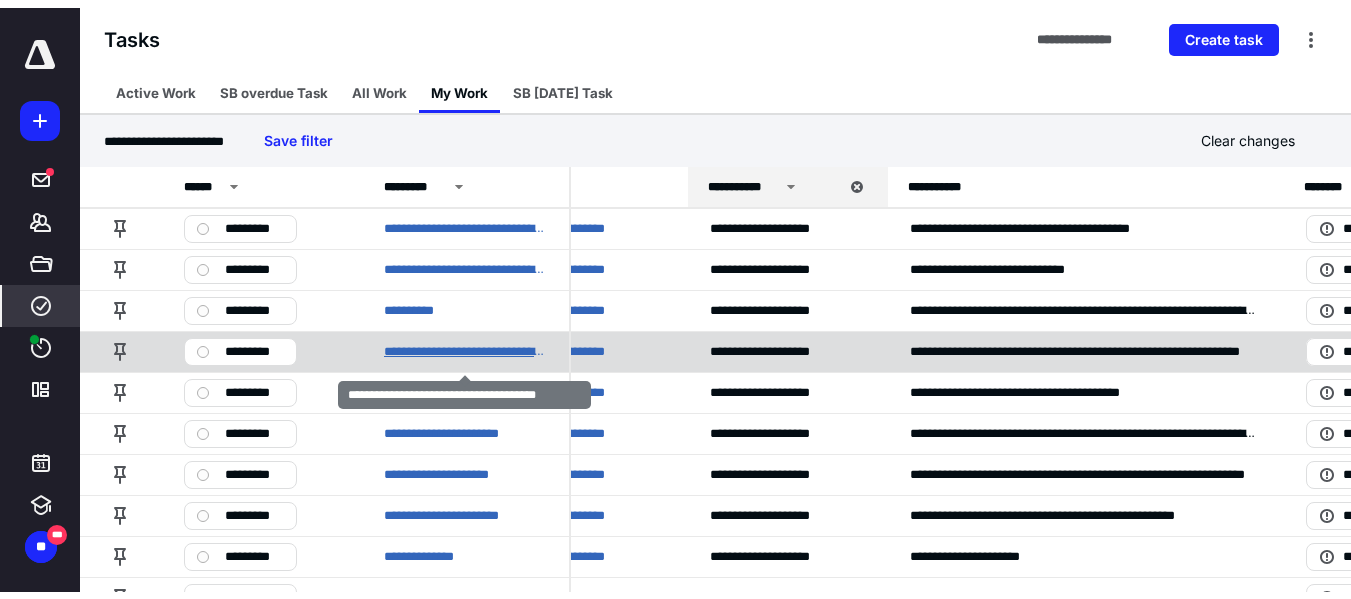 scroll, scrollTop: 0, scrollLeft: 0, axis: both 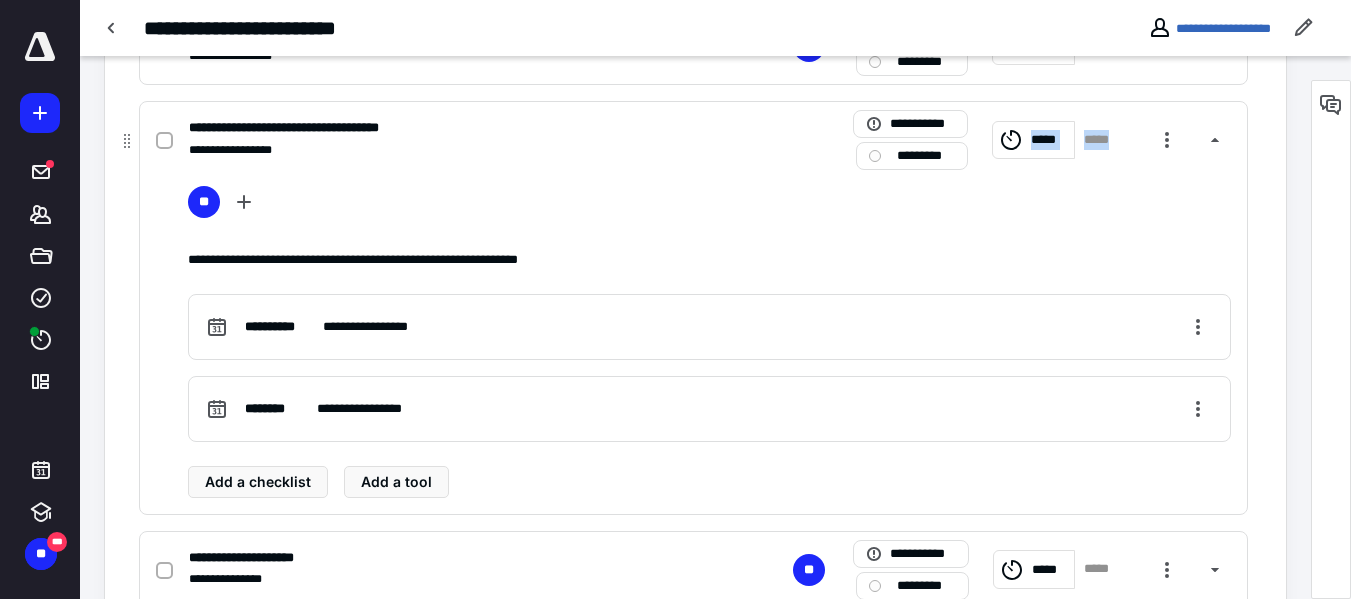 drag, startPoint x: 1033, startPoint y: 169, endPoint x: 1031, endPoint y: 141, distance: 28.071337 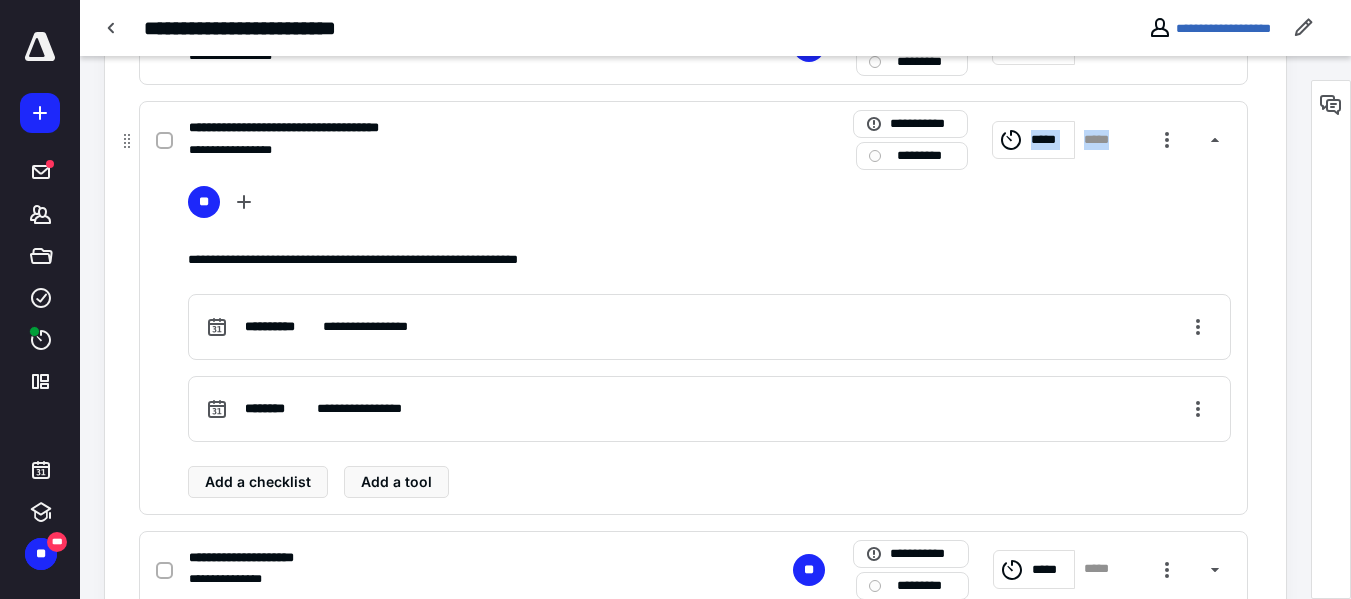 click on "*****" at bounding box center (1049, 140) 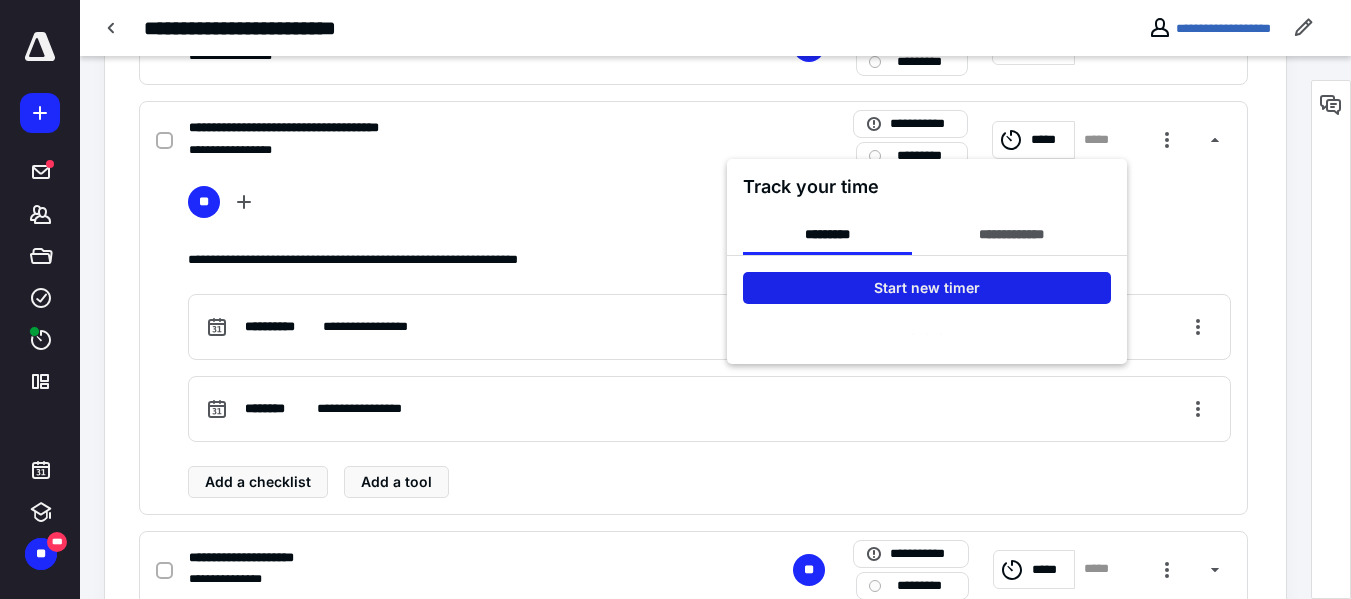 click on "Start new timer" at bounding box center [927, 288] 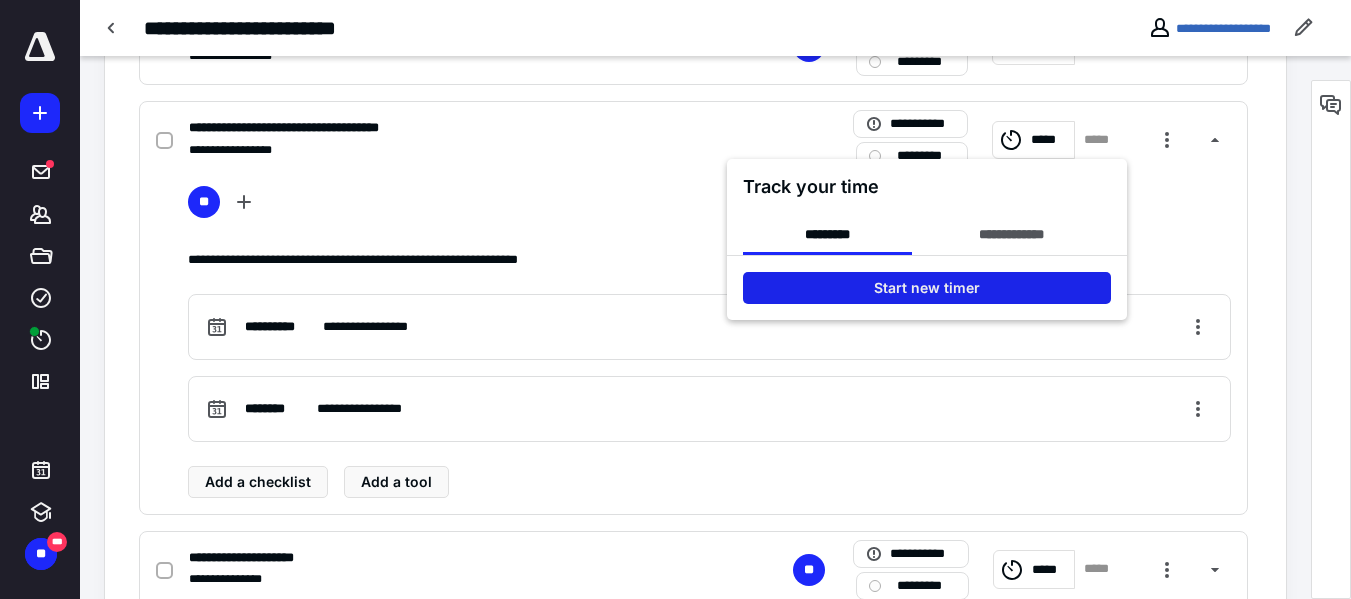 click on "Start new timer" at bounding box center (927, 288) 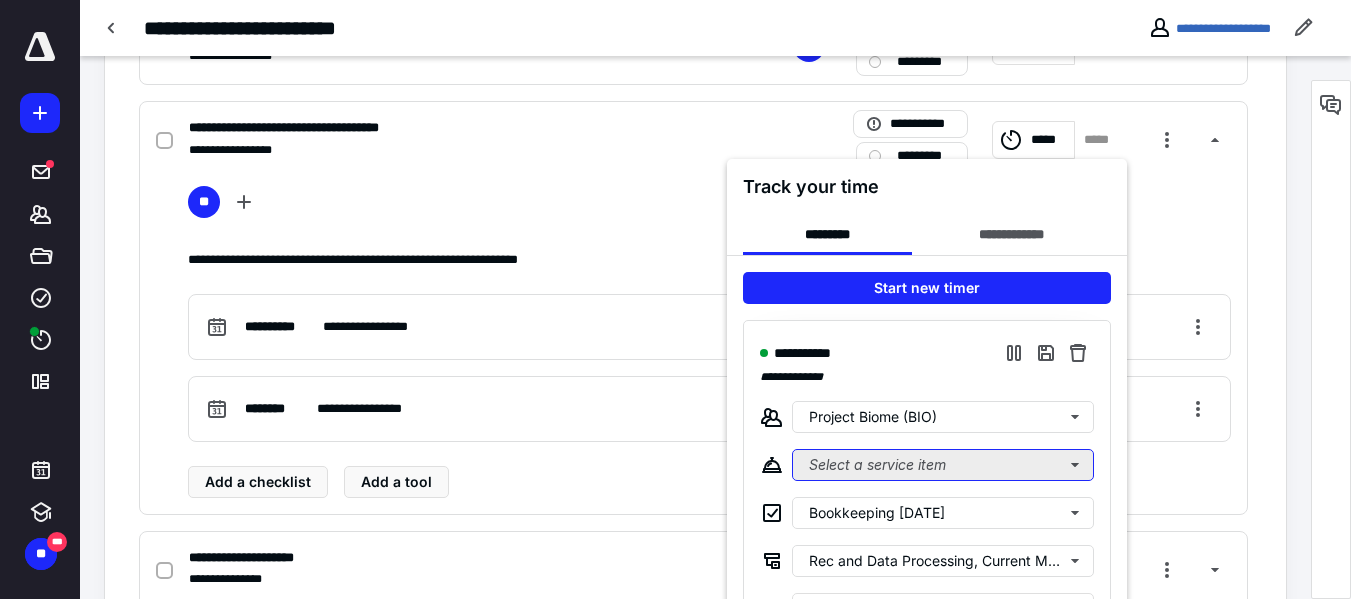 click on "Select a service item" at bounding box center [943, 465] 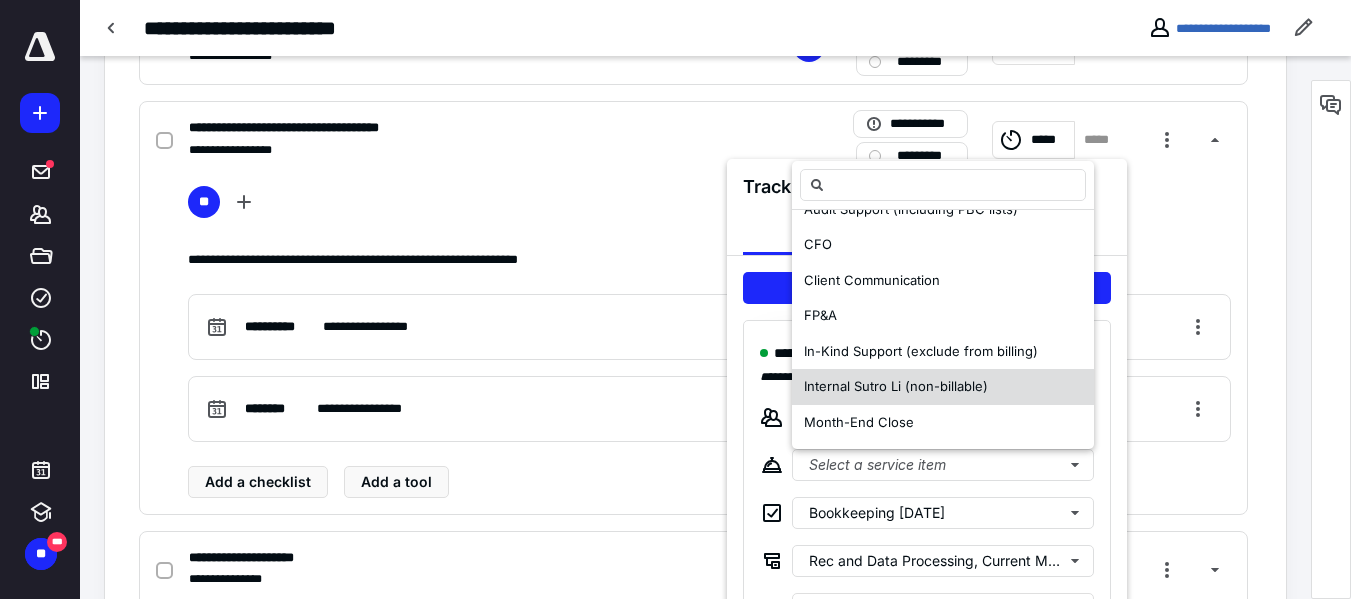 scroll, scrollTop: 214, scrollLeft: 0, axis: vertical 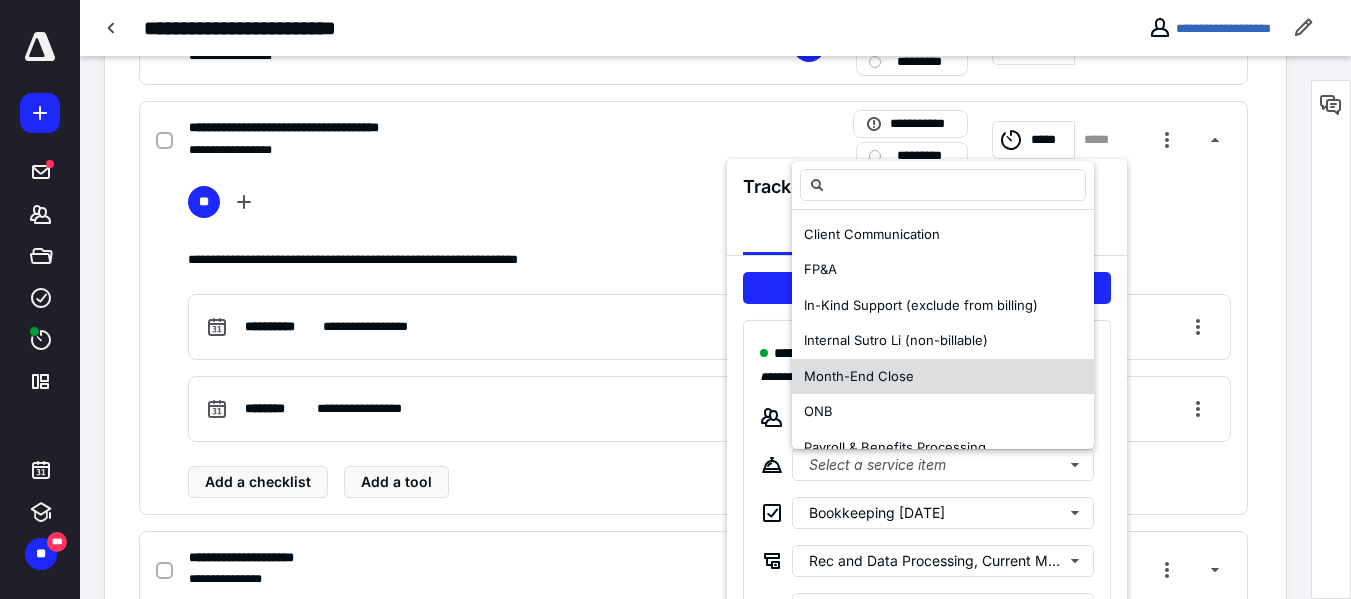click on "Month-End Close" at bounding box center [943, 377] 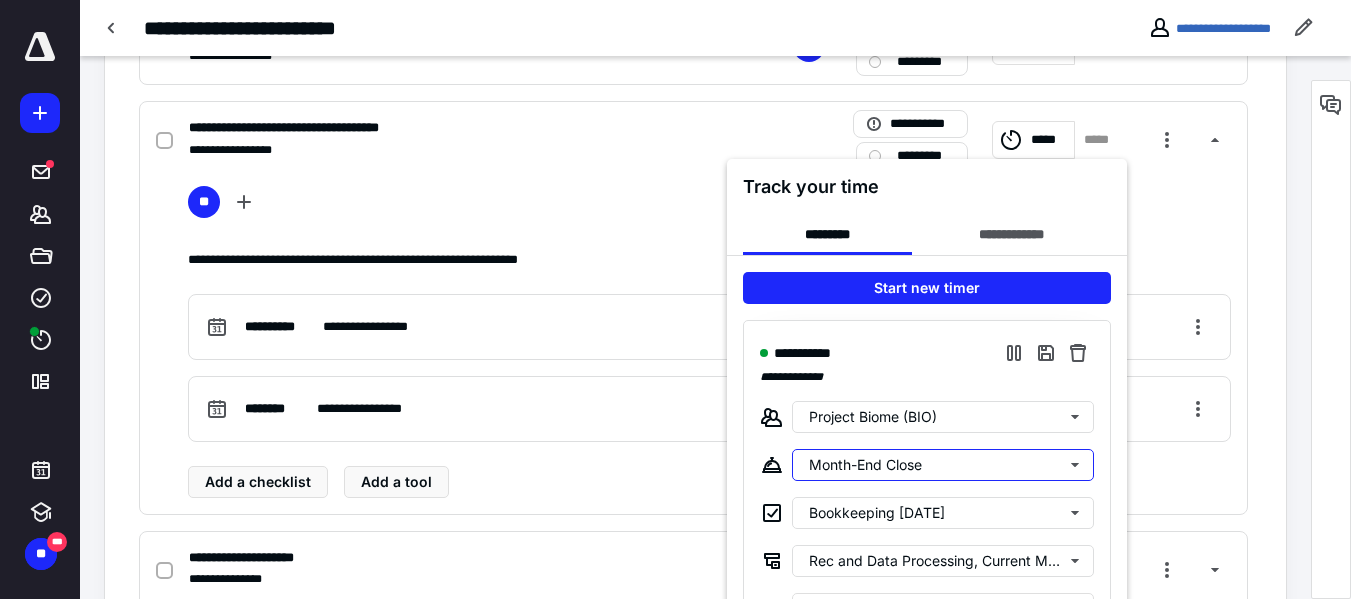 scroll, scrollTop: 0, scrollLeft: 0, axis: both 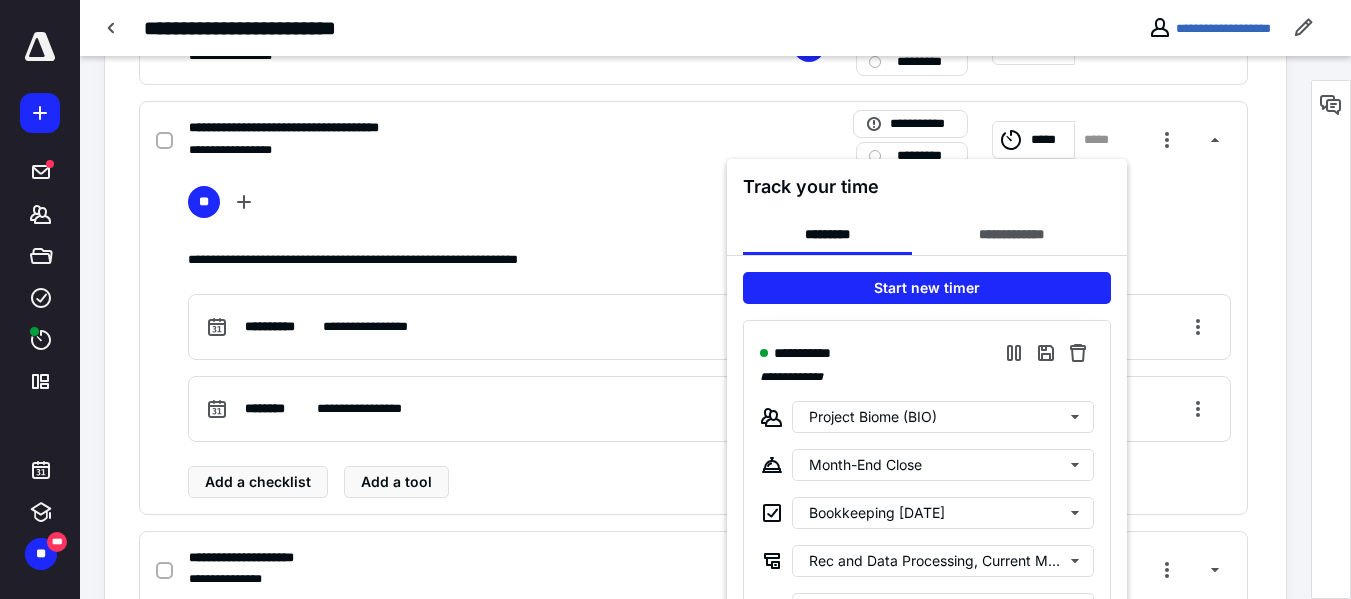 click at bounding box center [675, 299] 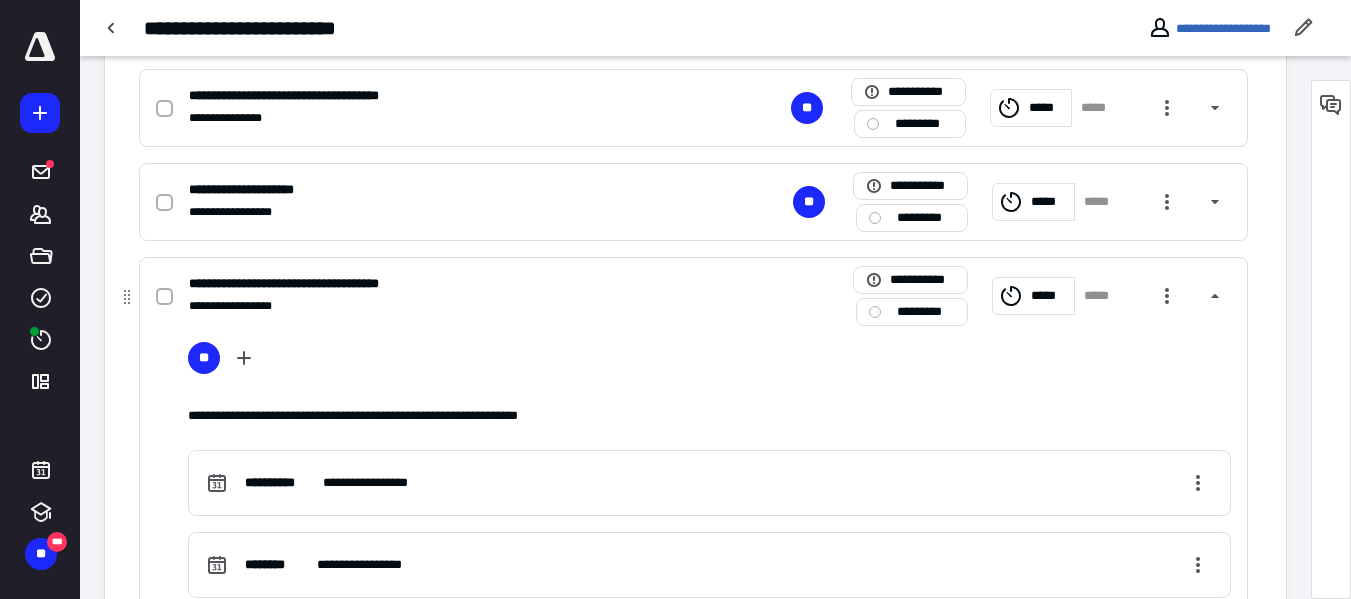 scroll, scrollTop: 602, scrollLeft: 0, axis: vertical 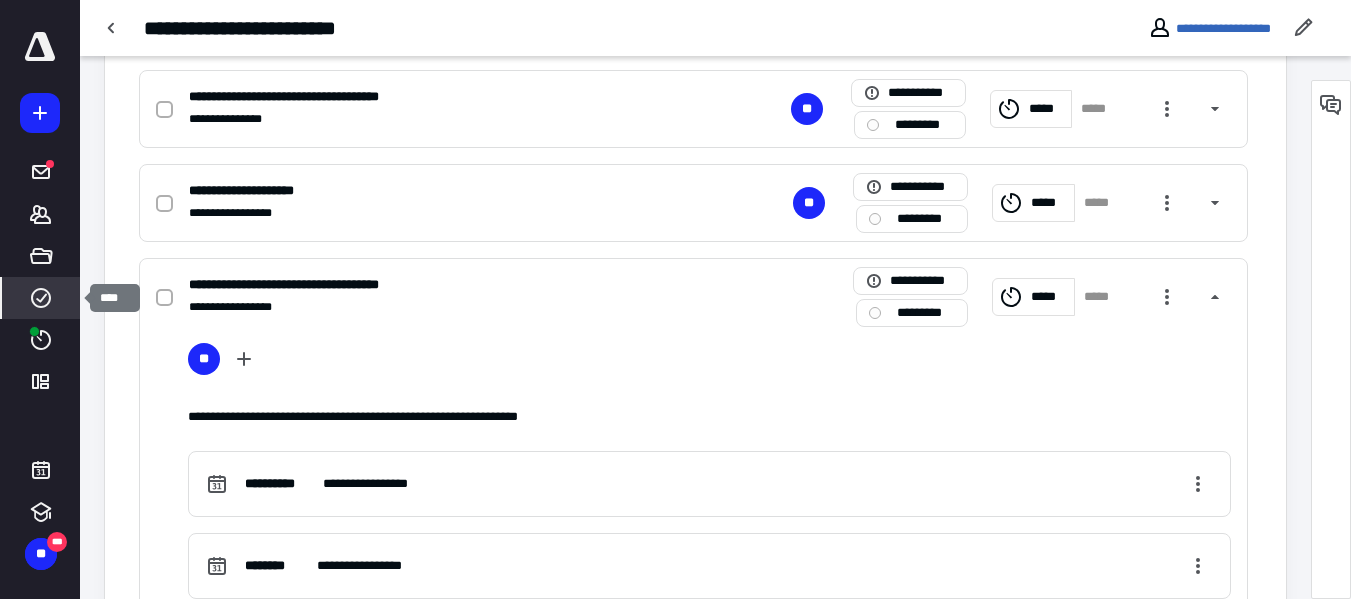 click on "****" at bounding box center [41, 298] 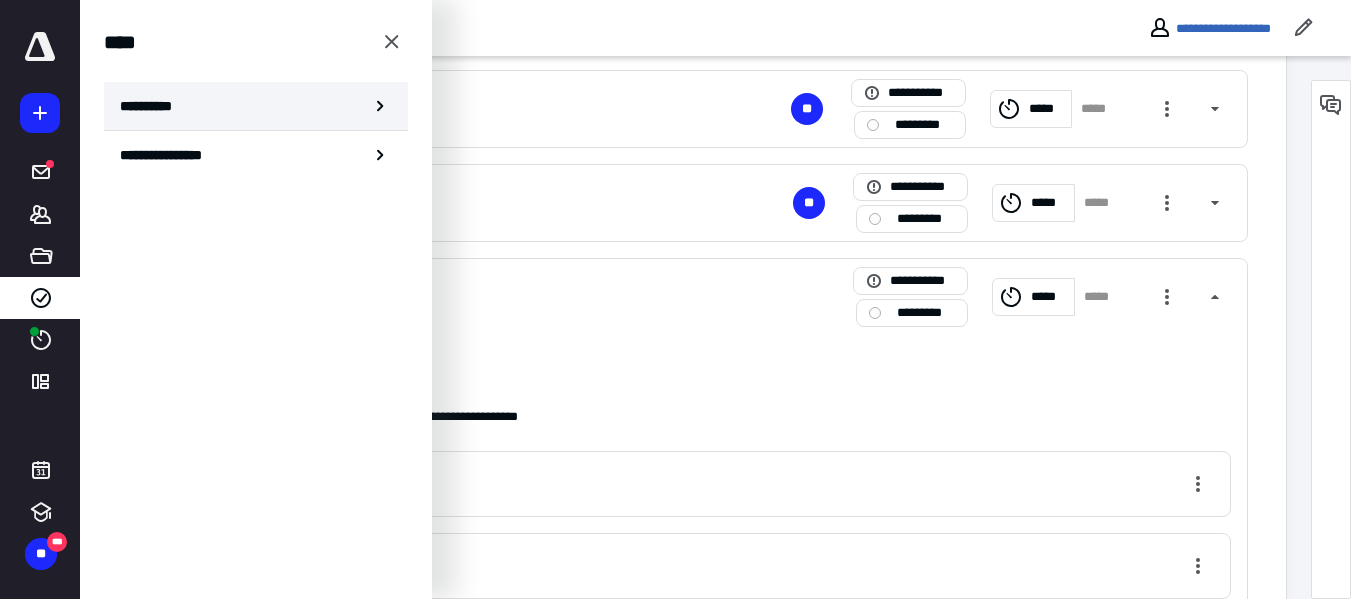 click on "**********" at bounding box center (256, 106) 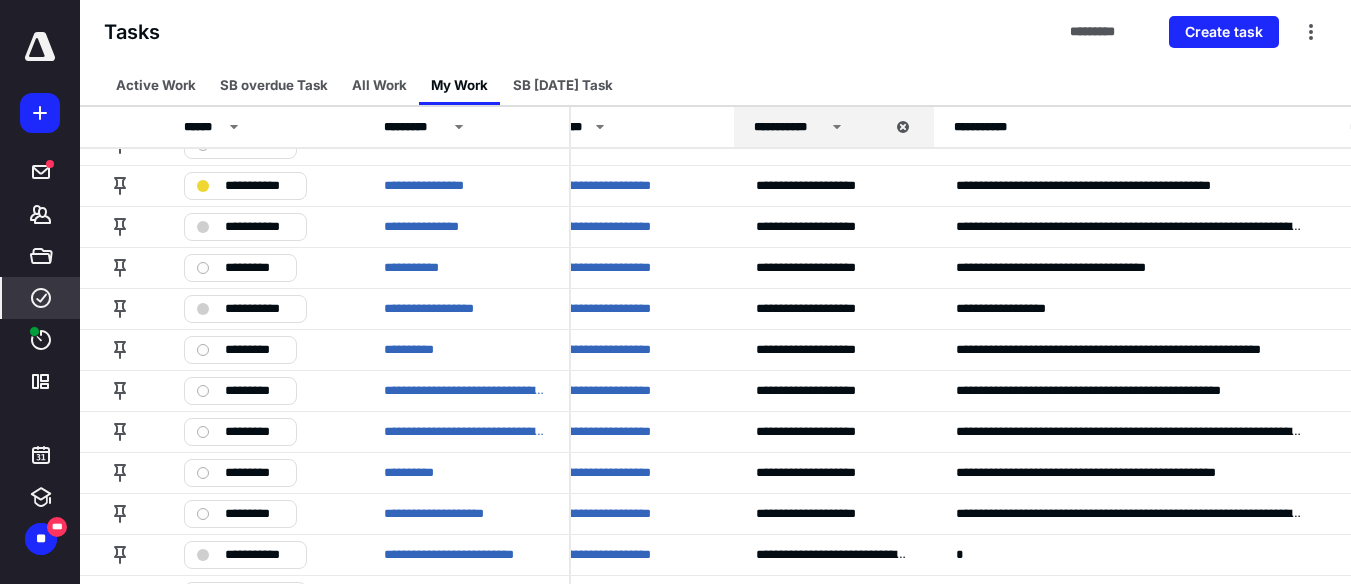 scroll, scrollTop: 651, scrollLeft: 39, axis: both 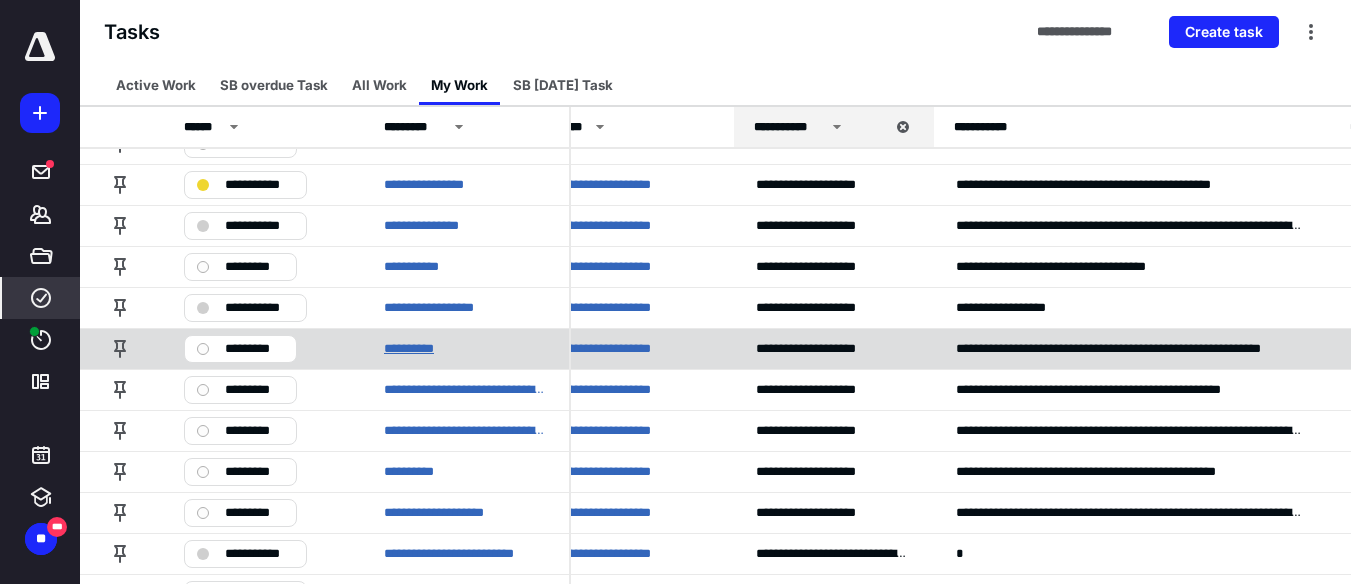 click on "**********" at bounding box center [414, 349] 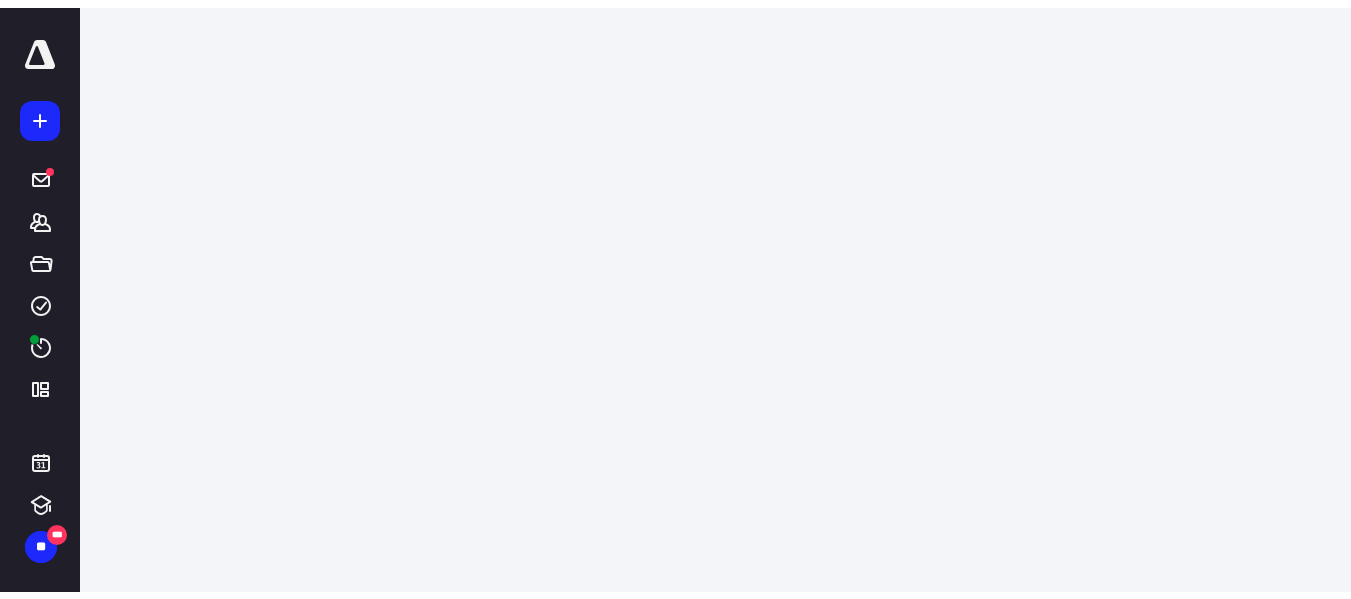scroll, scrollTop: 0, scrollLeft: 0, axis: both 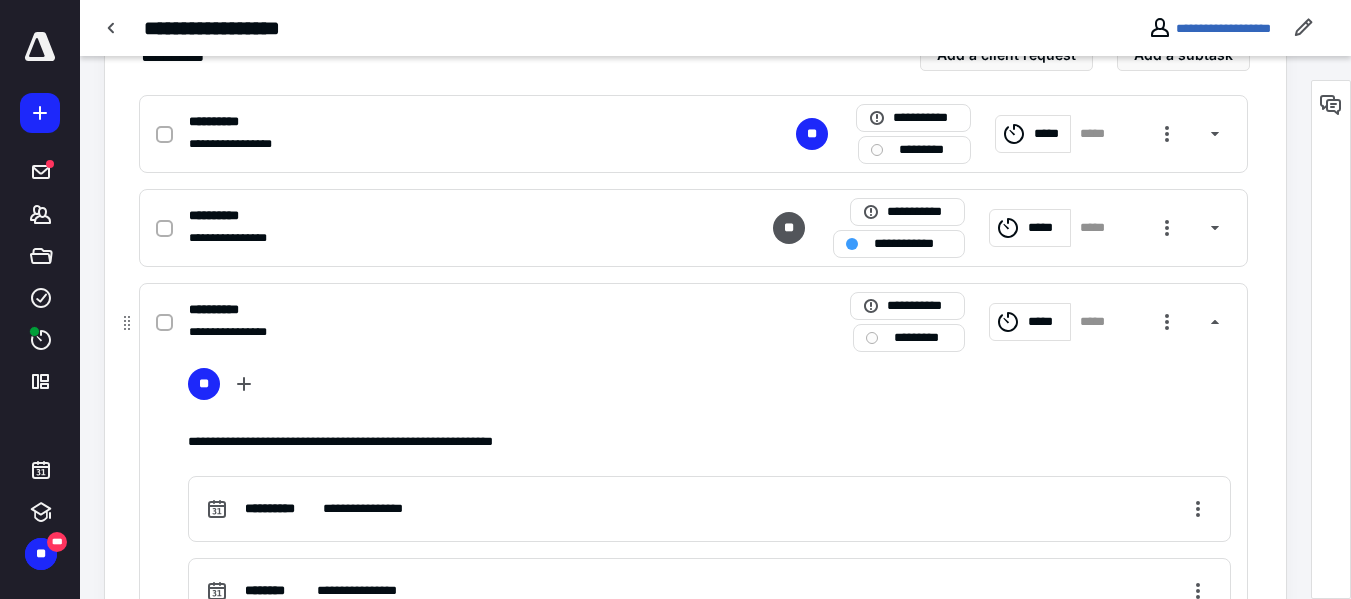 click 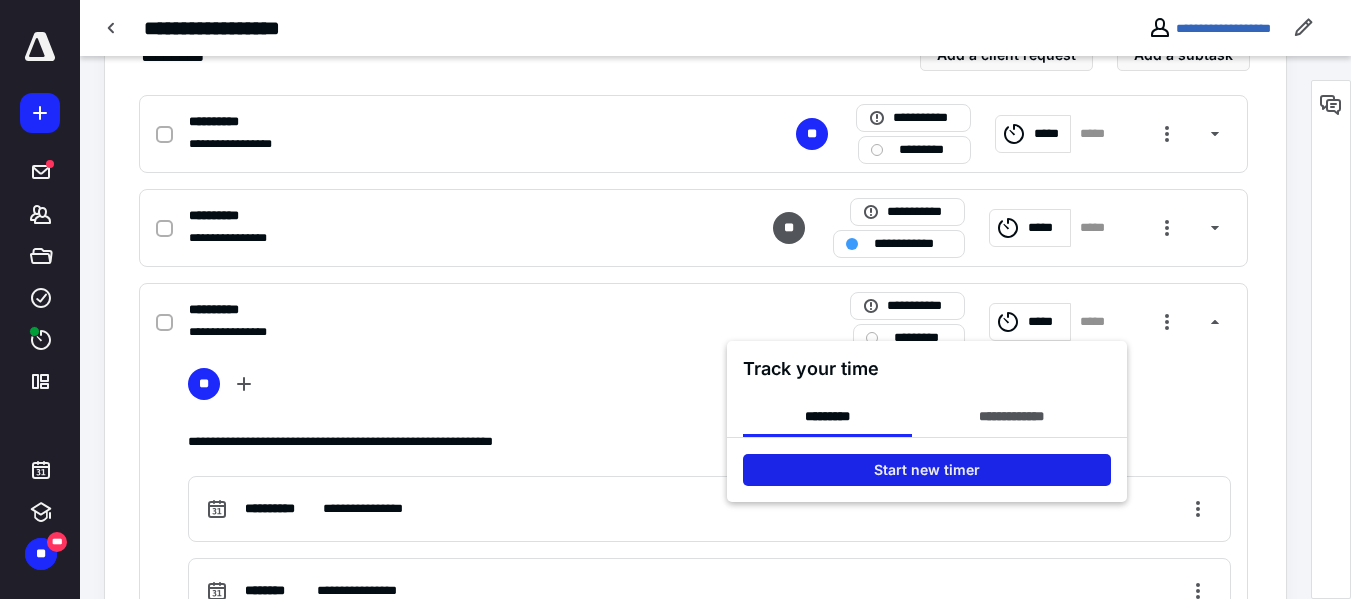 click on "Start new timer" at bounding box center [927, 470] 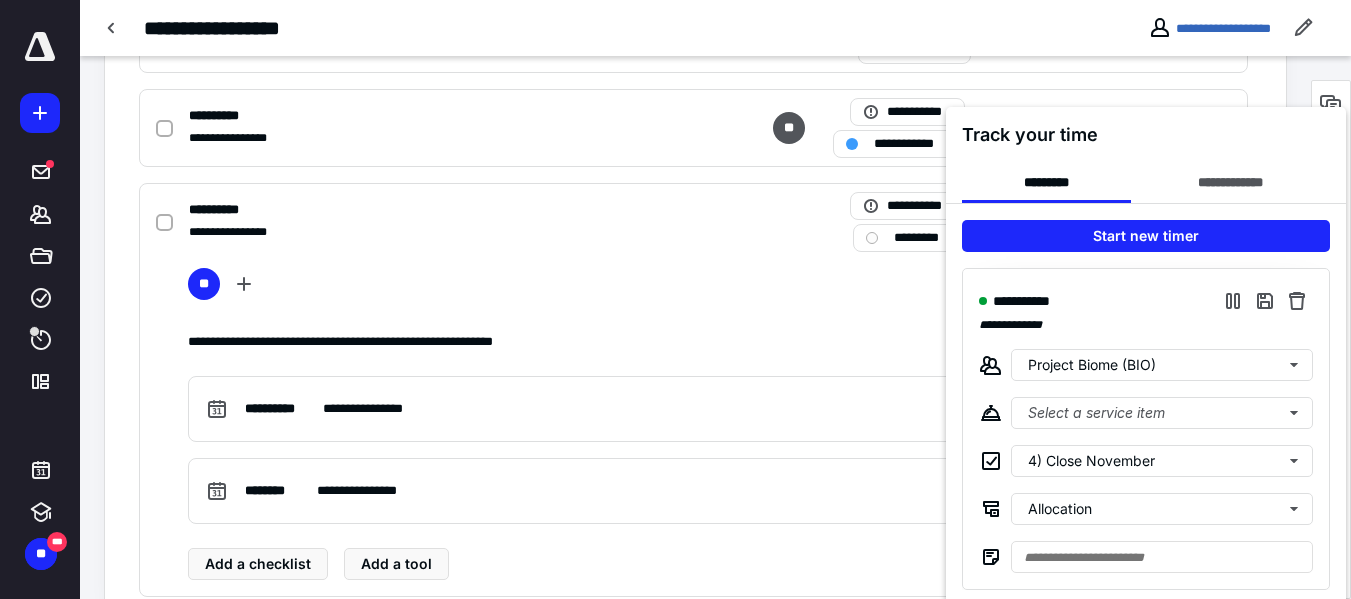 scroll, scrollTop: 593, scrollLeft: 0, axis: vertical 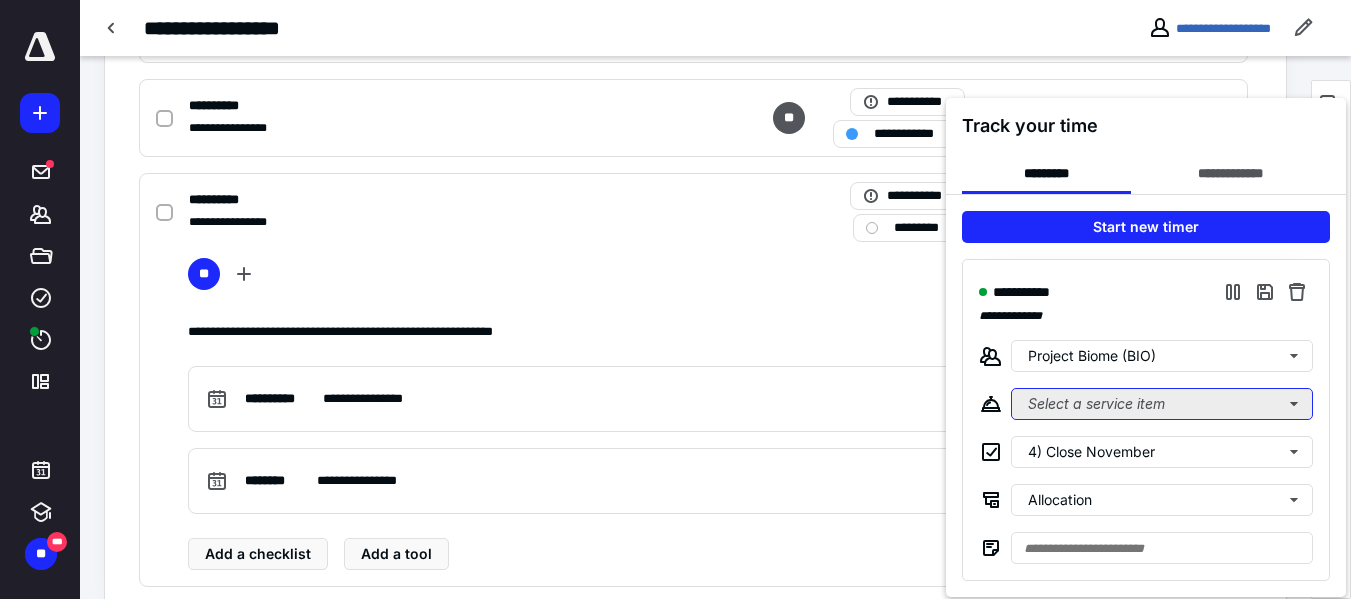 click on "Select a service item" at bounding box center [1162, 404] 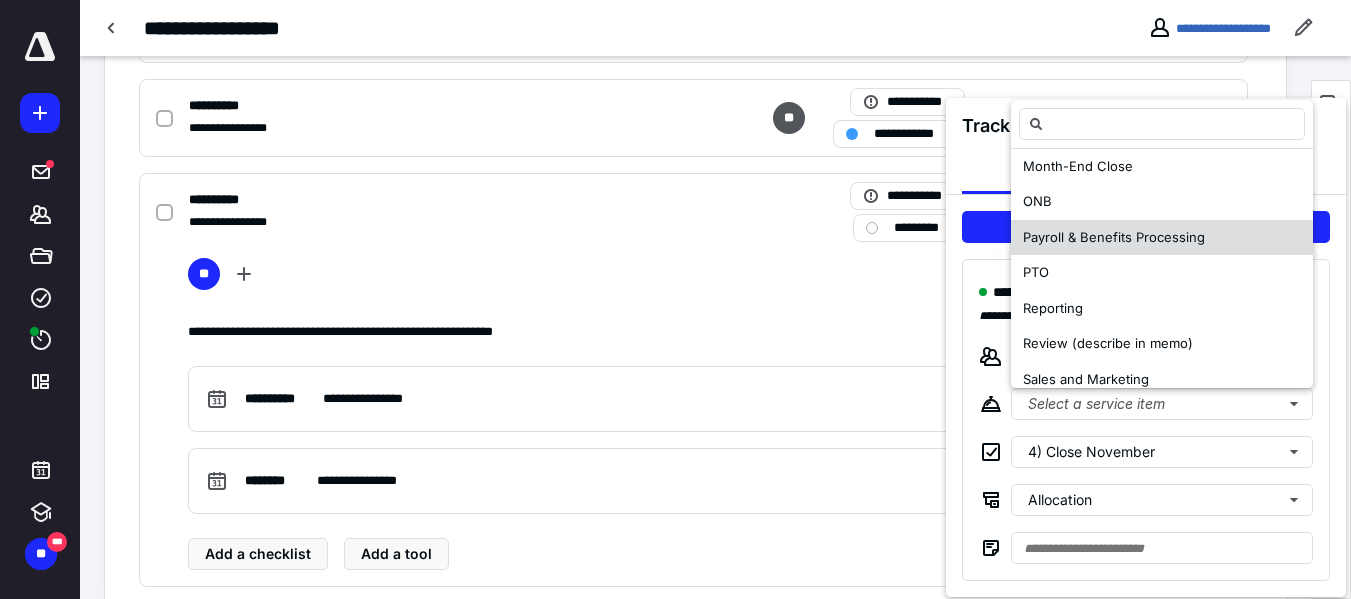 scroll, scrollTop: 308, scrollLeft: 0, axis: vertical 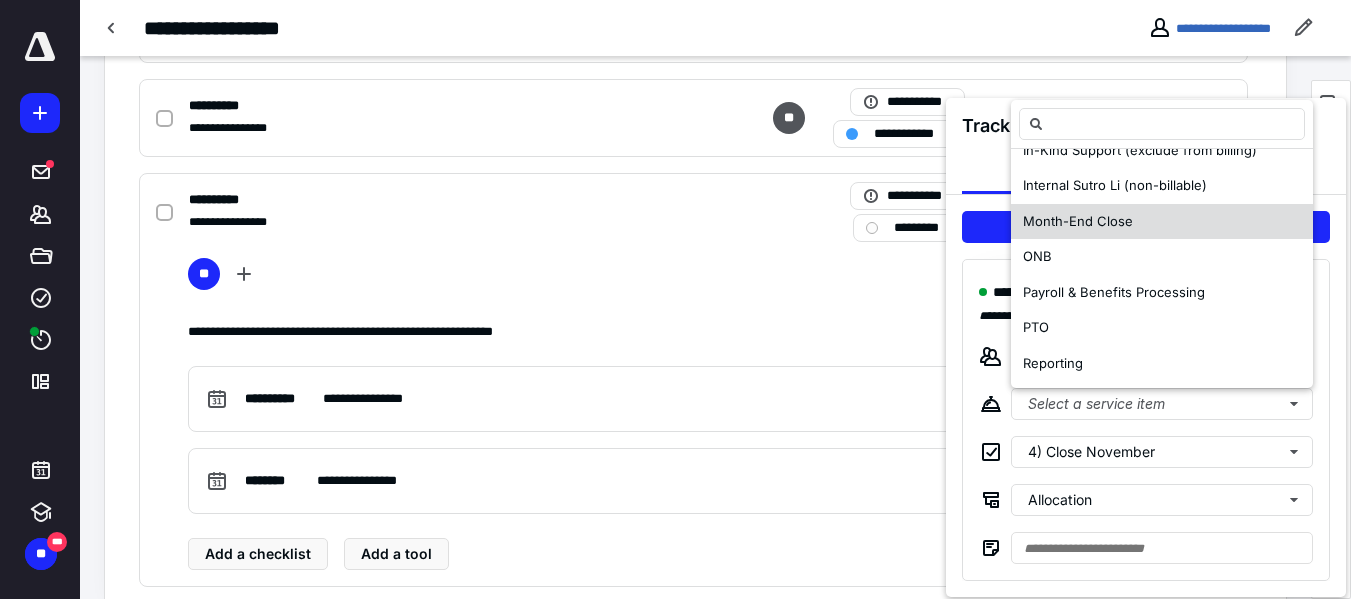 click on "Month-End Close" at bounding box center [1078, 221] 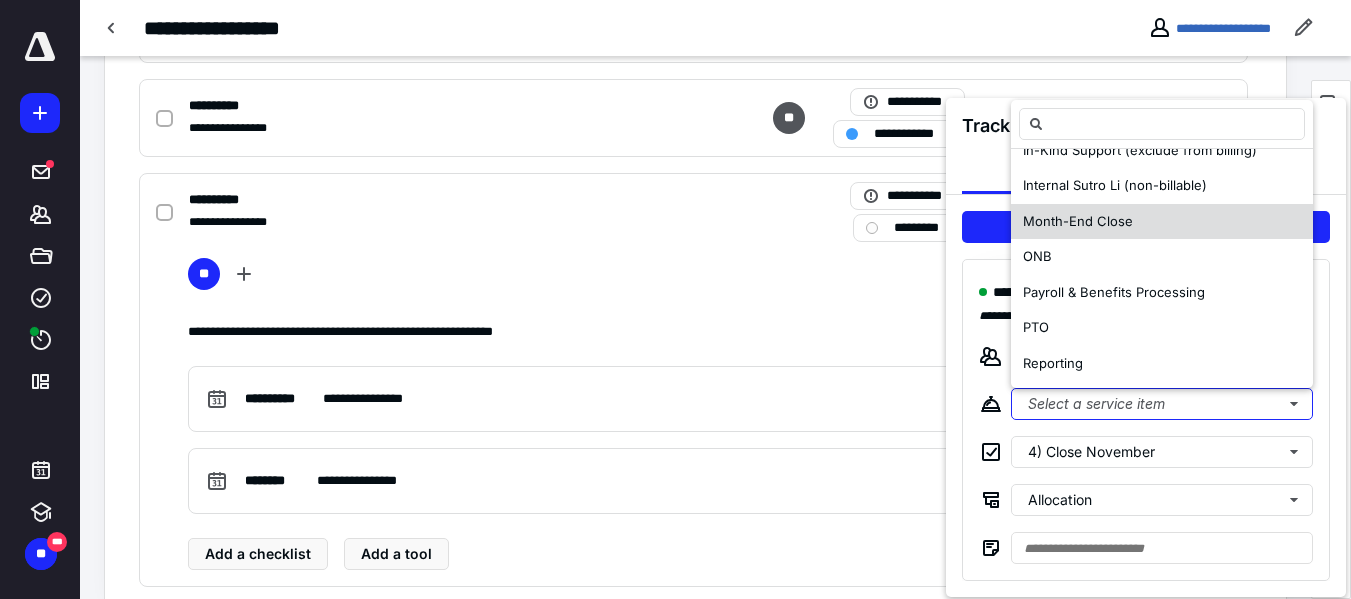 scroll, scrollTop: 0, scrollLeft: 0, axis: both 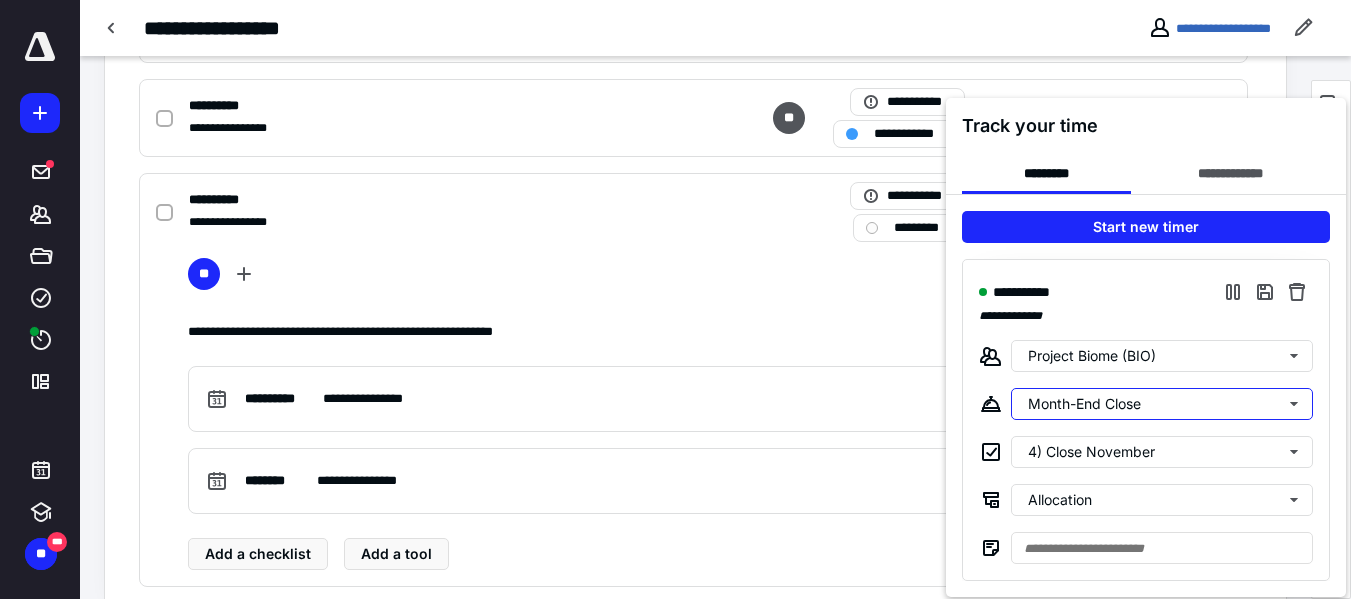 type 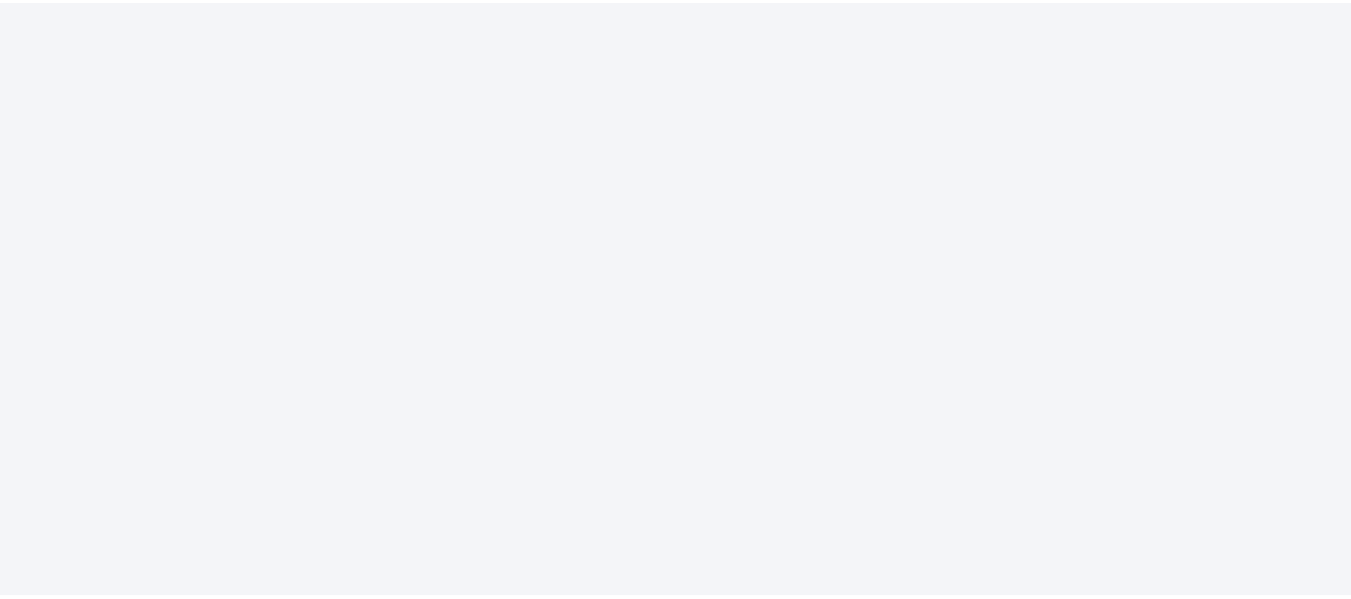 scroll, scrollTop: 0, scrollLeft: 0, axis: both 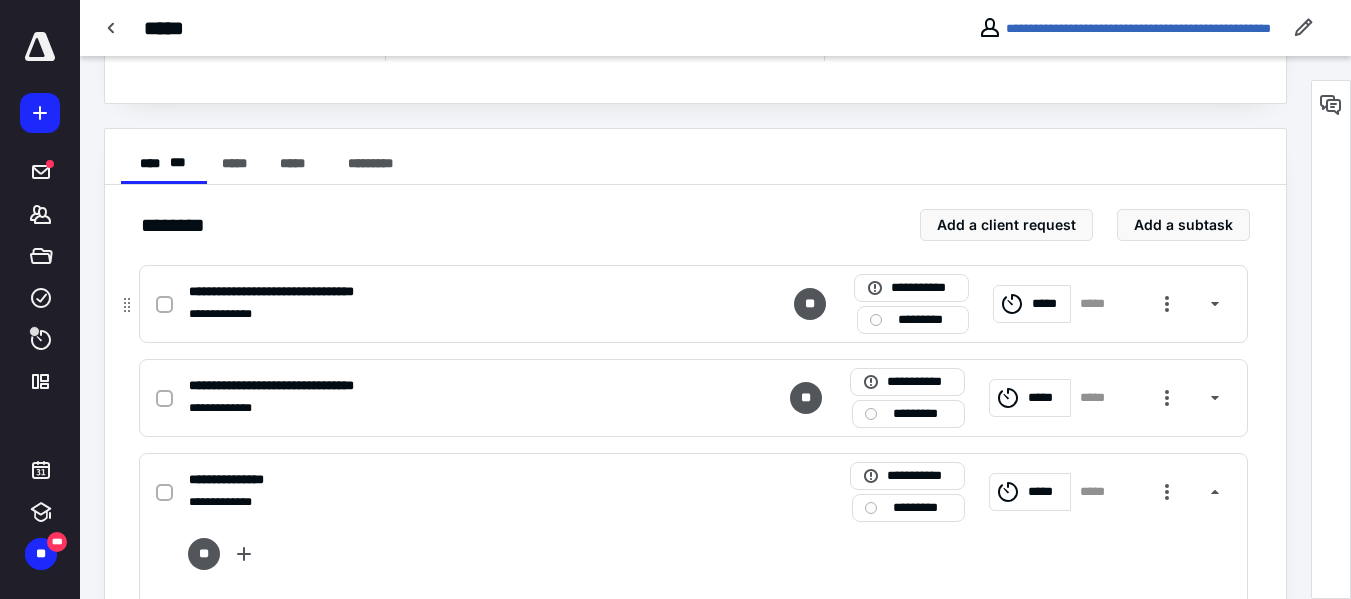 click on "**********" at bounding box center [431, 314] 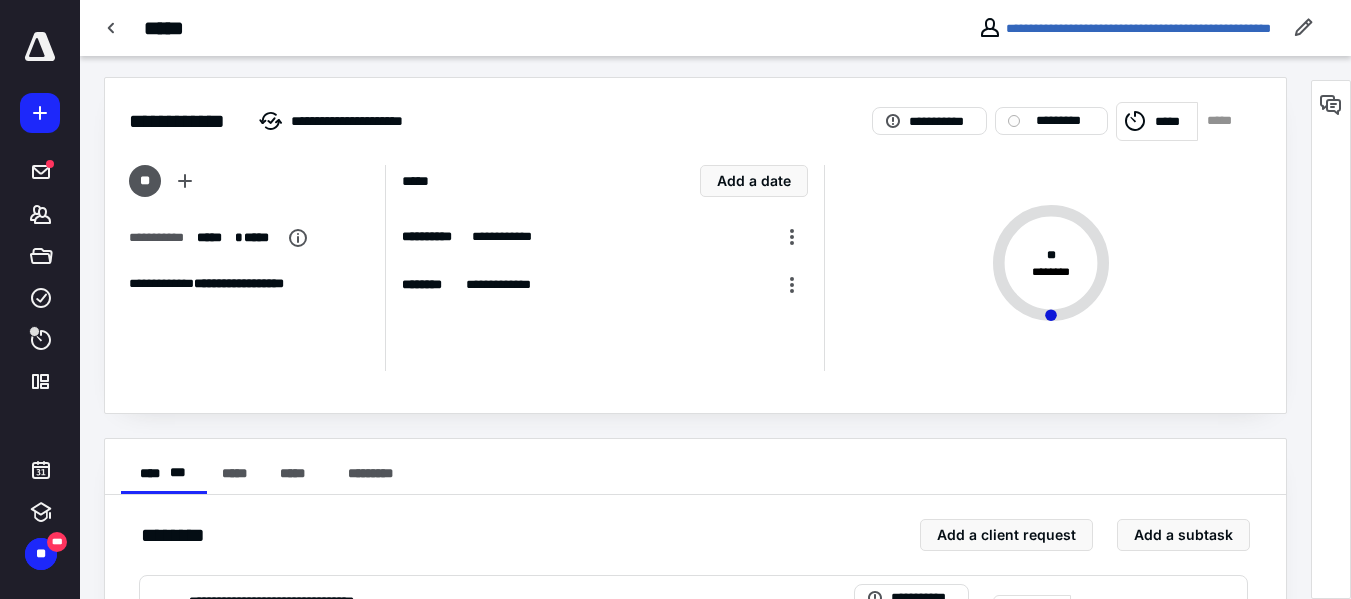 scroll, scrollTop: 0, scrollLeft: 0, axis: both 